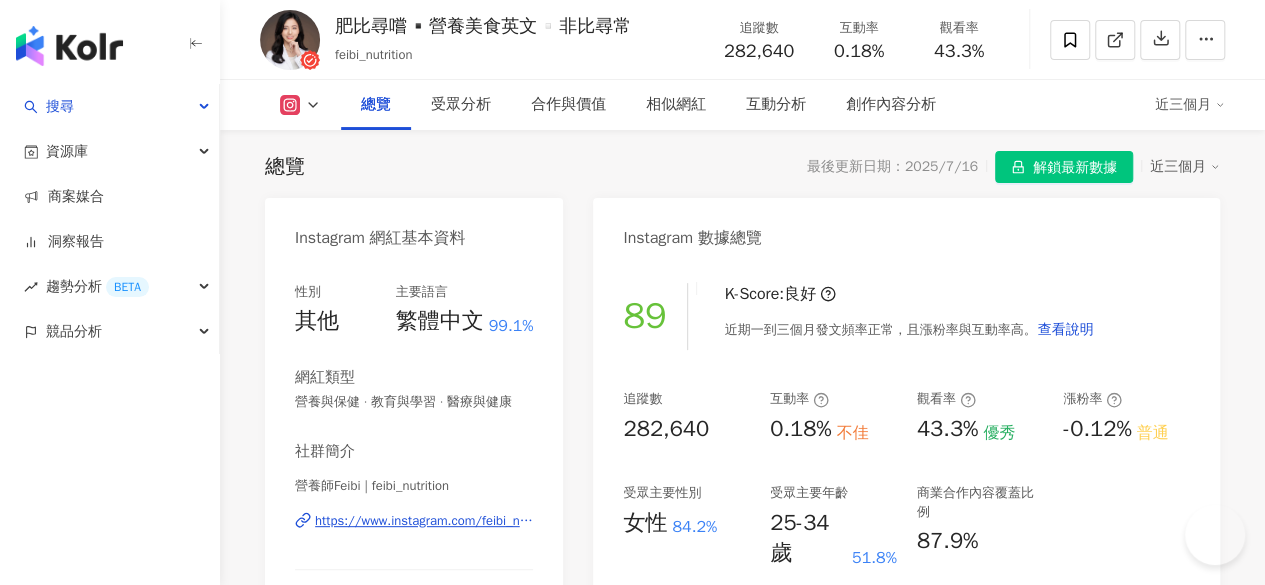 scroll, scrollTop: 122, scrollLeft: 0, axis: vertical 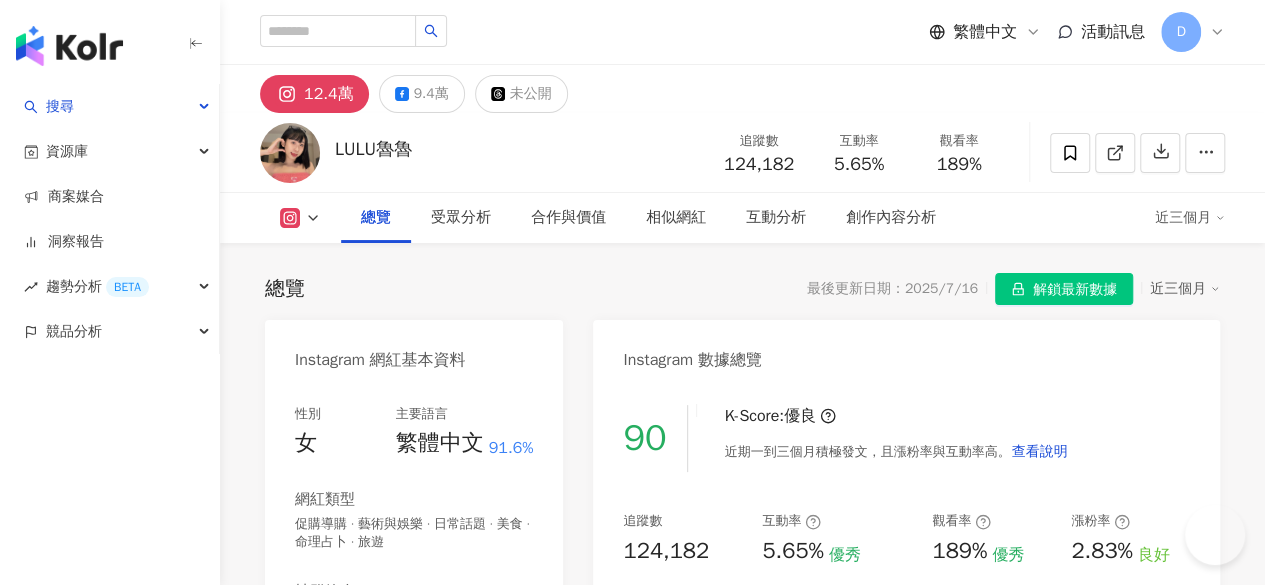drag, startPoint x: 976, startPoint y: 54, endPoint x: 996, endPoint y: 80, distance: 32.80244 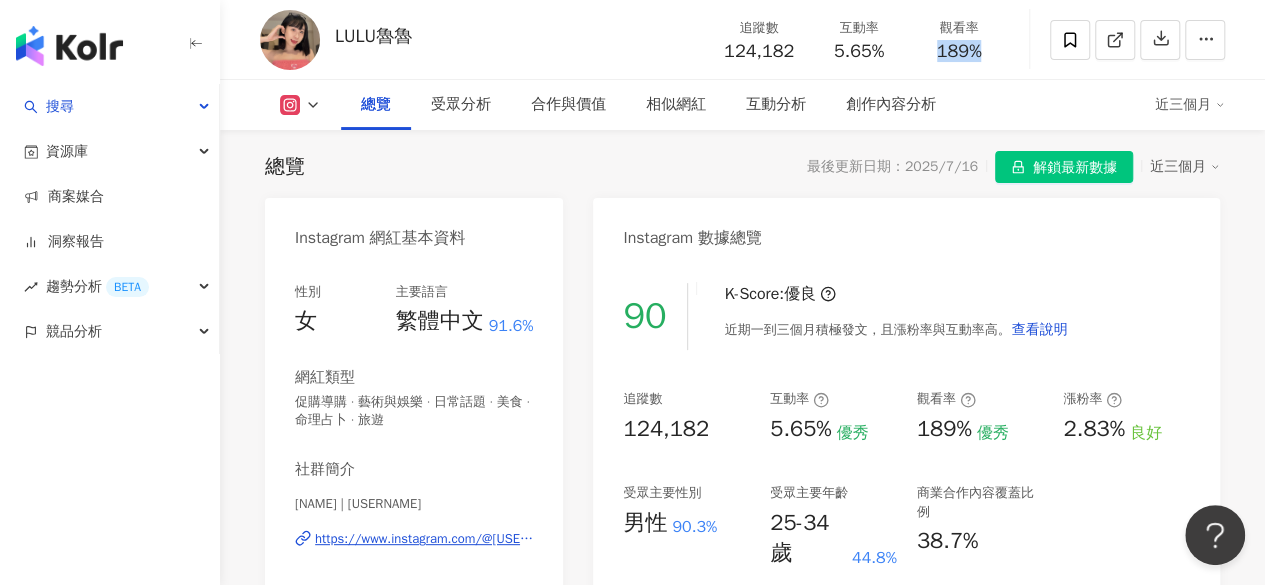 scroll, scrollTop: 0, scrollLeft: 0, axis: both 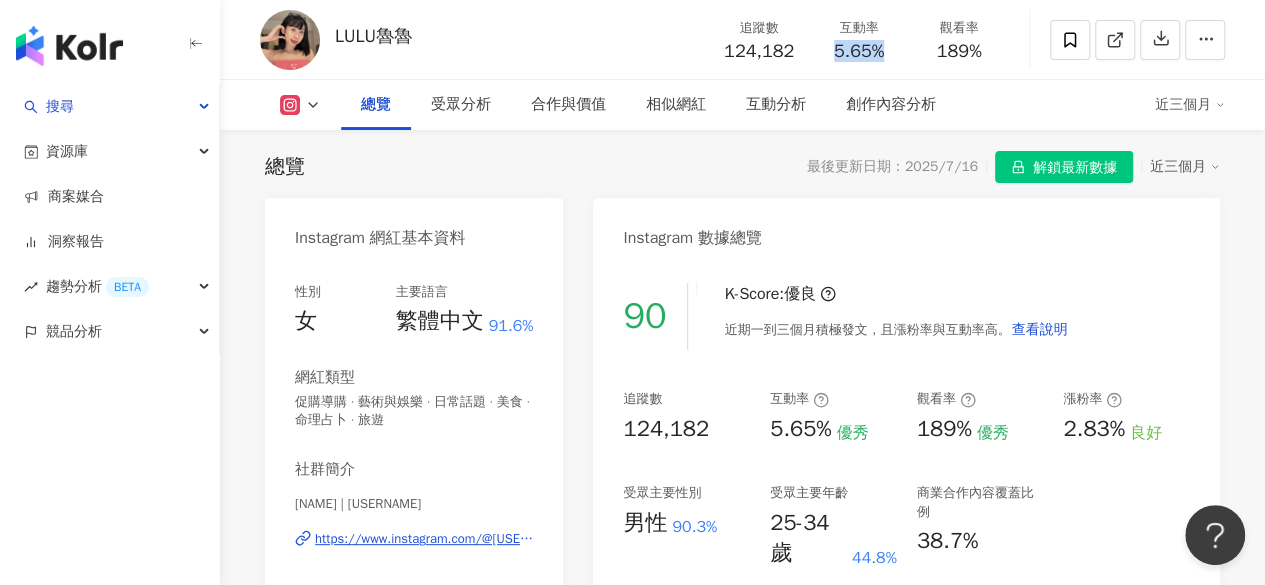 drag, startPoint x: 830, startPoint y: 53, endPoint x: 893, endPoint y: 50, distance: 63.07139 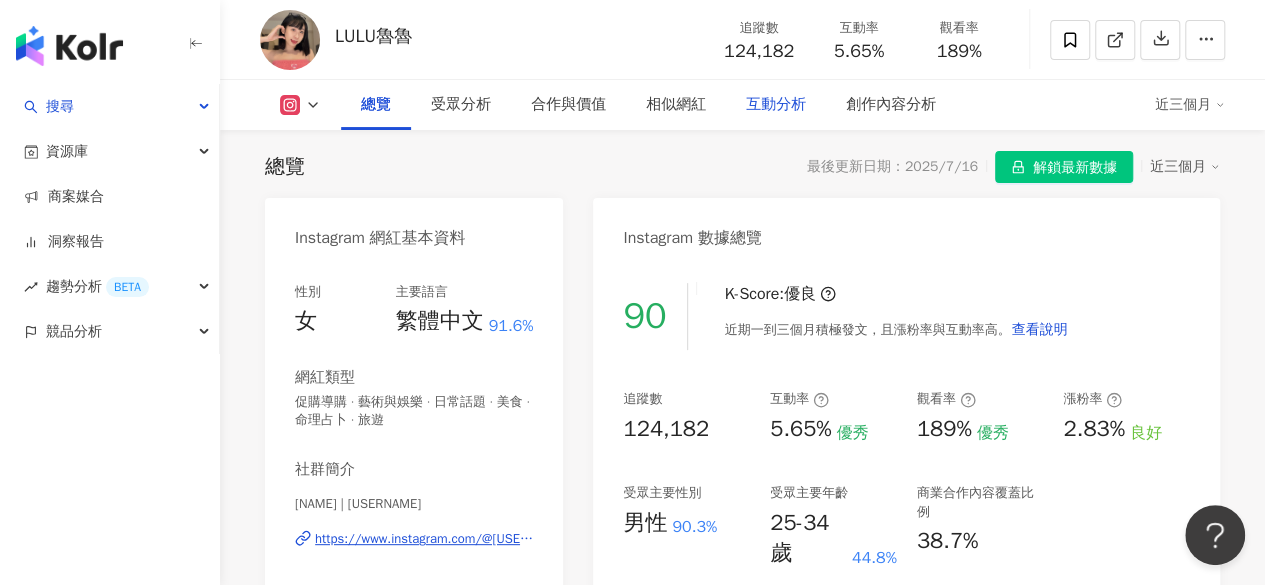 click on "互動分析" at bounding box center [776, 105] 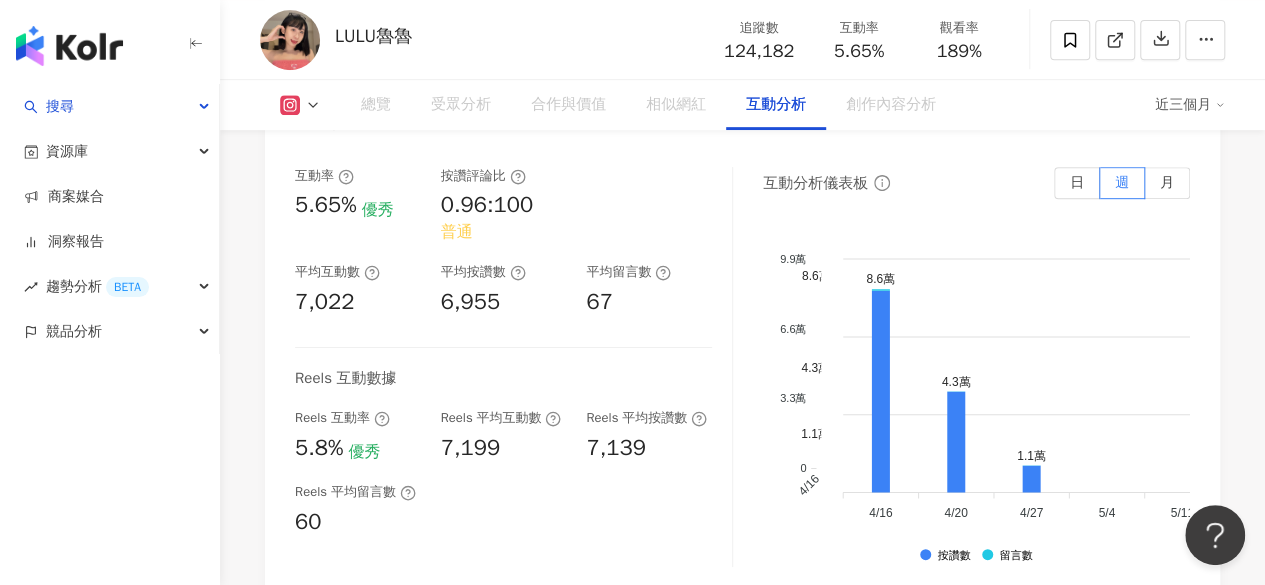 scroll, scrollTop: 4412, scrollLeft: 0, axis: vertical 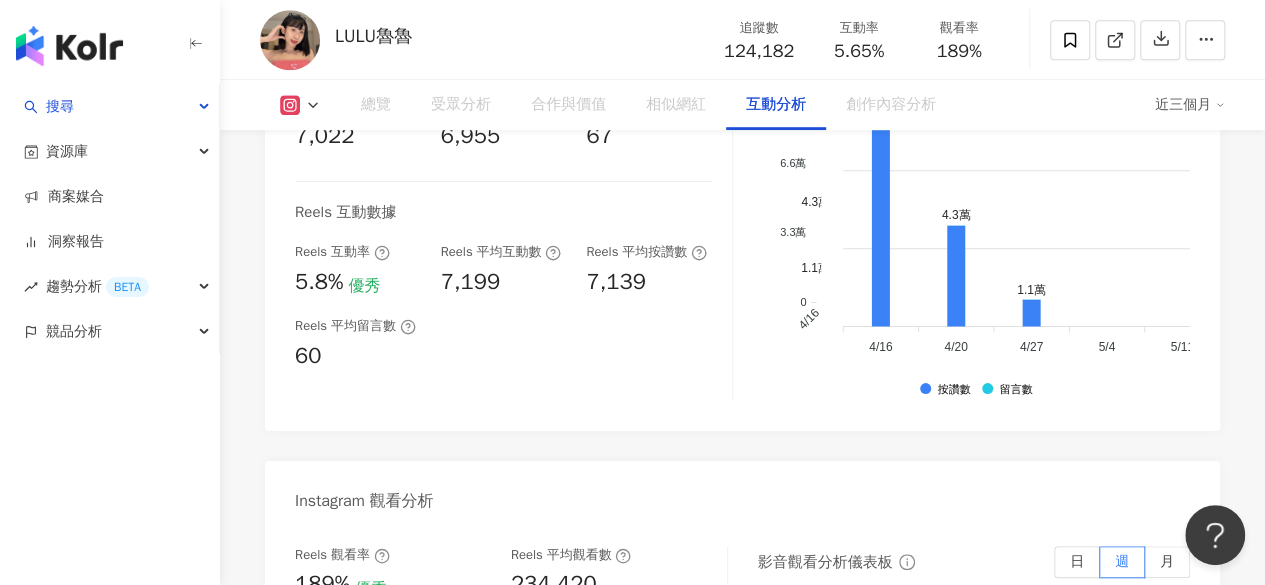 click on "Reels 觀看率   189% 優秀 Reels 平均觀看數   234,420" at bounding box center [501, 573] 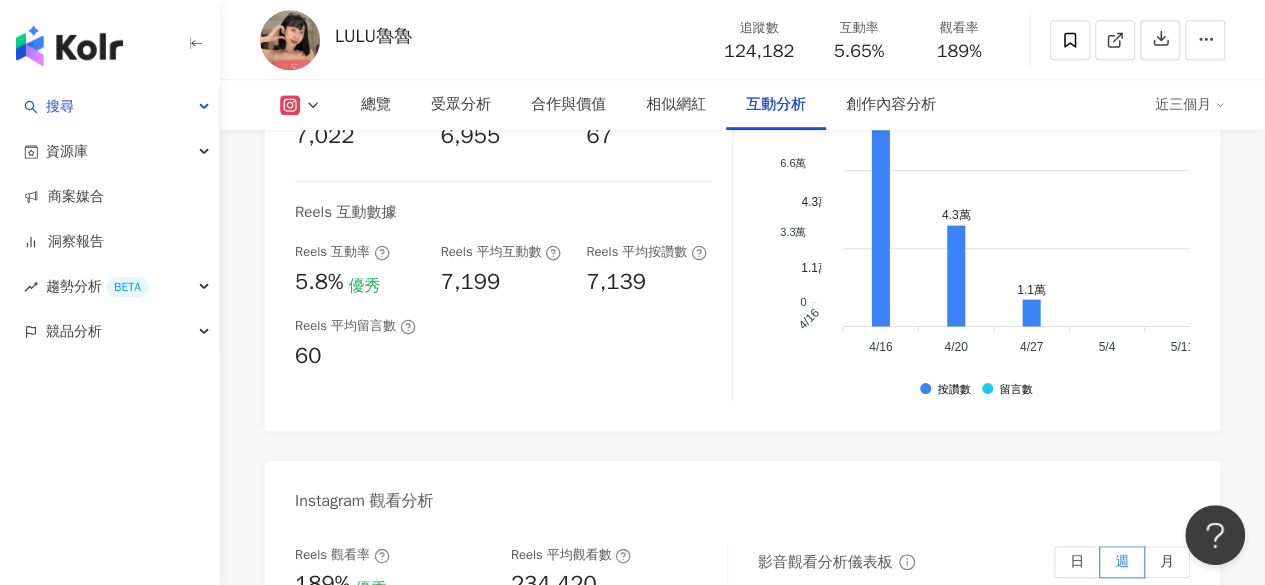 scroll, scrollTop: 3912, scrollLeft: 0, axis: vertical 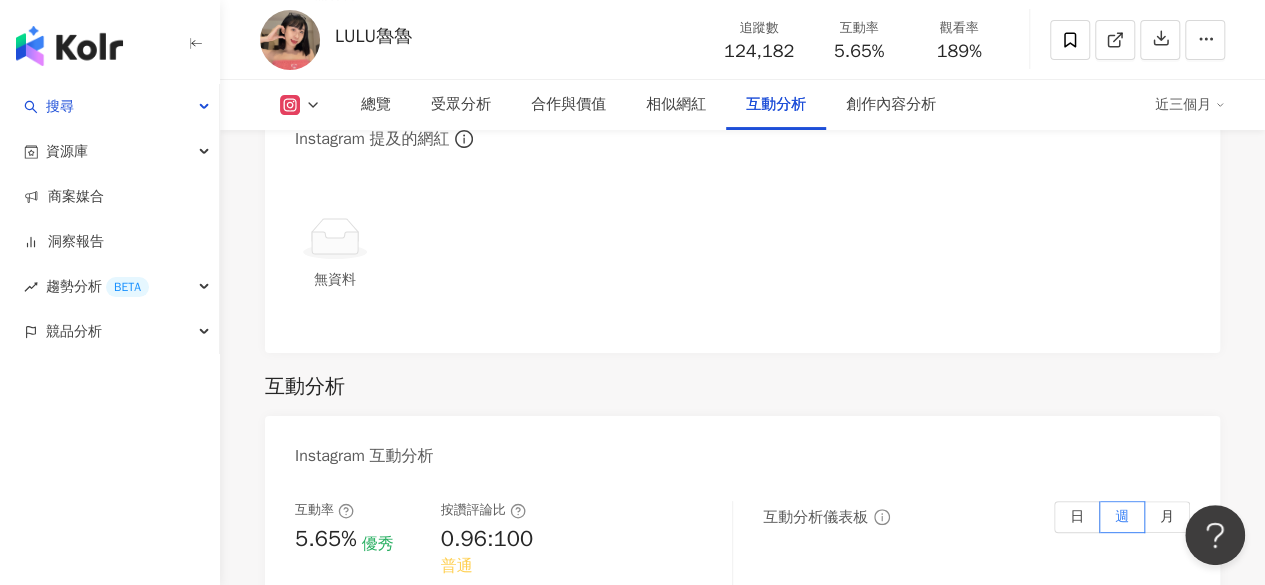 drag, startPoint x: 540, startPoint y: 363, endPoint x: 502, endPoint y: 321, distance: 56.63921 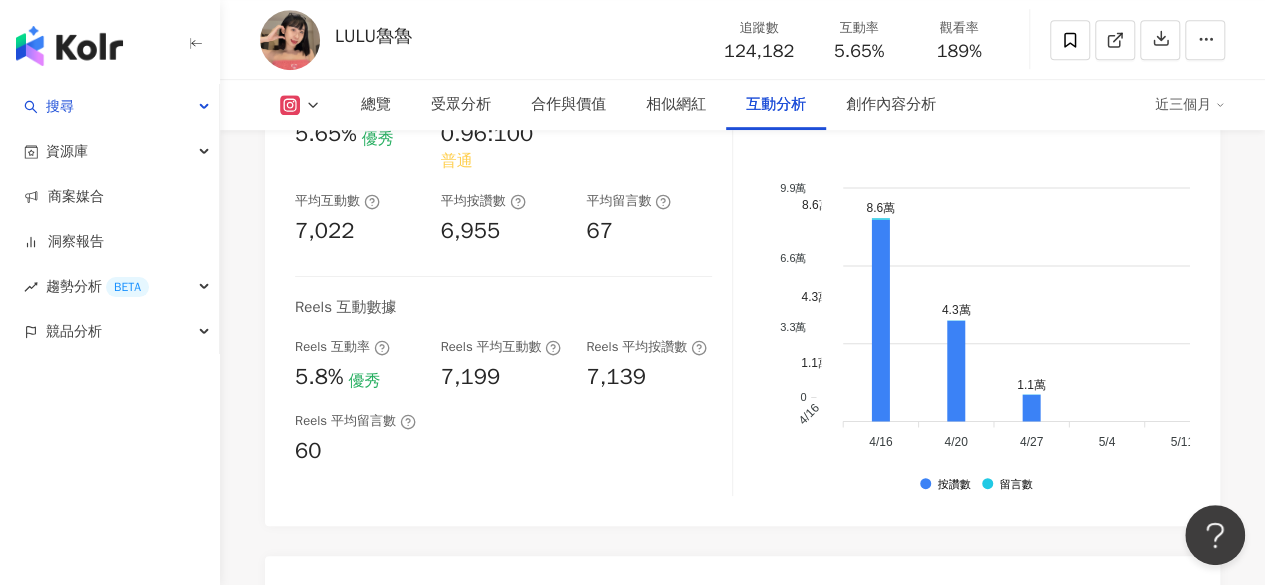 scroll, scrollTop: 4312, scrollLeft: 0, axis: vertical 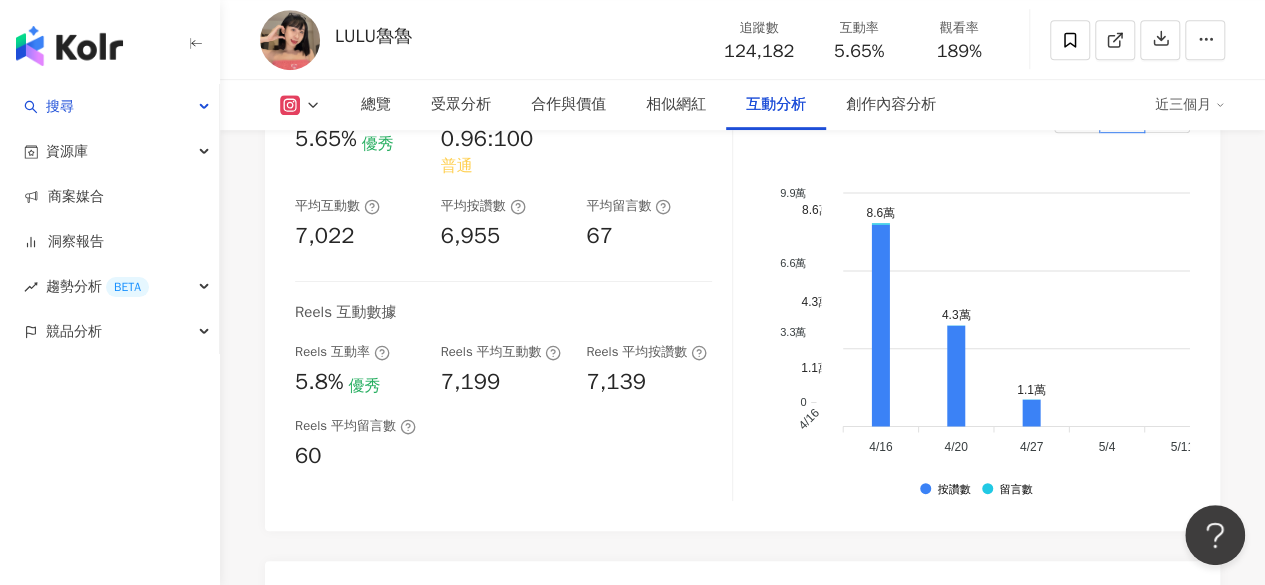 drag, startPoint x: 503, startPoint y: 465, endPoint x: 624, endPoint y: 477, distance: 121.59358 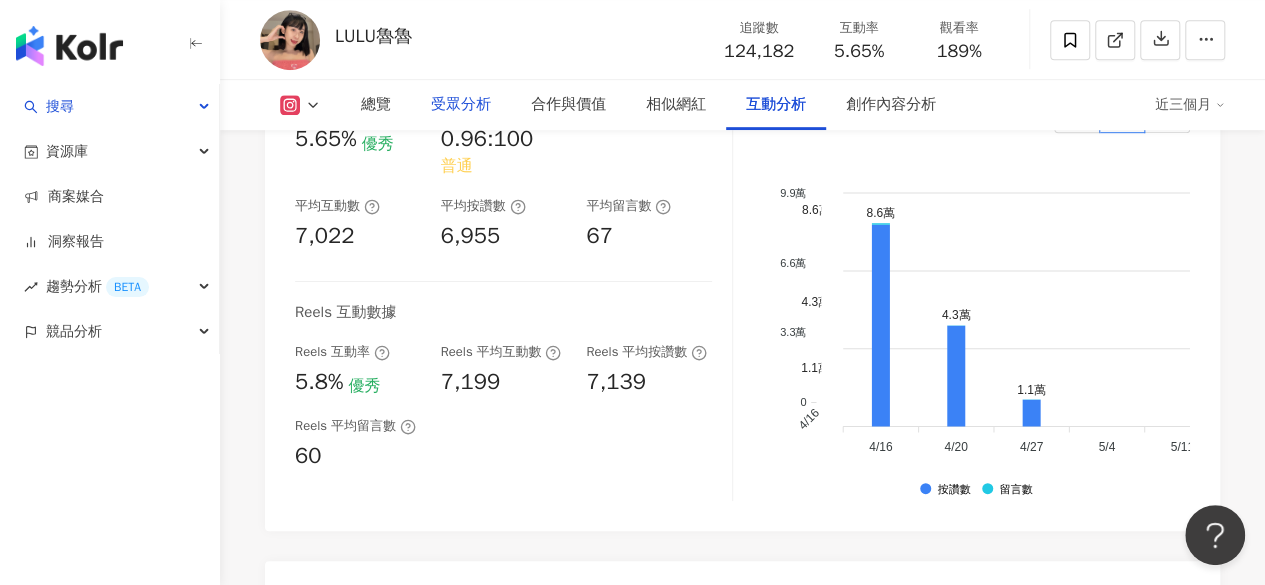 click on "受眾分析" 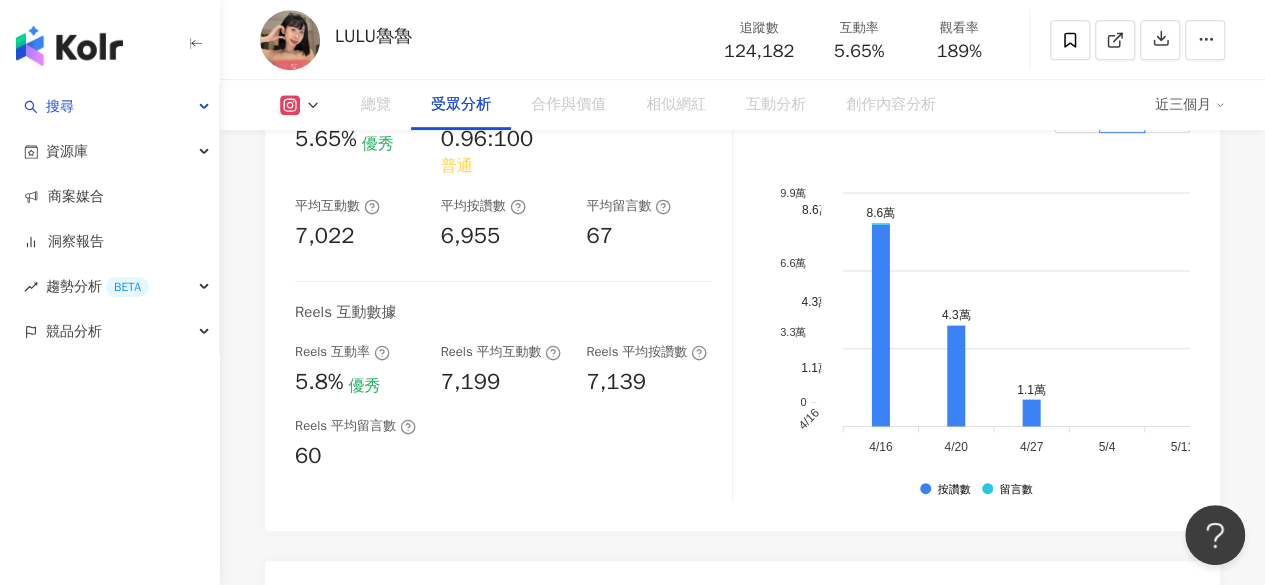 scroll, scrollTop: 1750, scrollLeft: 0, axis: vertical 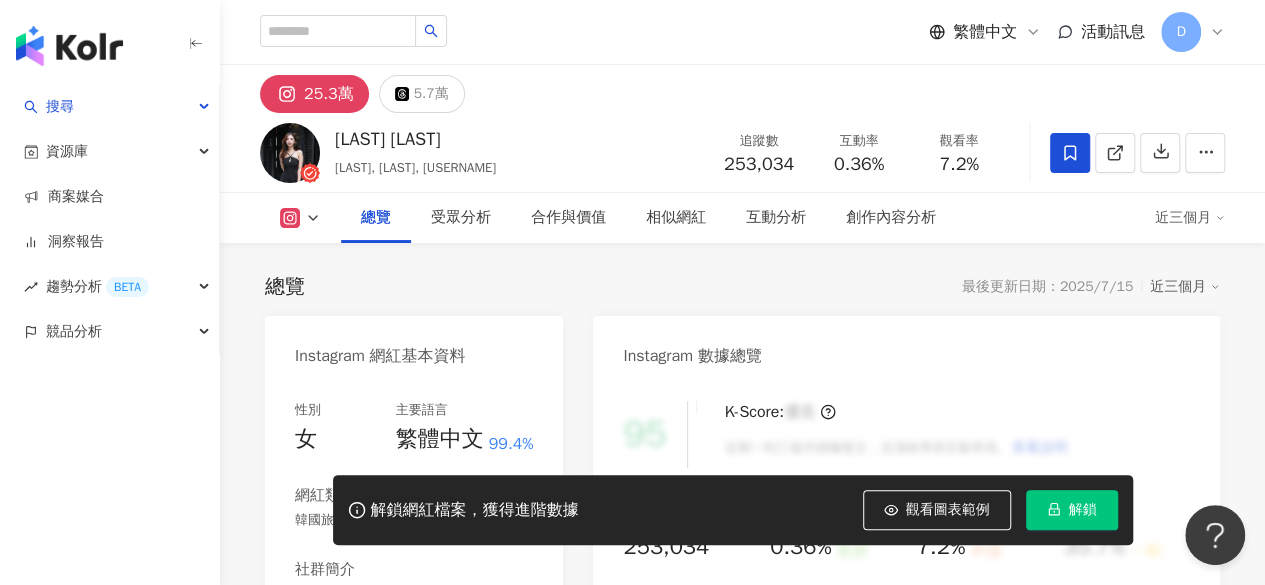click on "解鎖" at bounding box center [1083, 510] 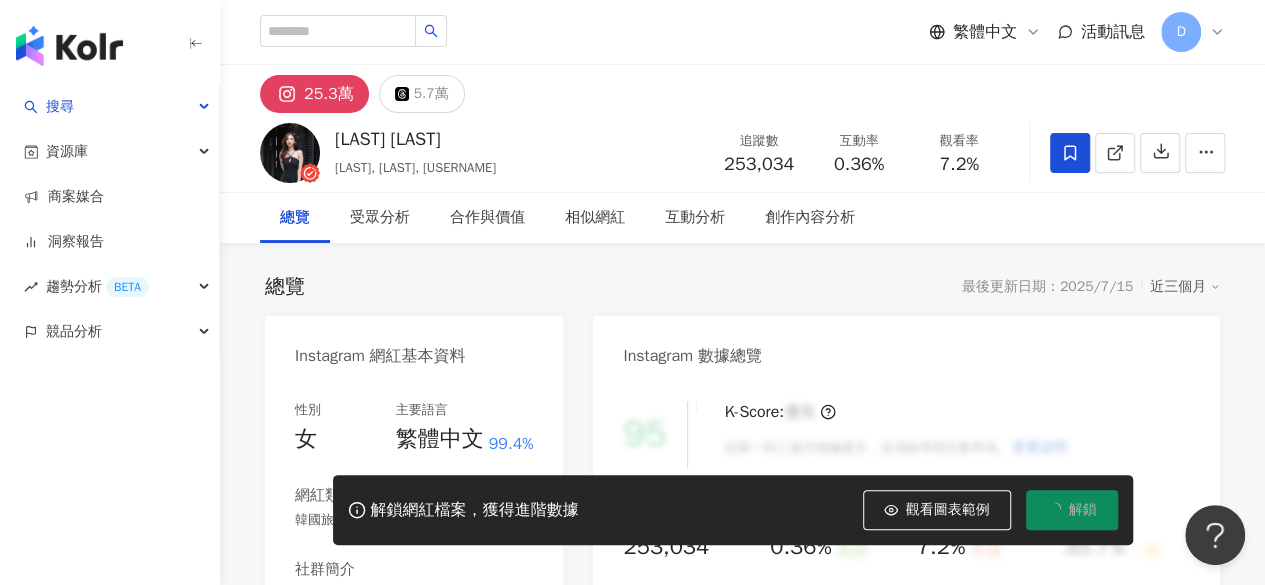 scroll, scrollTop: 122, scrollLeft: 0, axis: vertical 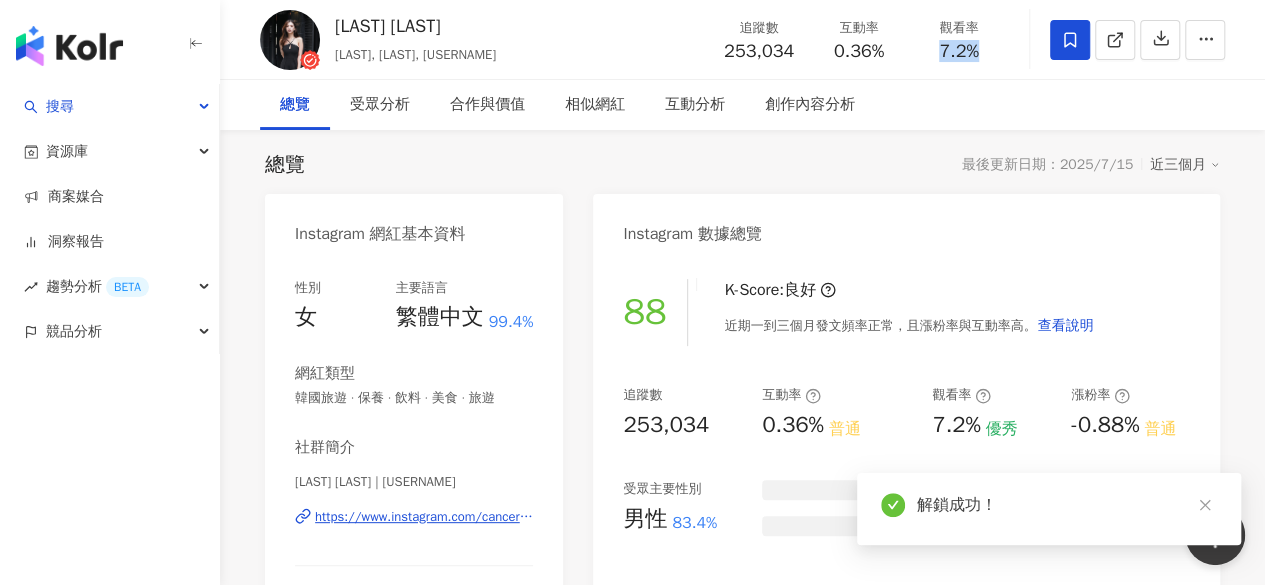 click on "7.2%" at bounding box center (959, 52) 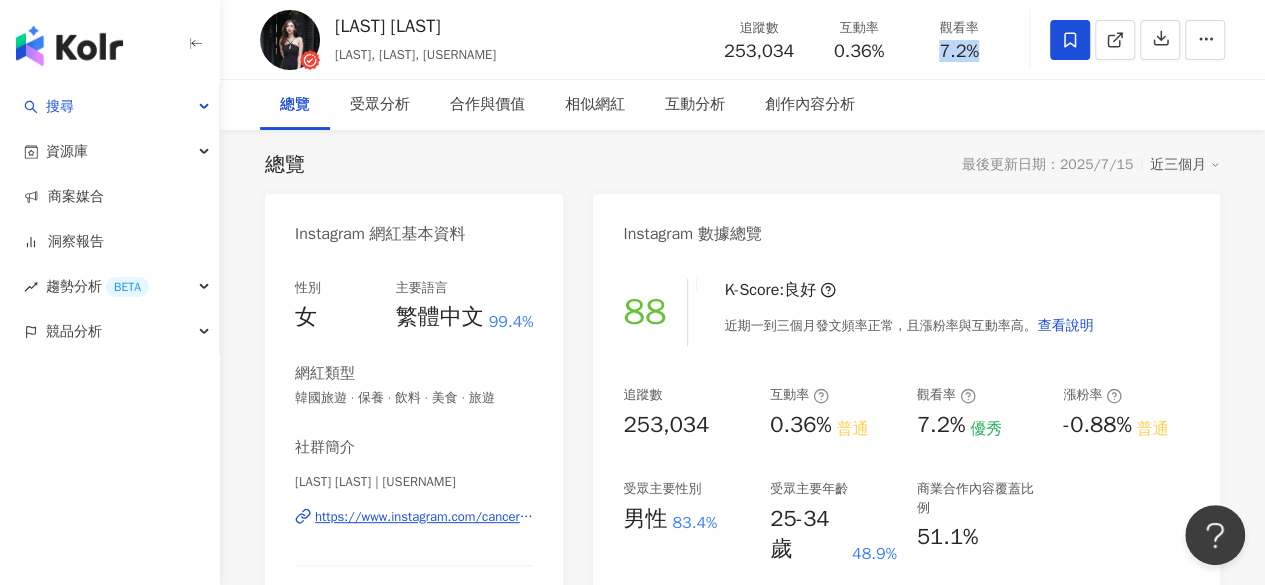 drag, startPoint x: 828, startPoint y: 42, endPoint x: 880, endPoint y: 51, distance: 52.773098 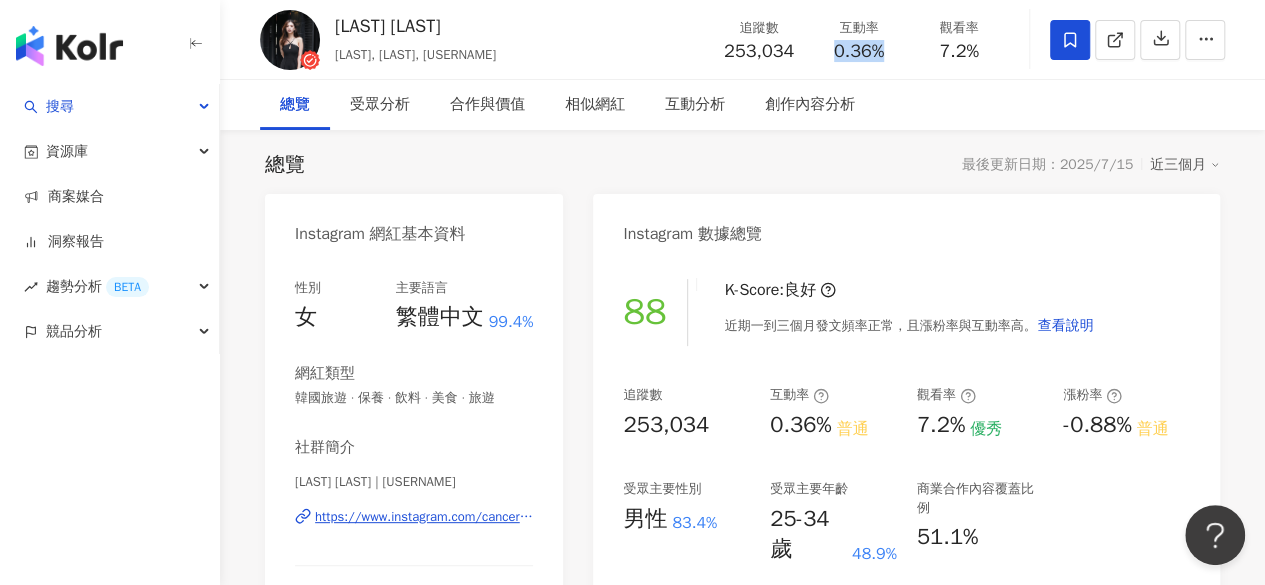 drag, startPoint x: 824, startPoint y: 45, endPoint x: 900, endPoint y: 59, distance: 77.27872 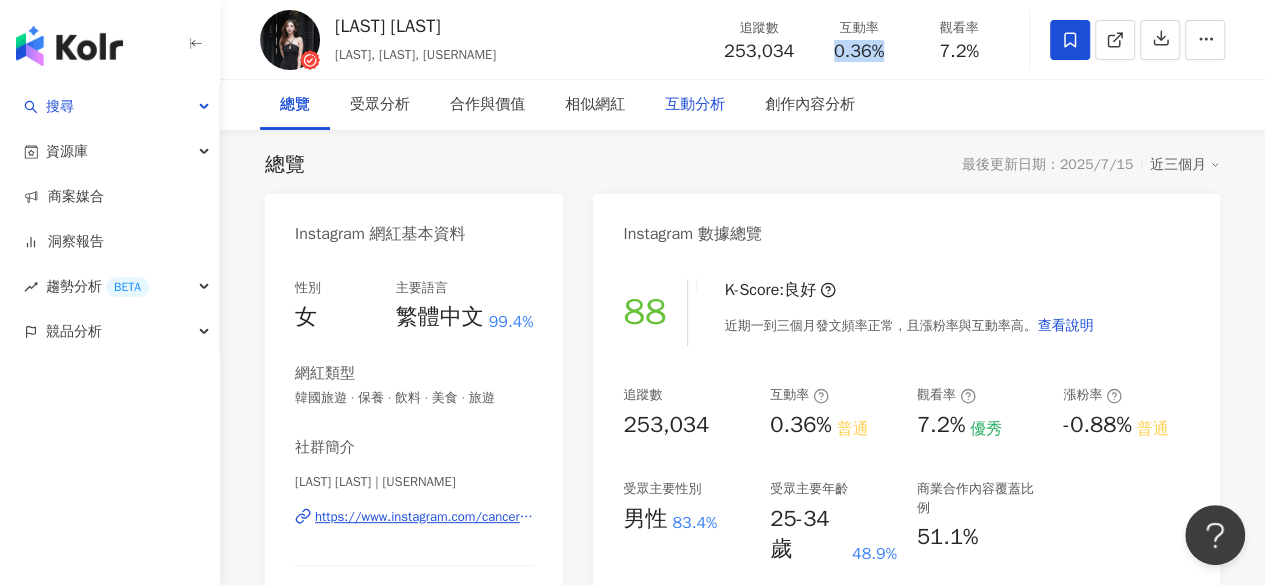 click on "互動分析" at bounding box center [695, 105] 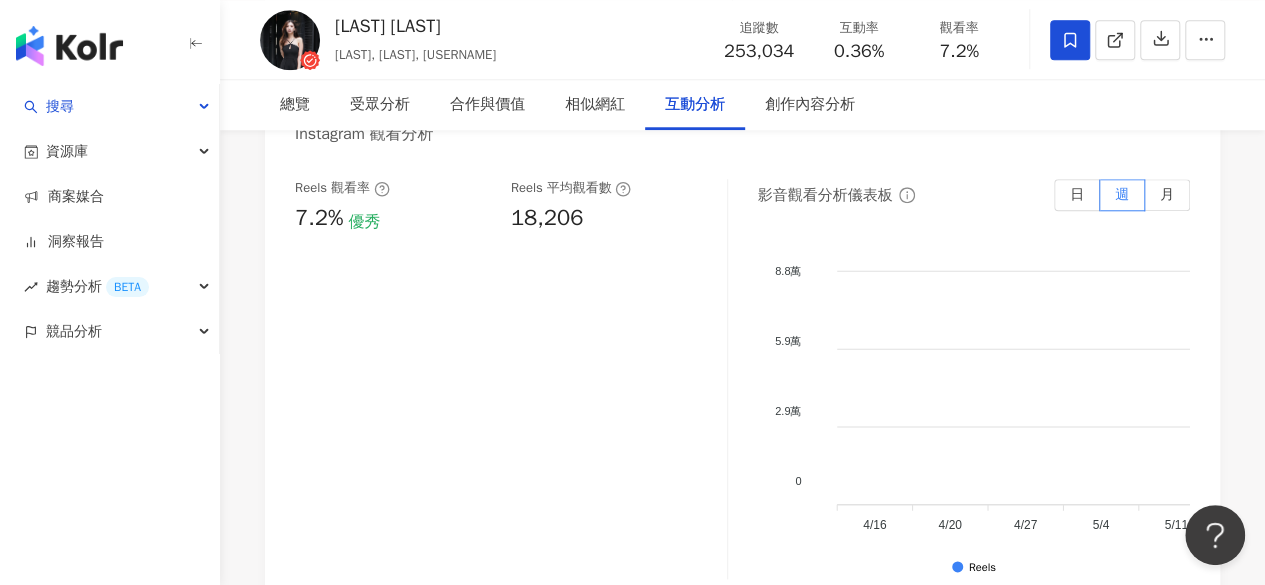 scroll, scrollTop: 4709, scrollLeft: 0, axis: vertical 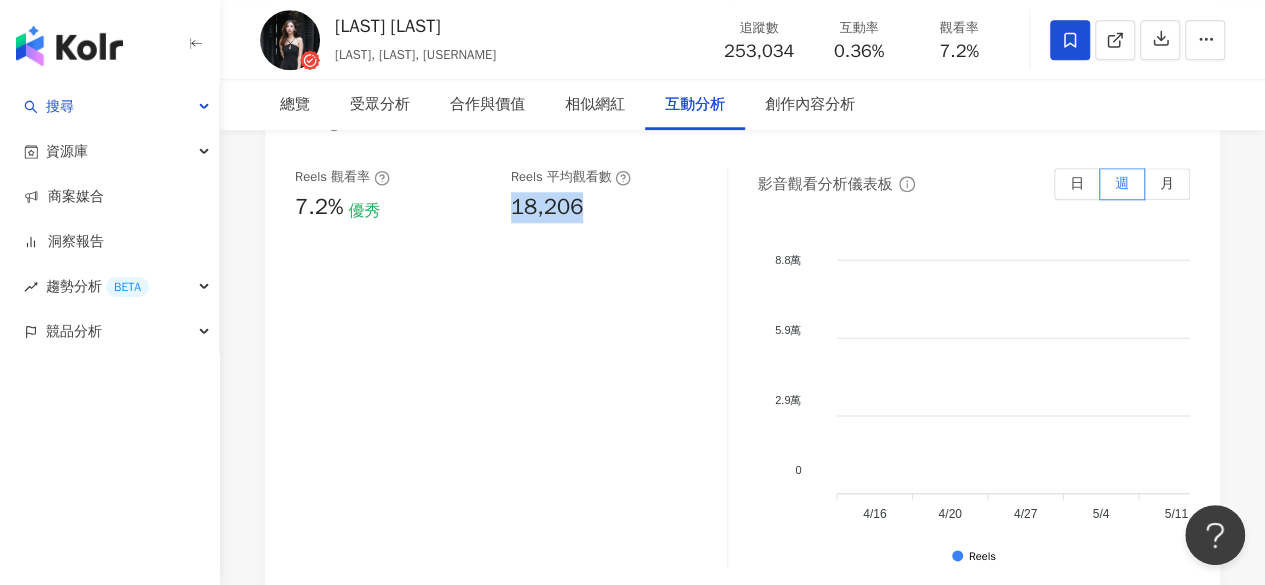 drag, startPoint x: 510, startPoint y: 207, endPoint x: 607, endPoint y: 203, distance: 97.082436 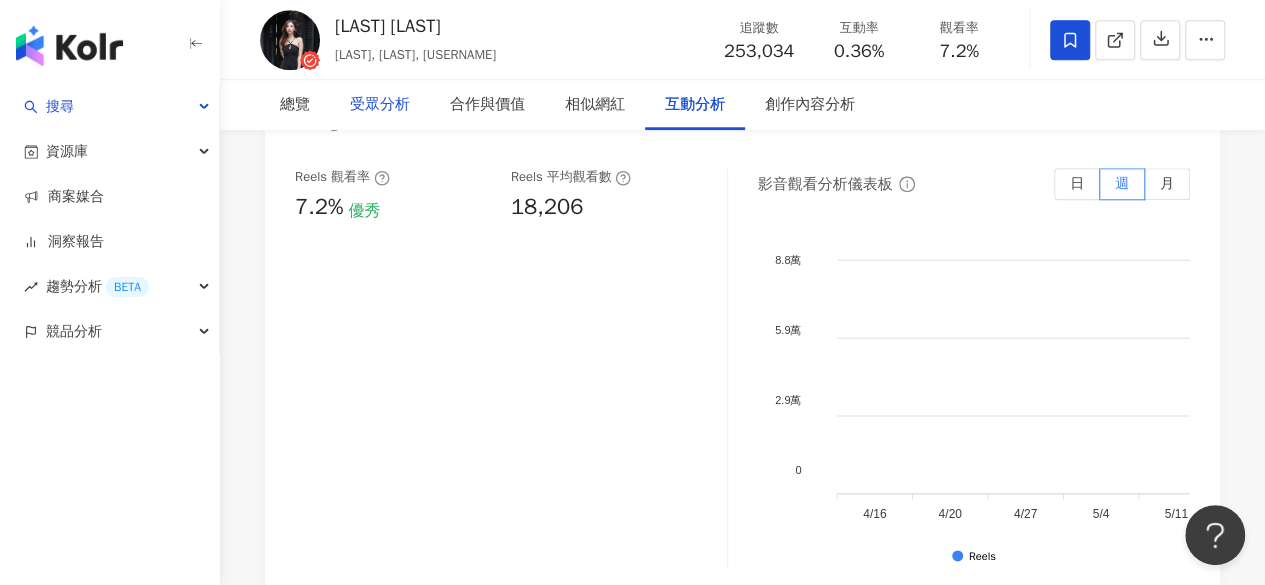 click on "受眾分析" at bounding box center [380, 105] 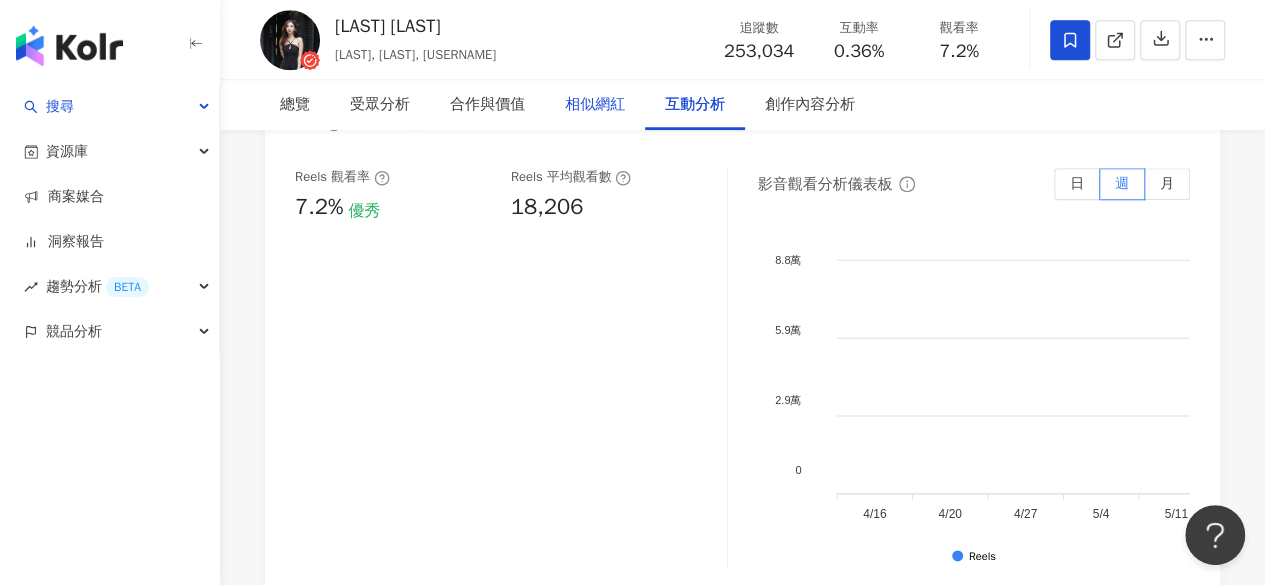 scroll, scrollTop: 1796, scrollLeft: 0, axis: vertical 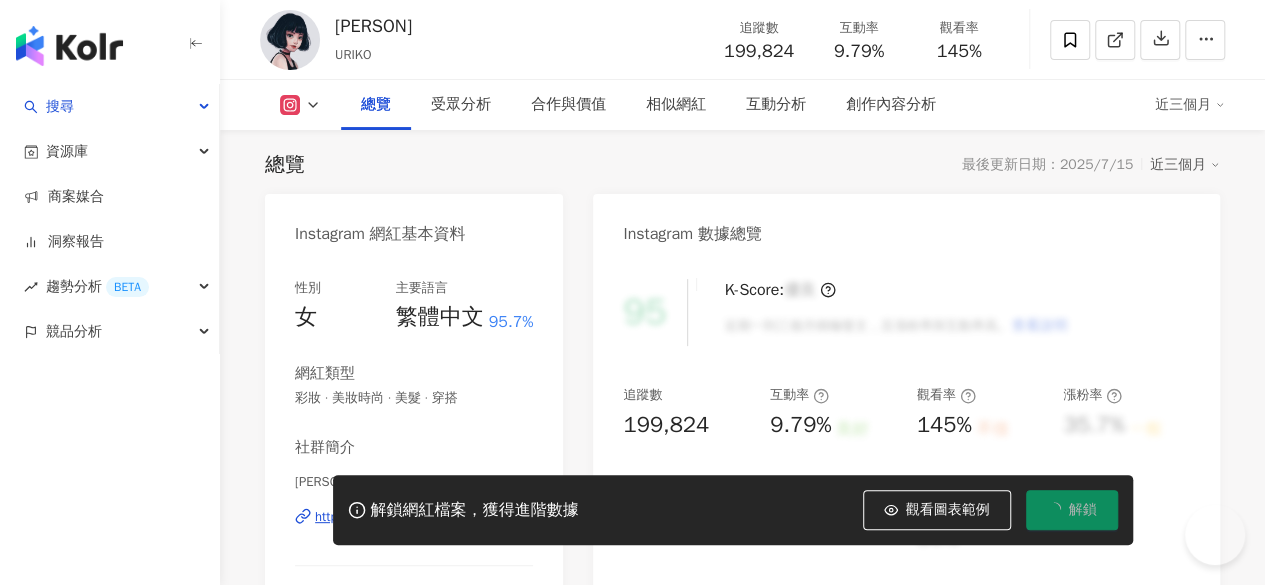 drag, startPoint x: 990, startPoint y: 53, endPoint x: 896, endPoint y: 53, distance: 94 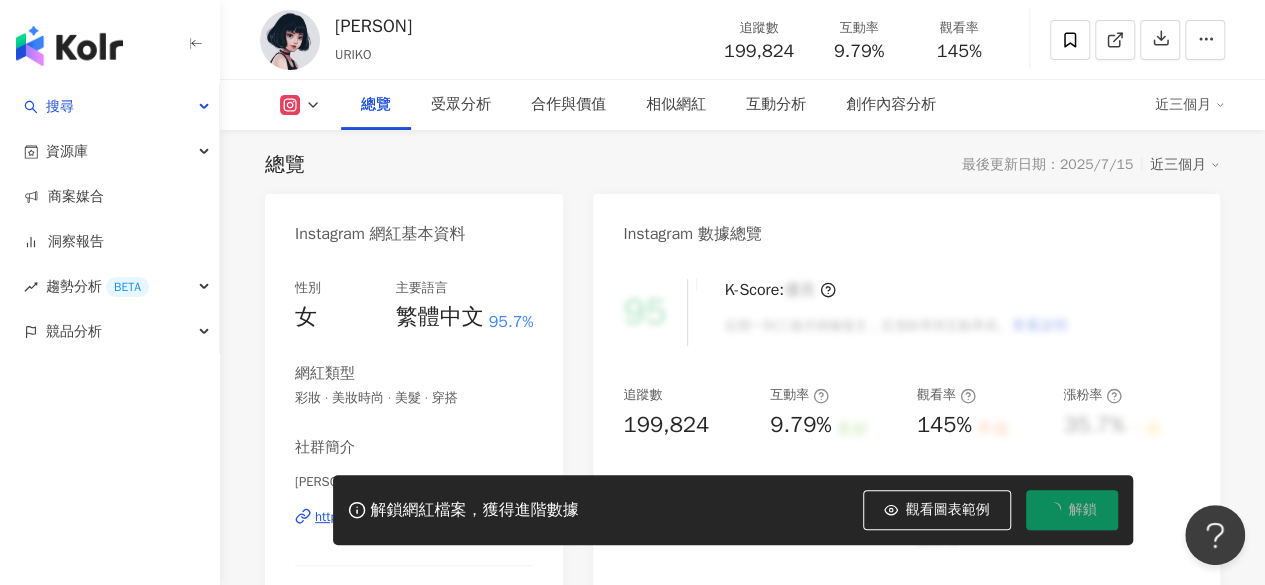 drag, startPoint x: 923, startPoint y: 53, endPoint x: 954, endPoint y: 51, distance: 31.06445 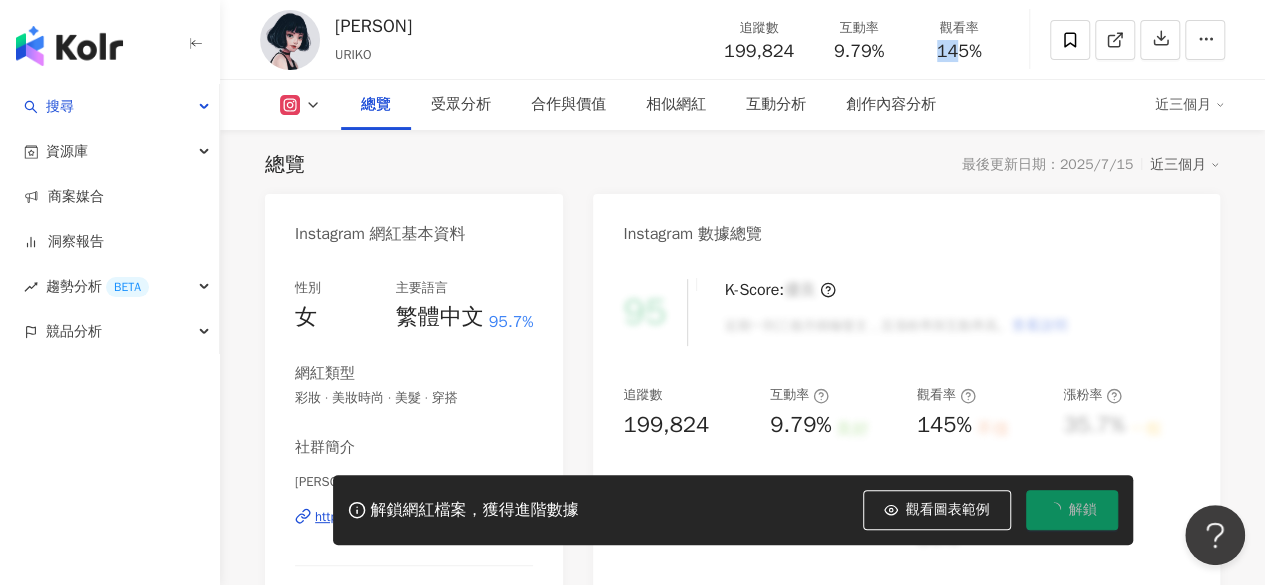 scroll, scrollTop: 0, scrollLeft: 0, axis: both 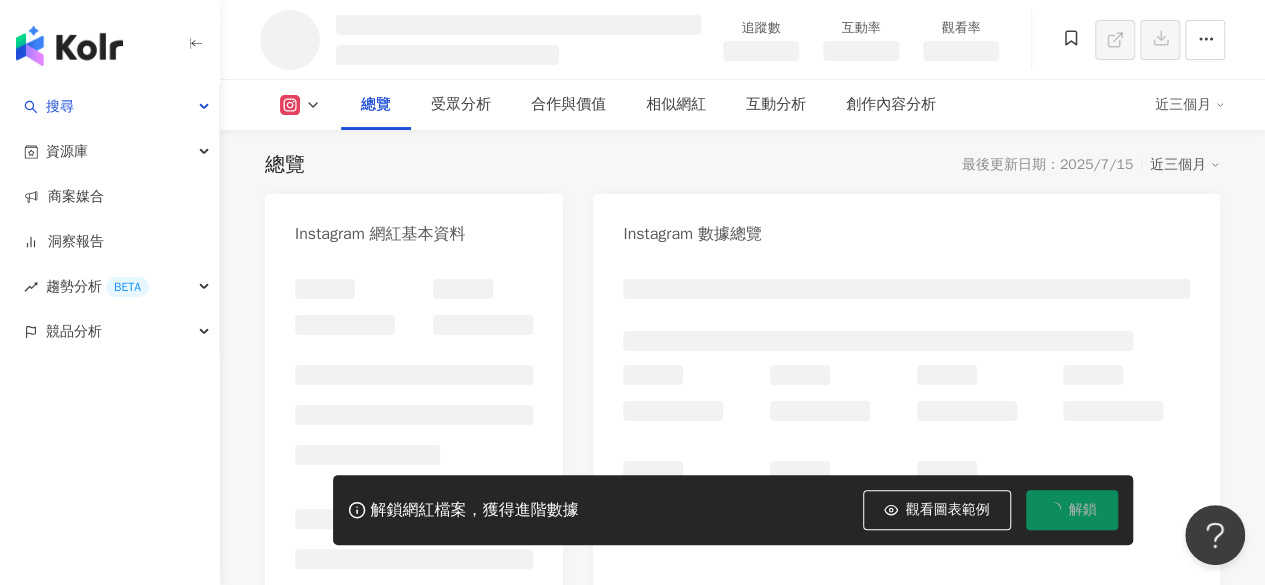 drag, startPoint x: 986, startPoint y: 53, endPoint x: 925, endPoint y: 49, distance: 61.13101 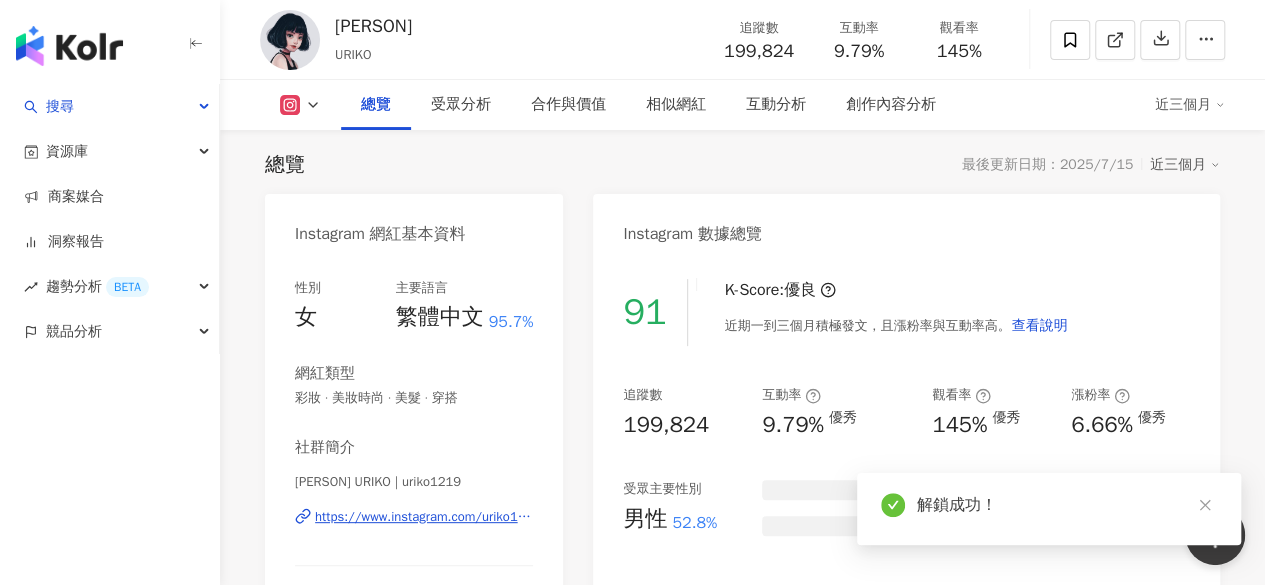 click on "145%" at bounding box center [959, 52] 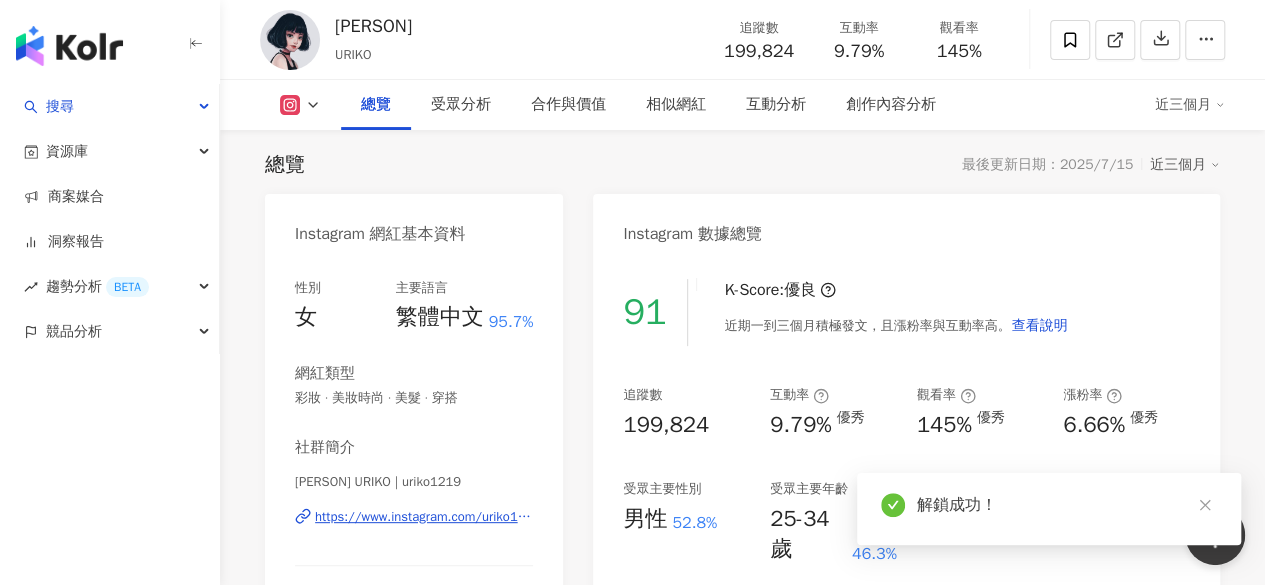 drag, startPoint x: 932, startPoint y: 53, endPoint x: 981, endPoint y: 51, distance: 49.0408 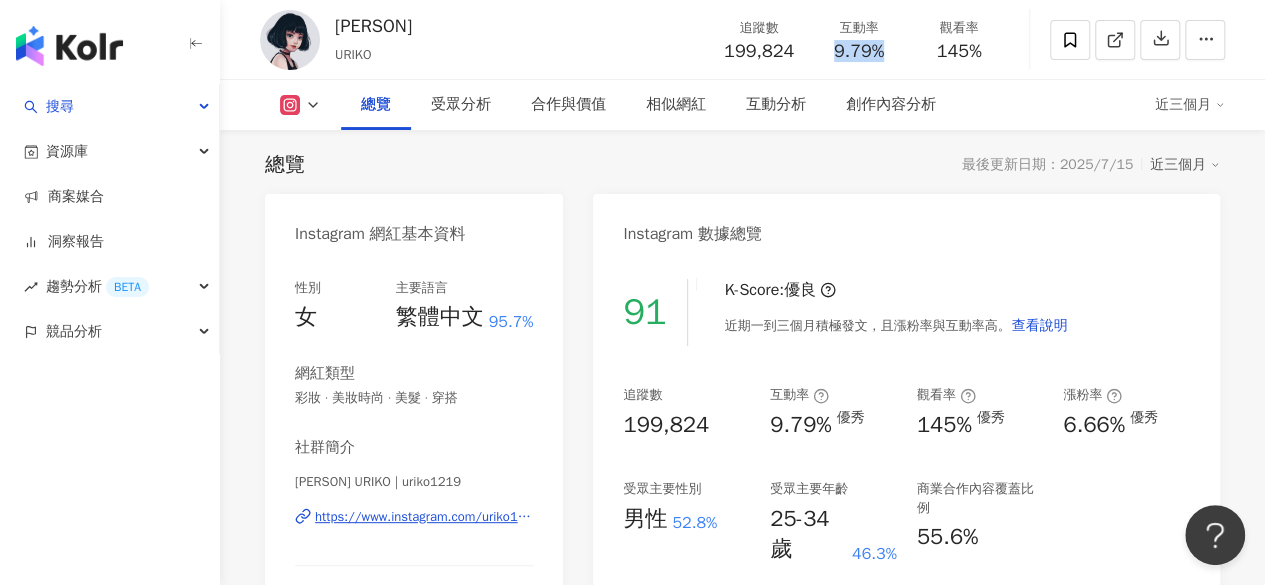 drag, startPoint x: 831, startPoint y: 51, endPoint x: 884, endPoint y: 51, distance: 53 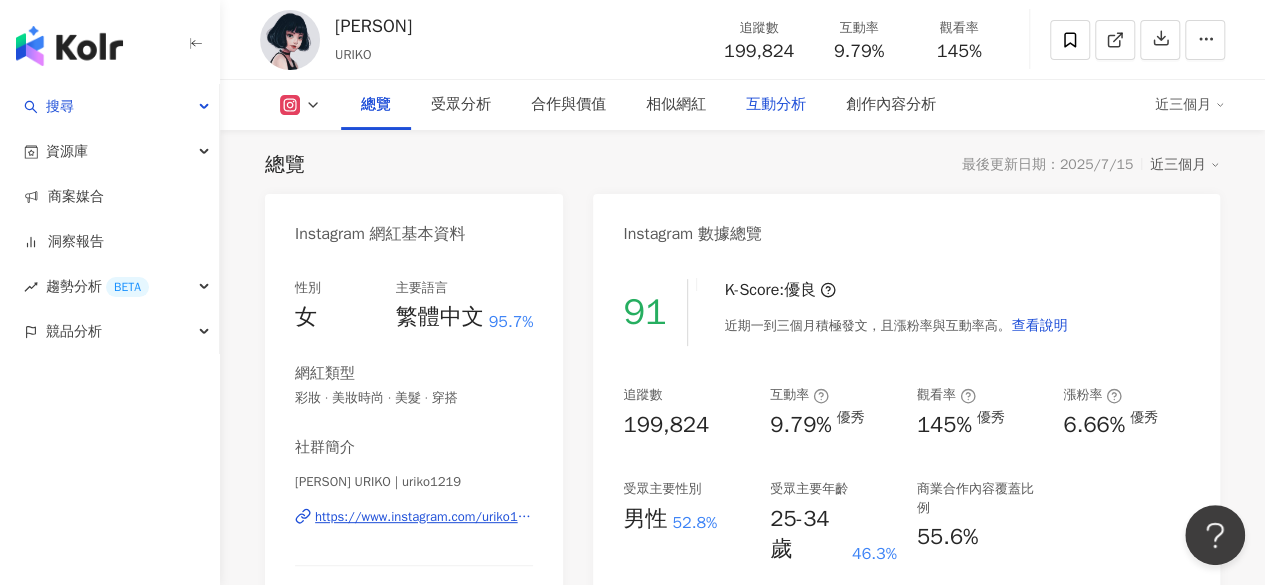 click on "互動分析" at bounding box center (776, 105) 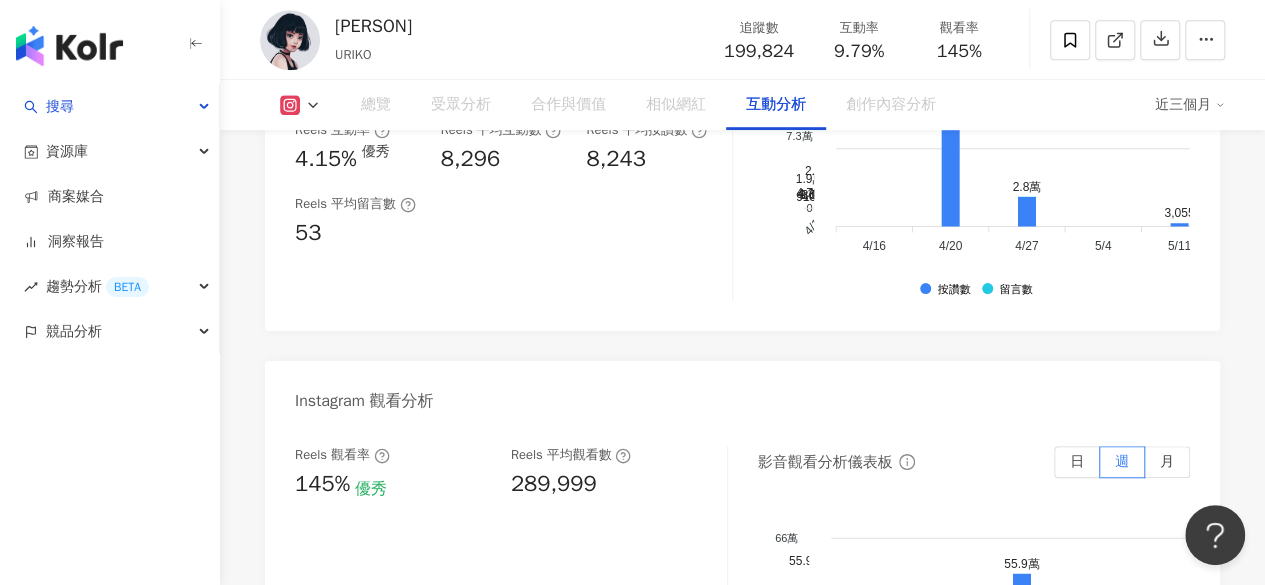 scroll, scrollTop: 4422, scrollLeft: 0, axis: vertical 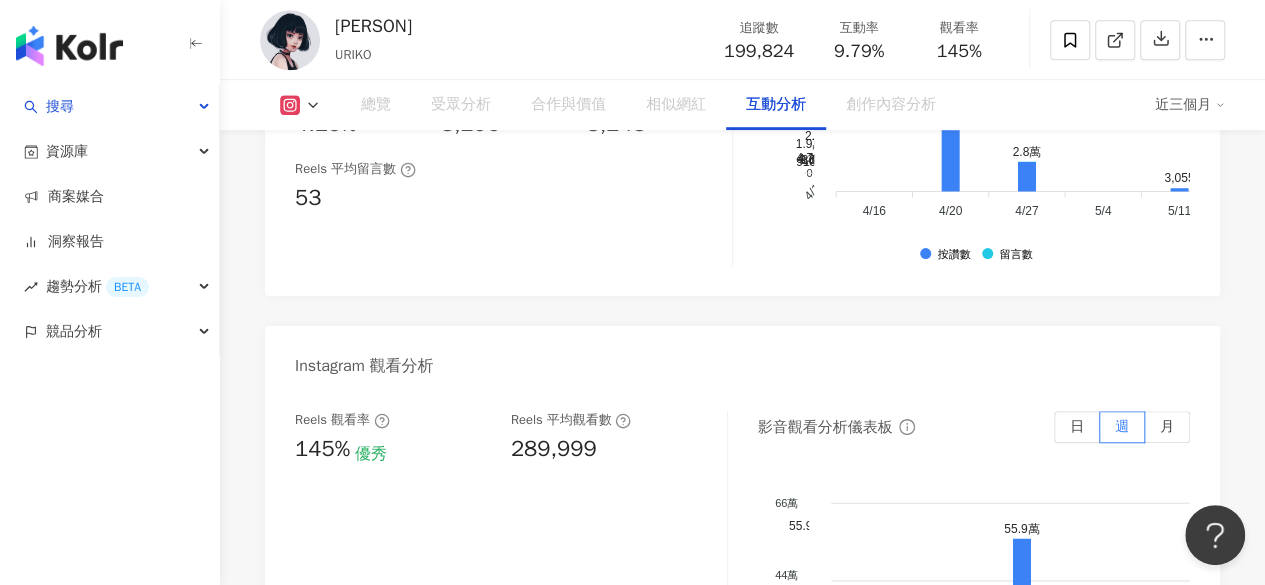 click on "Reels 觀看率   145% 優秀 Reels 平均觀看數   289,999" at bounding box center (501, 438) 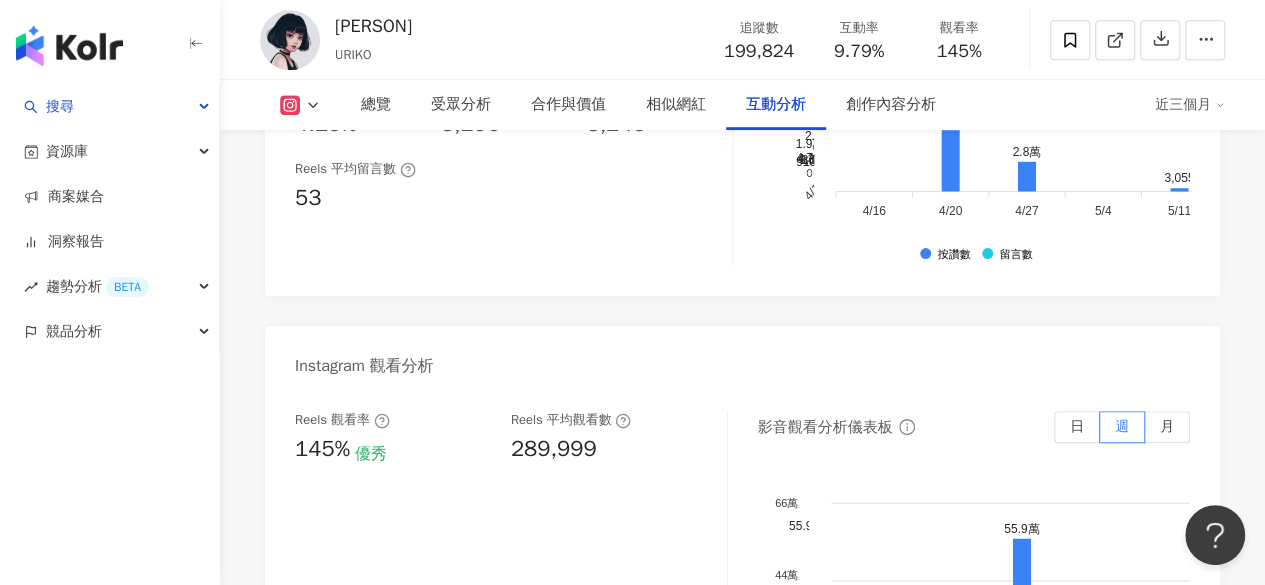 scroll, scrollTop: 4022, scrollLeft: 0, axis: vertical 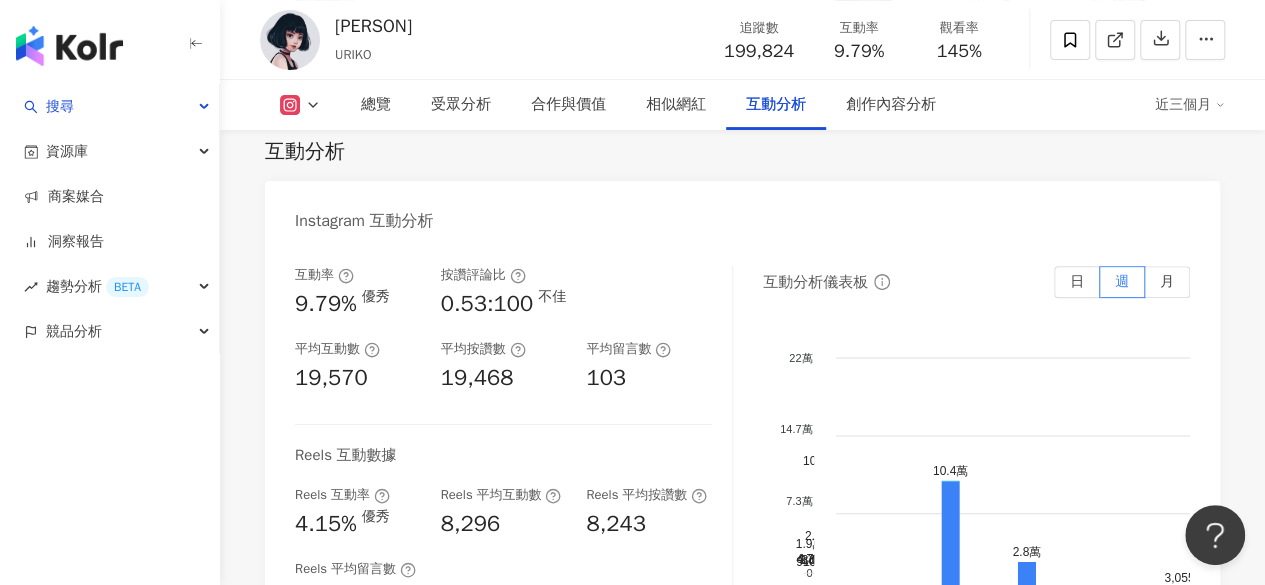 drag, startPoint x: 538, startPoint y: 459, endPoint x: 489, endPoint y: 447, distance: 50.447994 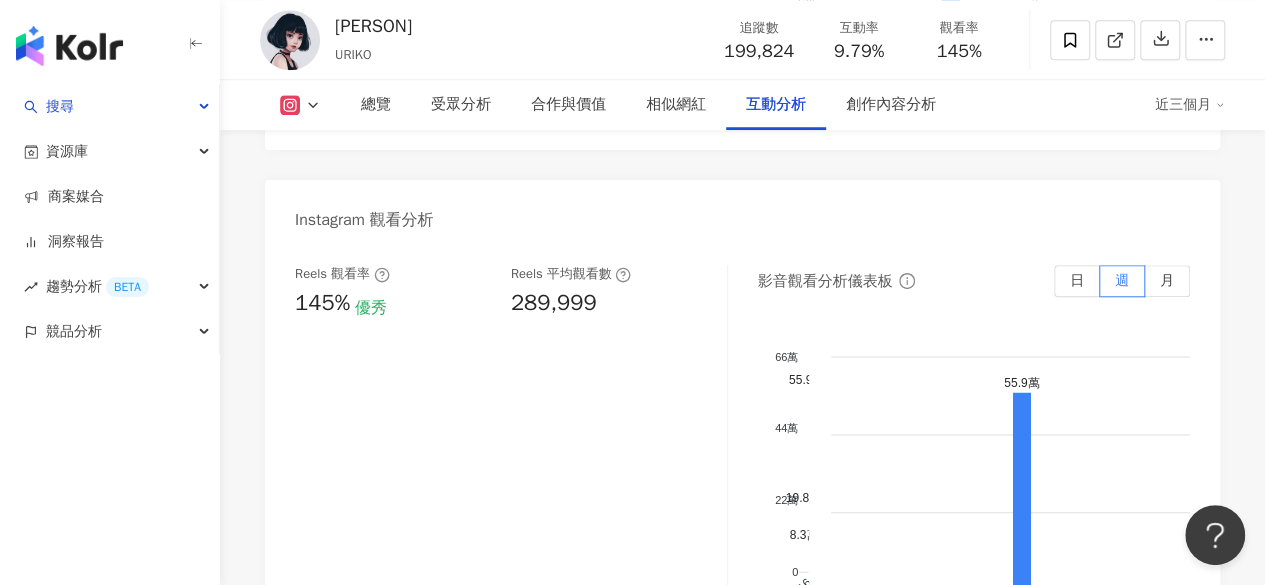 scroll, scrollTop: 4622, scrollLeft: 0, axis: vertical 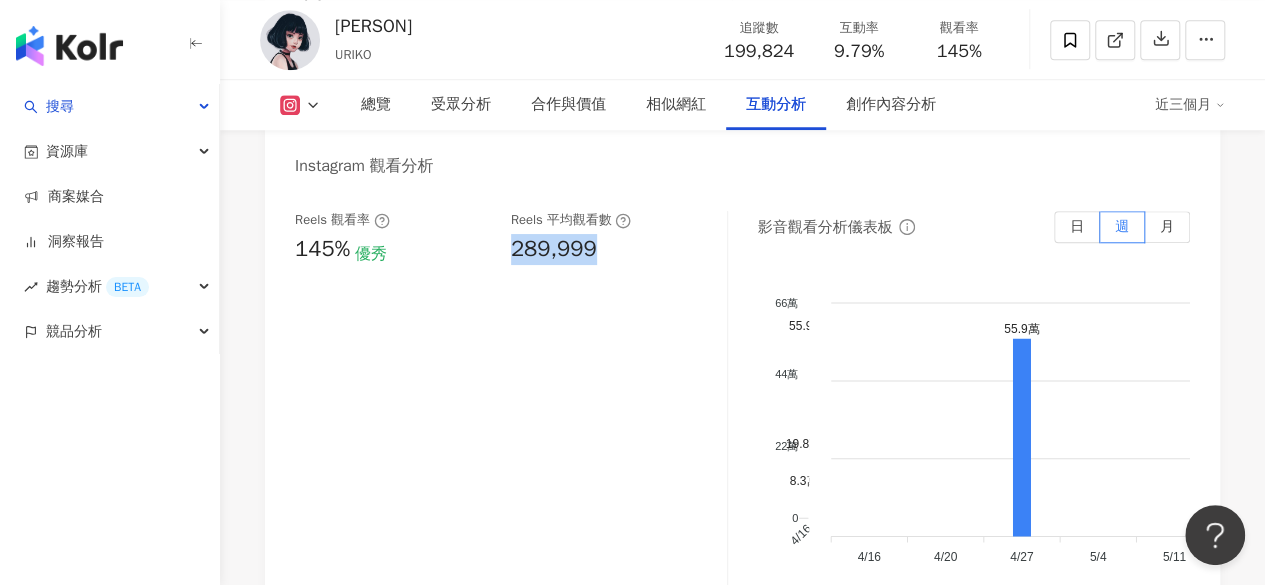drag, startPoint x: 510, startPoint y: 258, endPoint x: 603, endPoint y: 259, distance: 93.00538 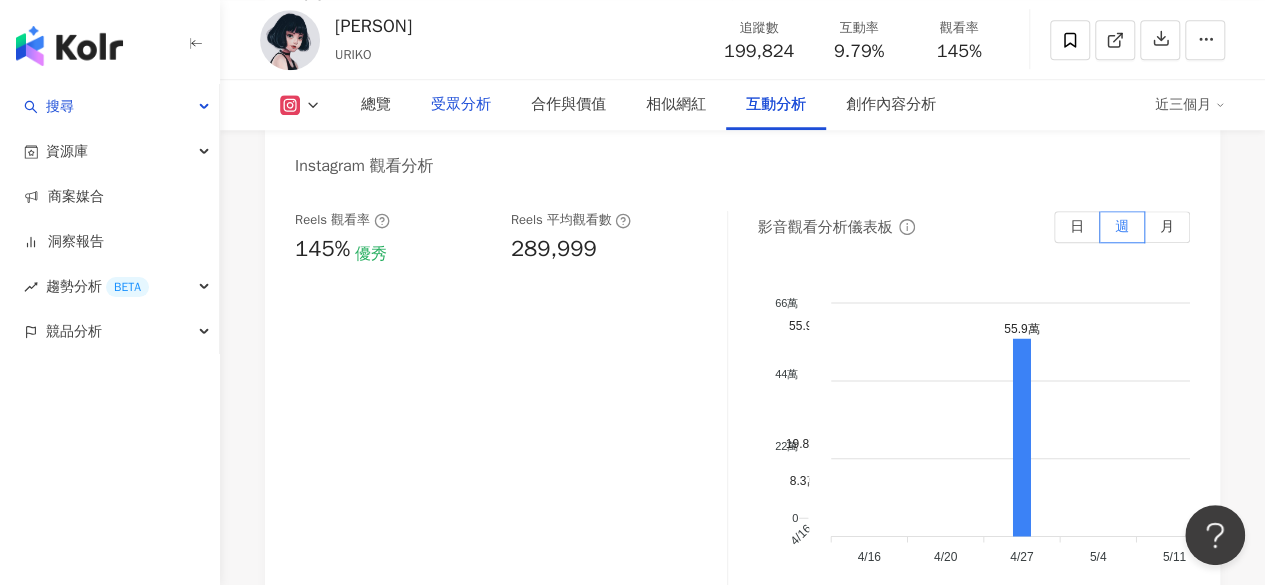 click on "受眾分析" at bounding box center (461, 105) 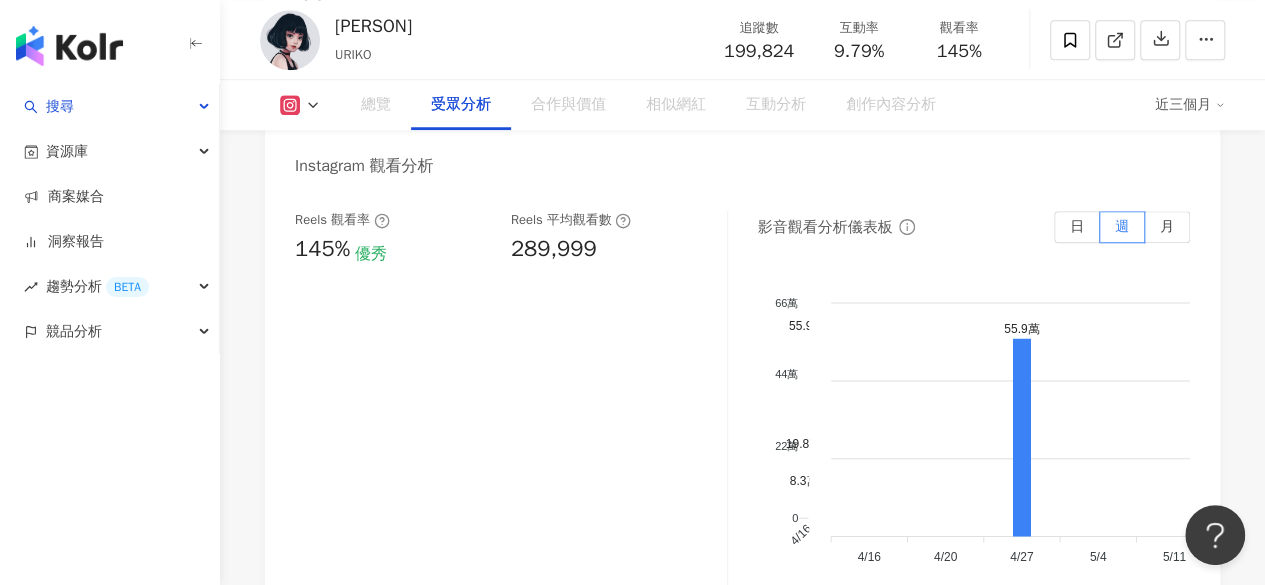 scroll, scrollTop: 1778, scrollLeft: 0, axis: vertical 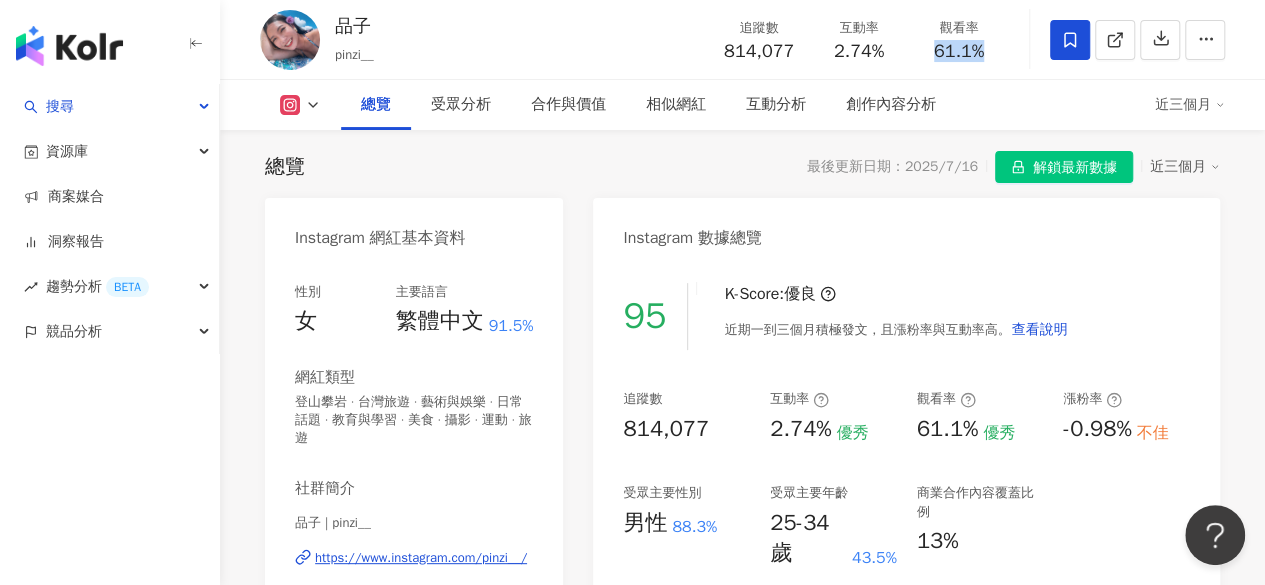 drag, startPoint x: 932, startPoint y: 51, endPoint x: 1000, endPoint y: 53, distance: 68.0294 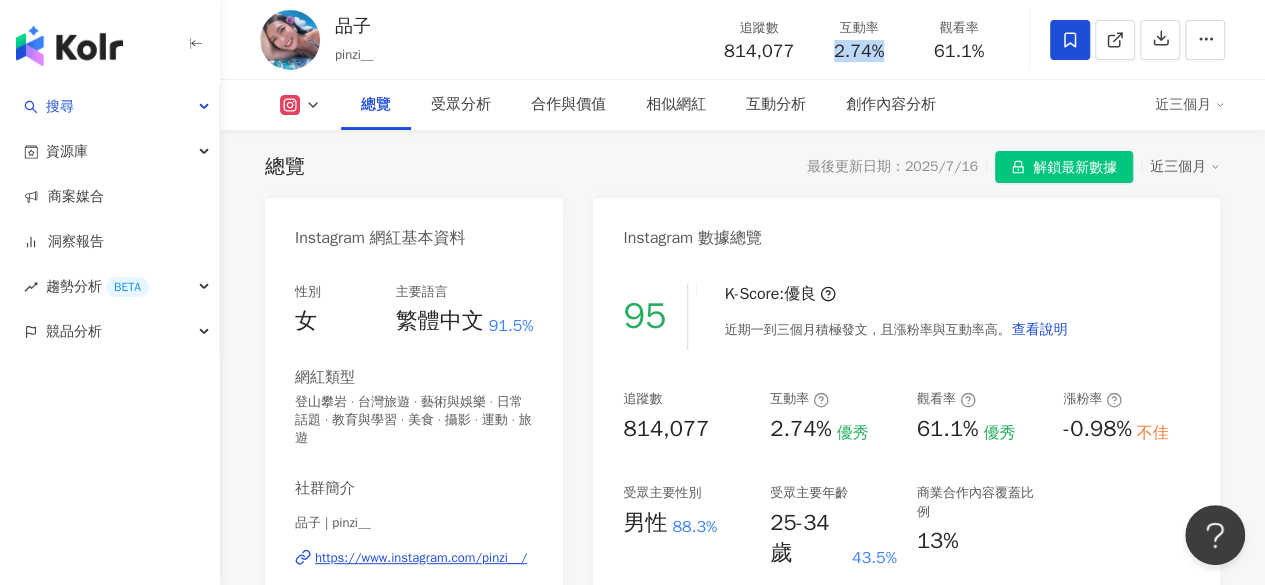 drag, startPoint x: 828, startPoint y: 59, endPoint x: 888, endPoint y: 50, distance: 60.671246 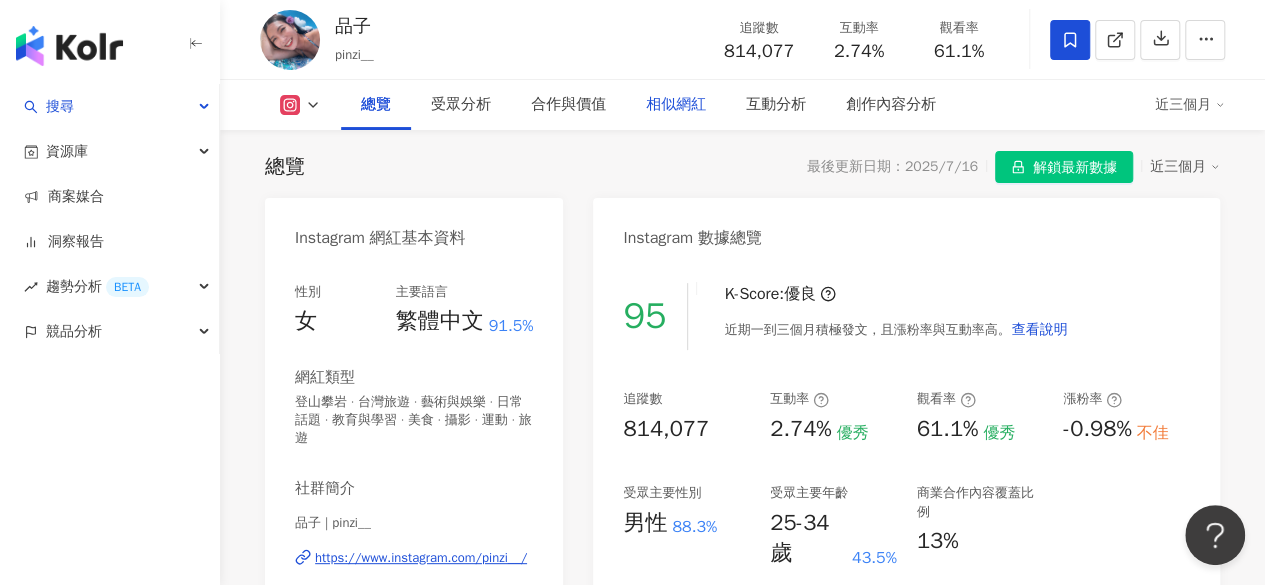 click on "相似網紅" at bounding box center (676, 105) 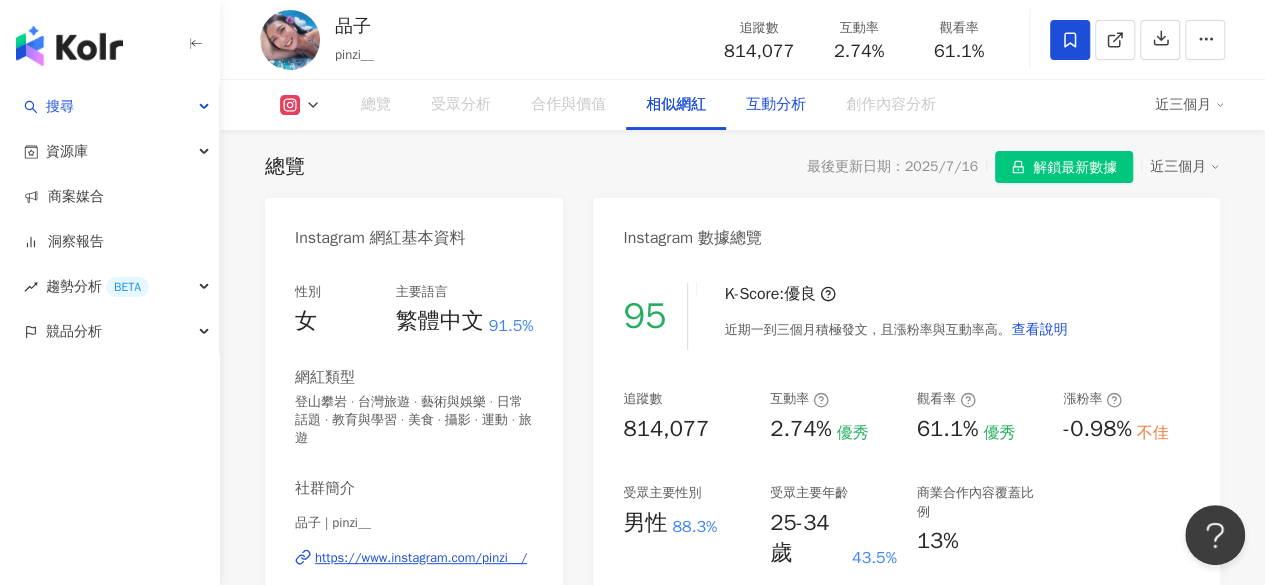 scroll, scrollTop: 3252, scrollLeft: 0, axis: vertical 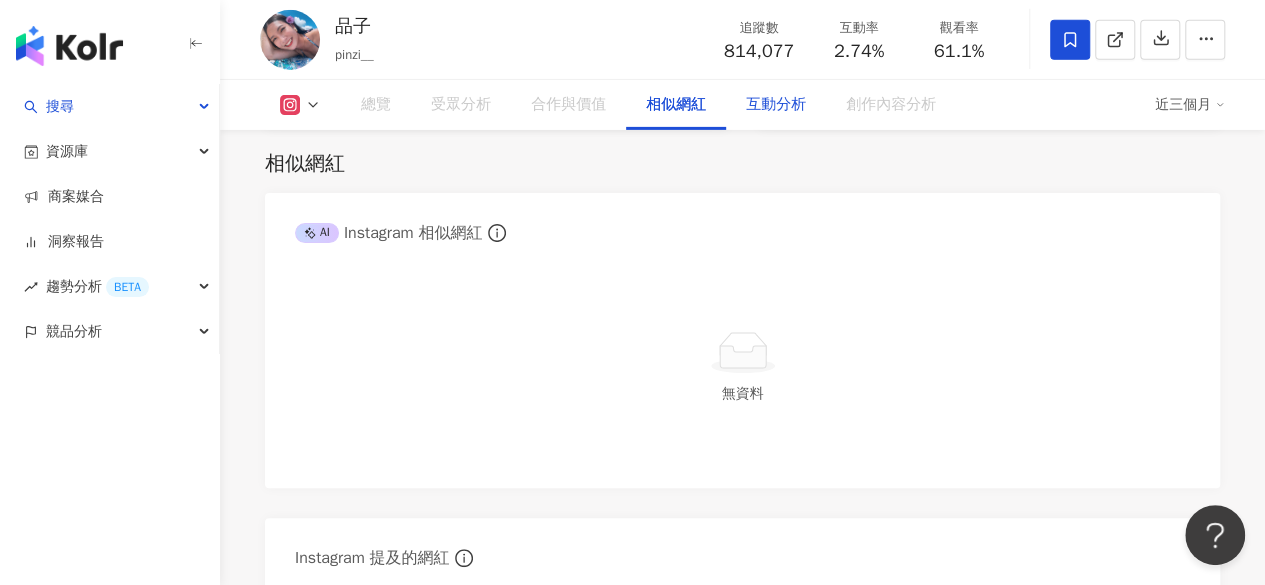 click on "互動分析" at bounding box center (776, 105) 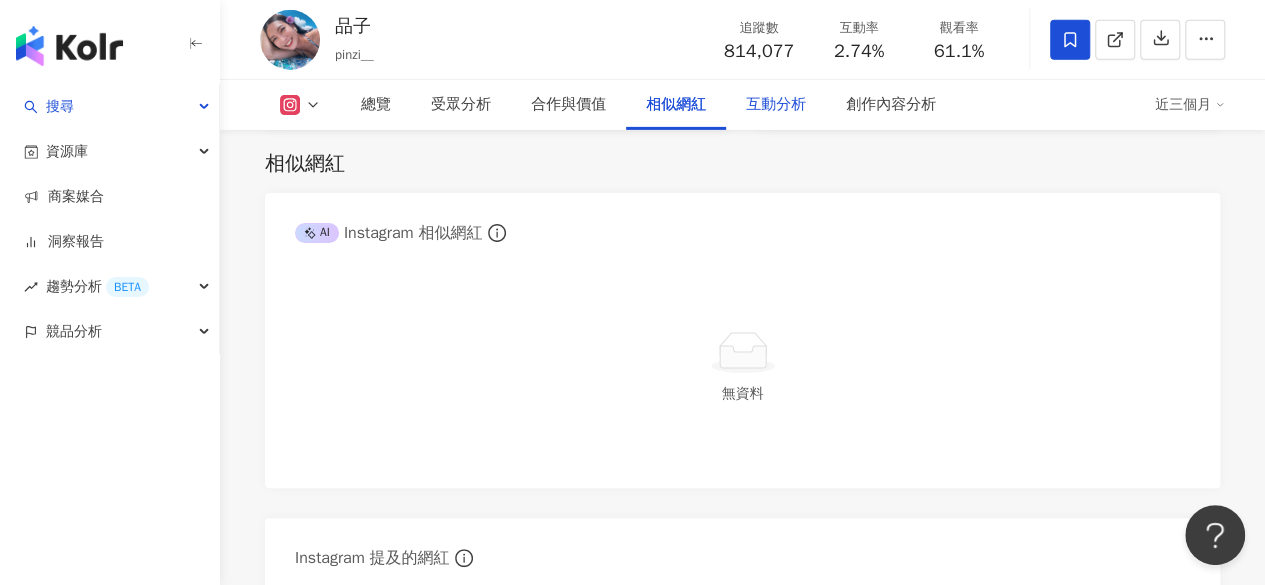 click on "互動分析" at bounding box center (776, 105) 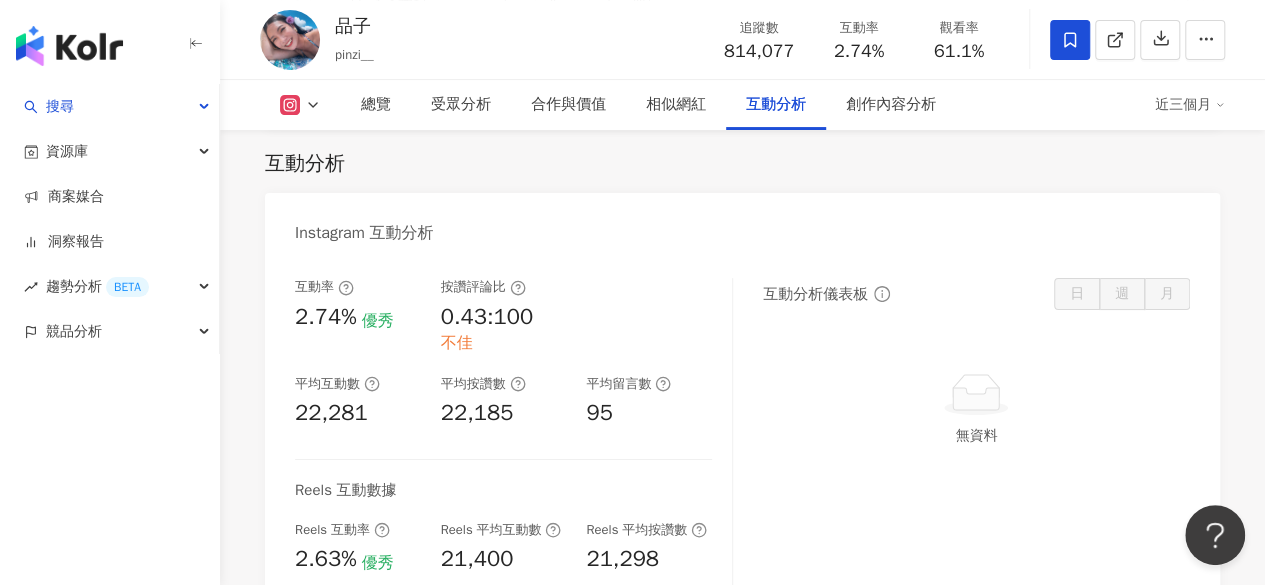 scroll, scrollTop: 4283, scrollLeft: 0, axis: vertical 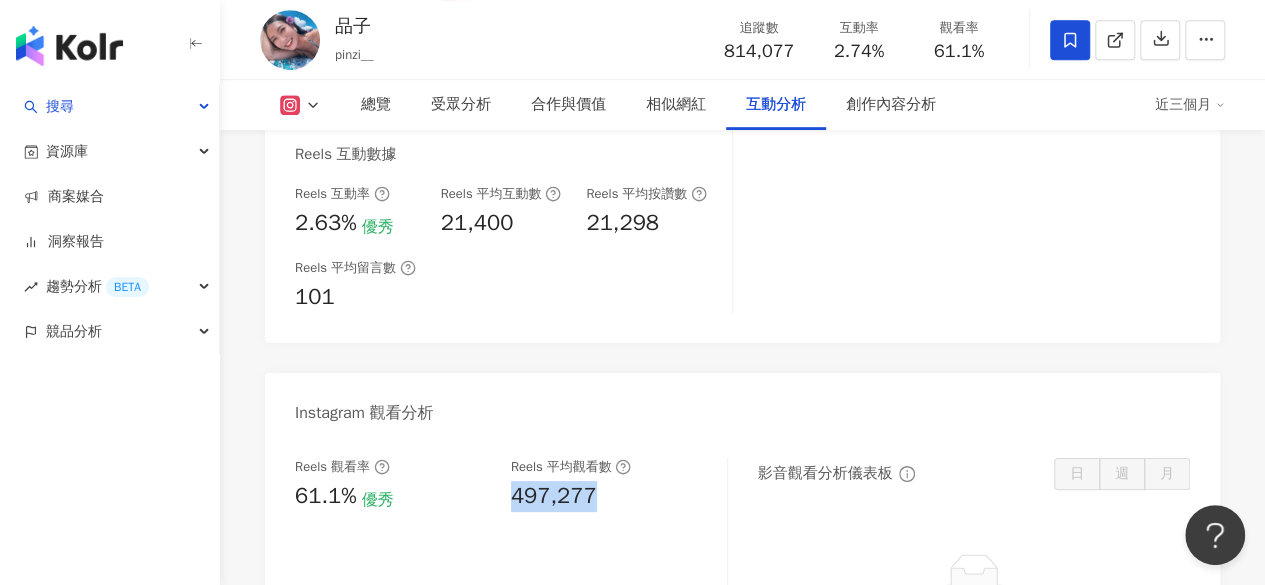drag, startPoint x: 511, startPoint y: 497, endPoint x: 566, endPoint y: 499, distance: 55.03635 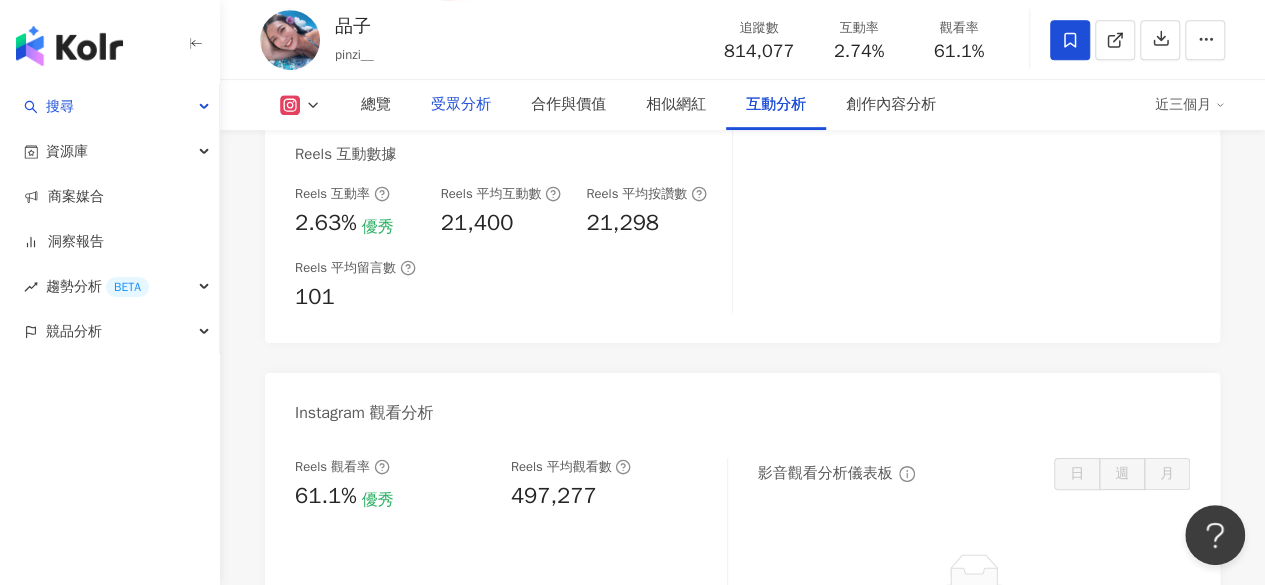 click on "受眾分析" at bounding box center (461, 105) 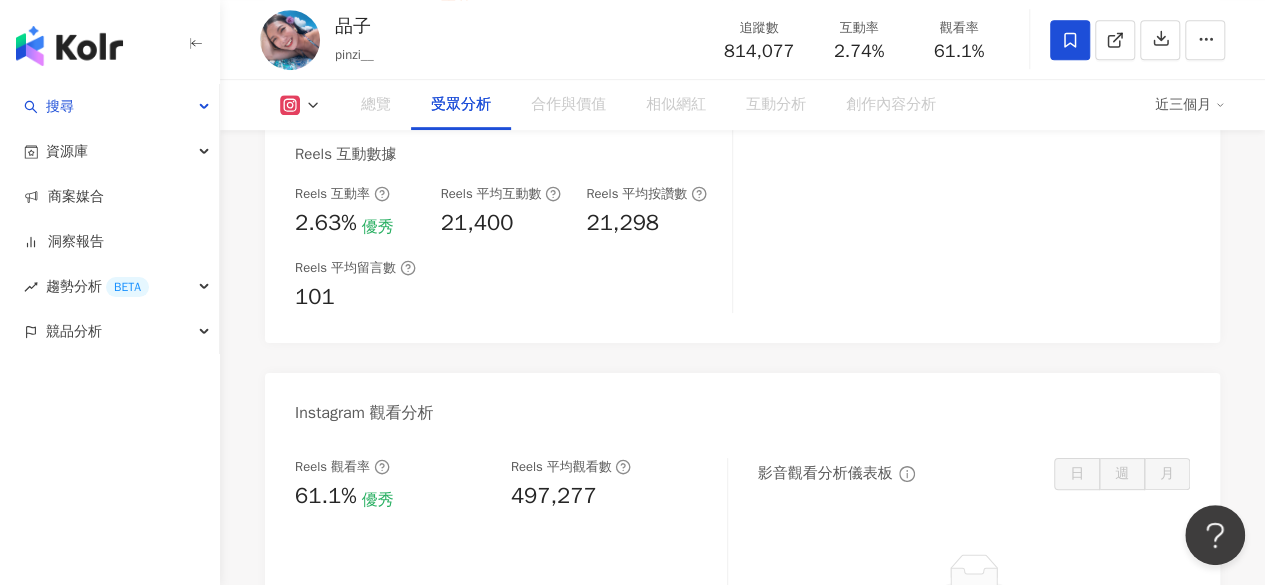 scroll, scrollTop: 1749, scrollLeft: 0, axis: vertical 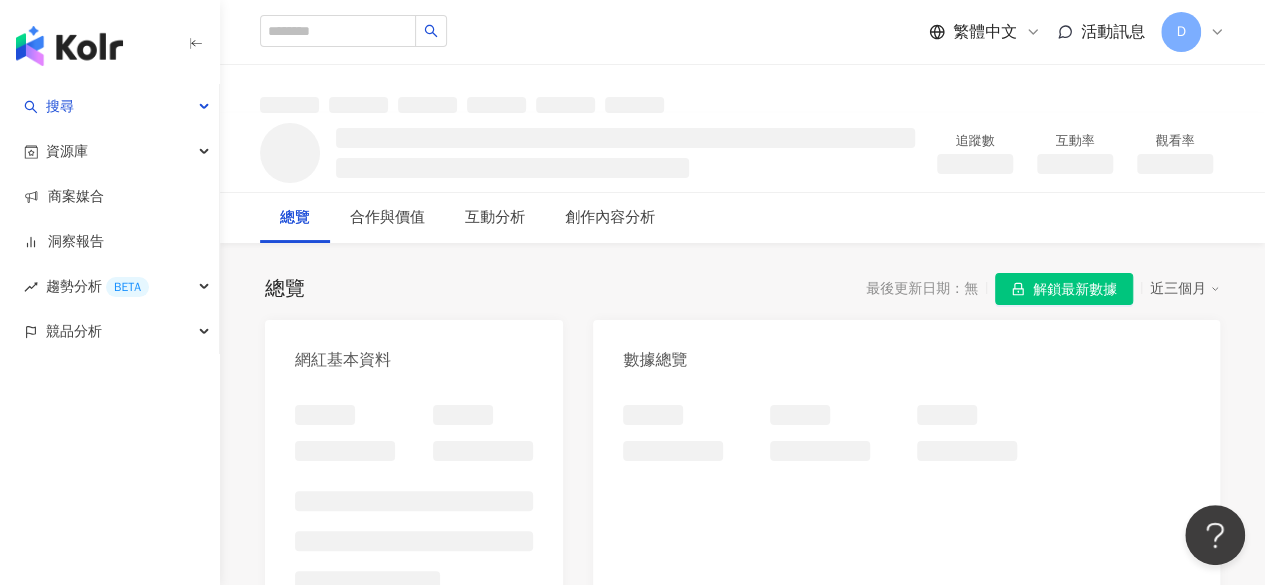 click on "解鎖最新數據" at bounding box center (1075, 290) 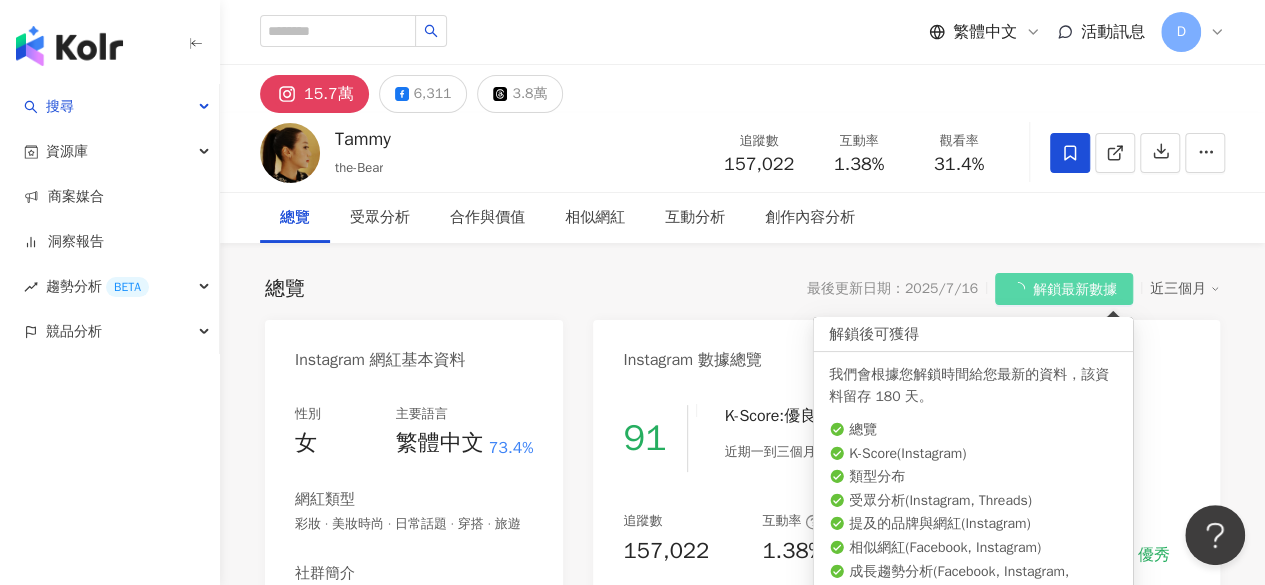 click on "追蹤數 157,022 互動率 1.38% 觀看率 31.4%" at bounding box center (859, 152) 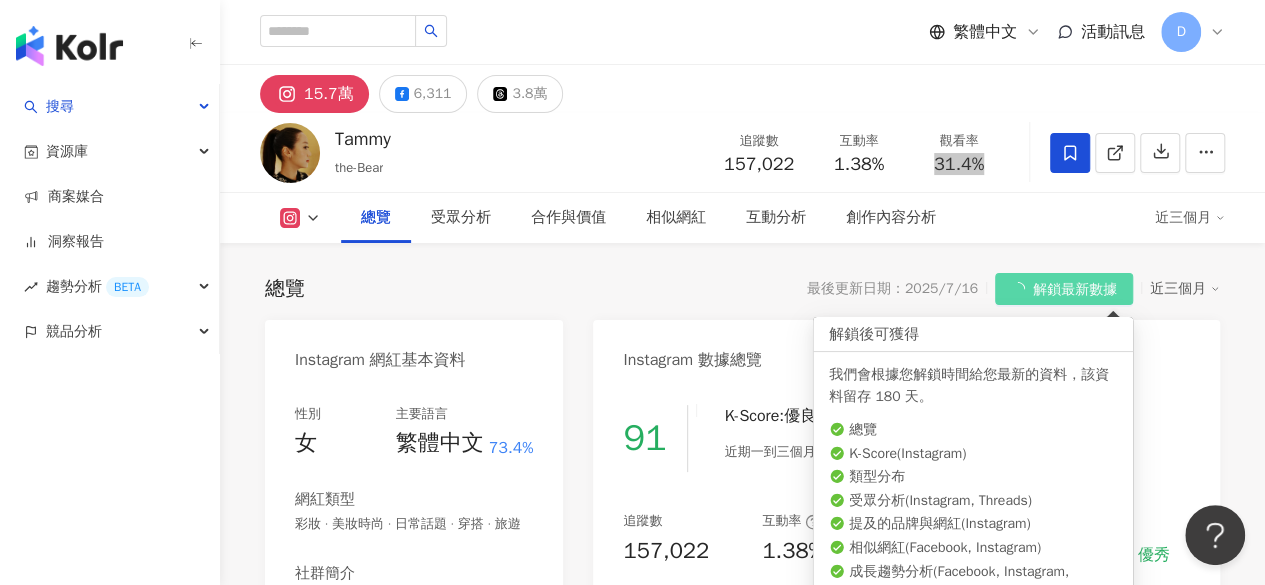 scroll, scrollTop: 122, scrollLeft: 0, axis: vertical 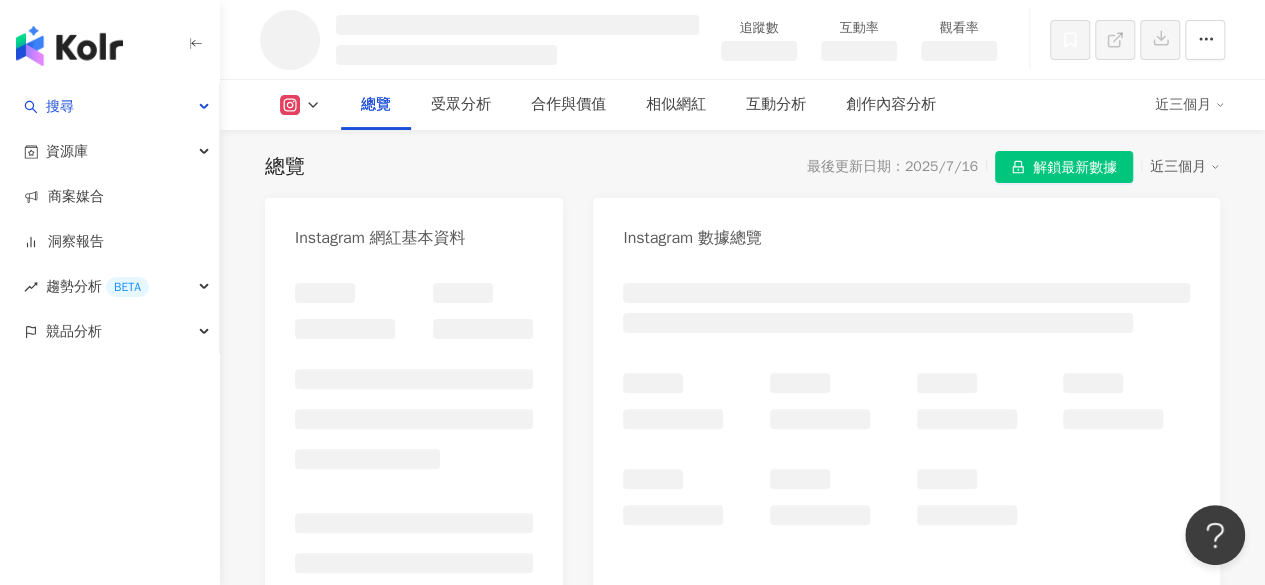 click on "互動率" at bounding box center (859, 40) 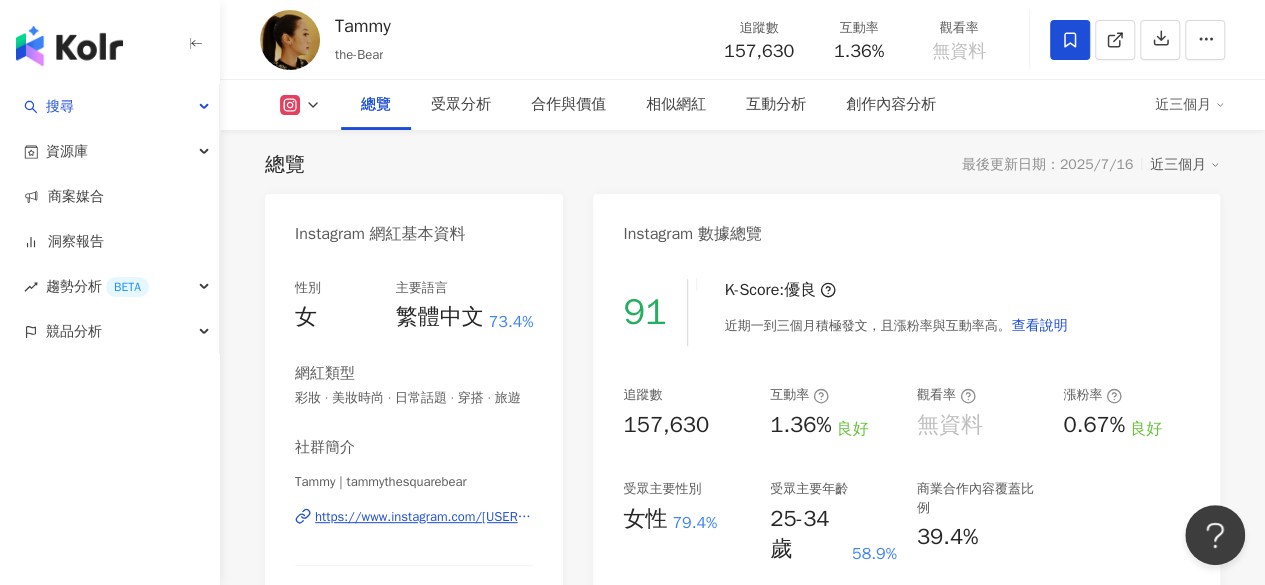click on "互動率 1.36%" at bounding box center (859, 39) 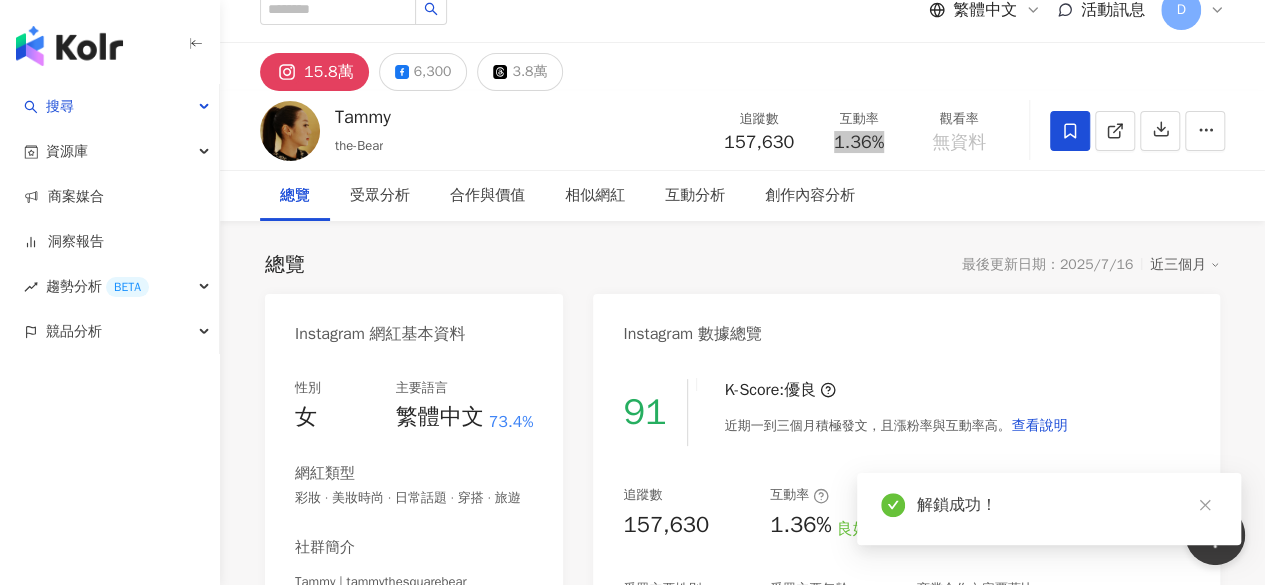 scroll, scrollTop: 122, scrollLeft: 0, axis: vertical 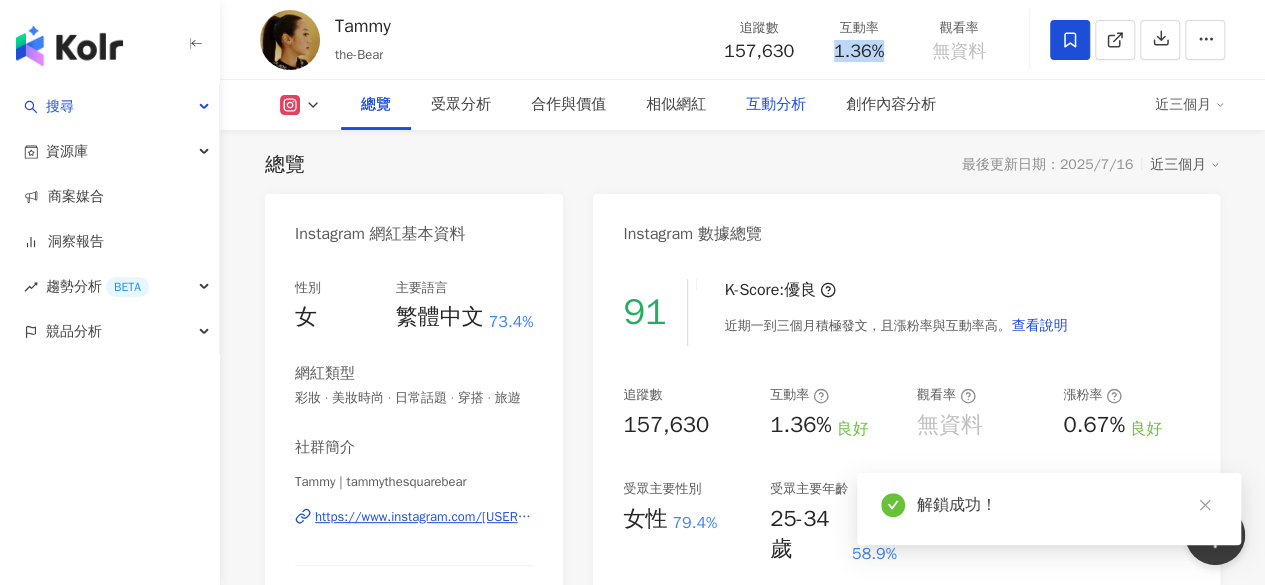 click on "互動分析" at bounding box center (776, 105) 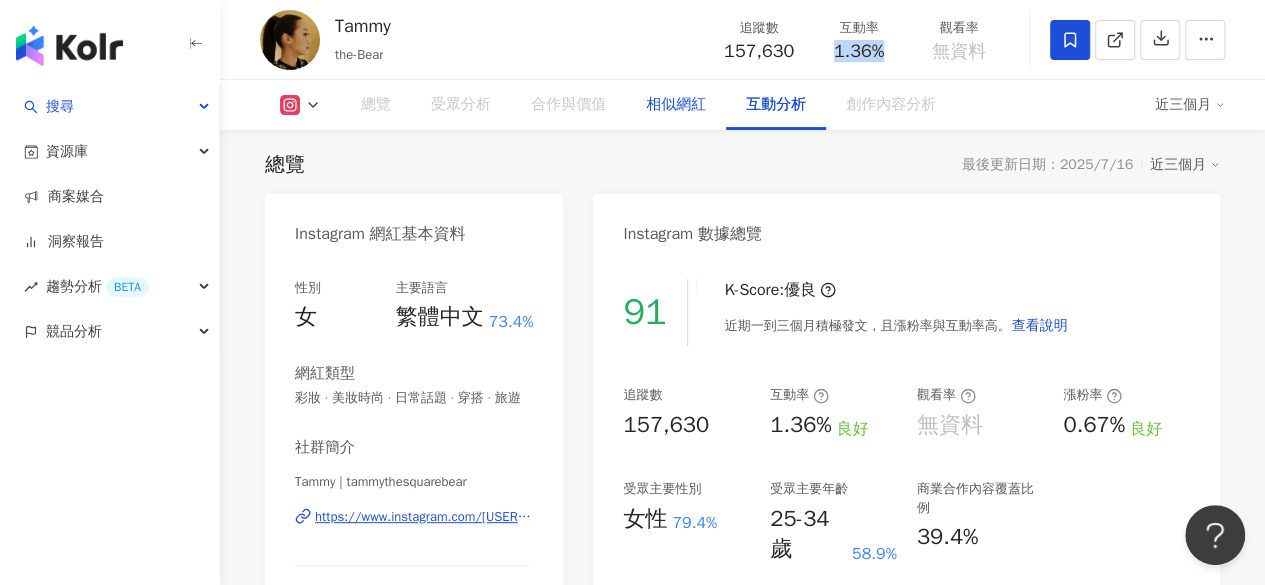 click on "相似網紅" at bounding box center [676, 105] 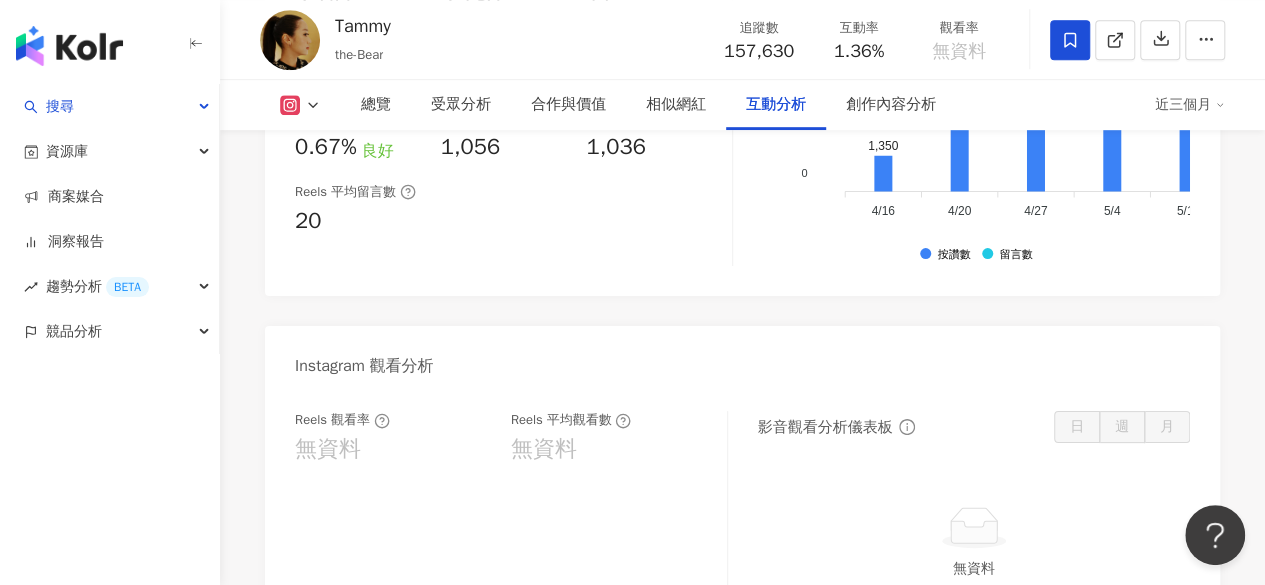 scroll, scrollTop: 4327, scrollLeft: 0, axis: vertical 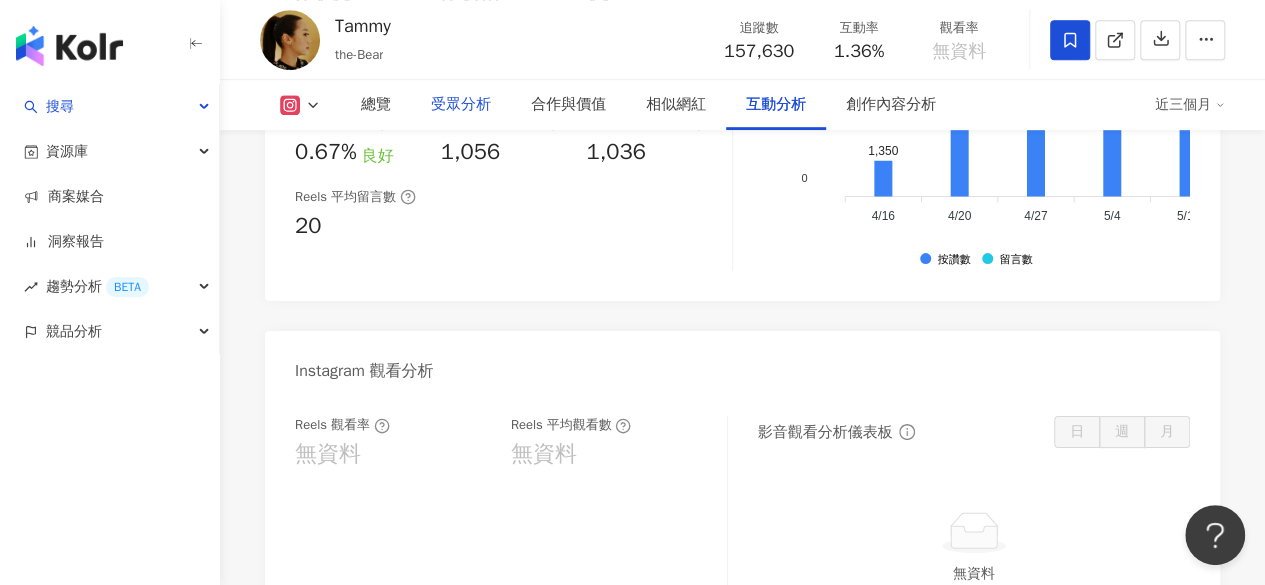 click on "受眾分析" at bounding box center [461, 105] 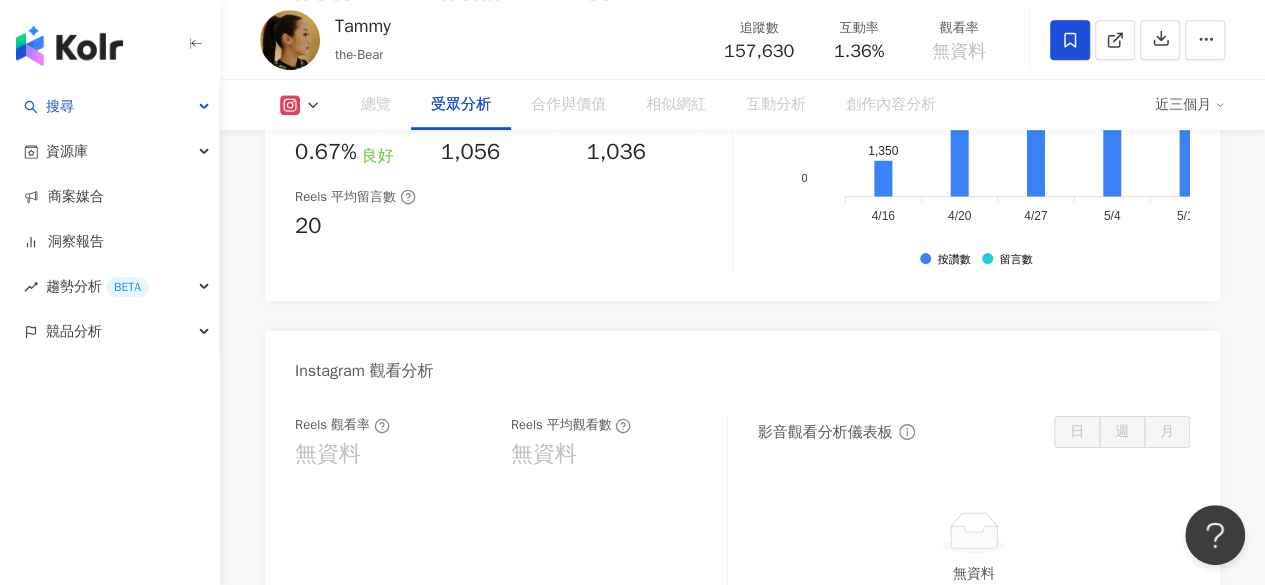scroll, scrollTop: 1776, scrollLeft: 0, axis: vertical 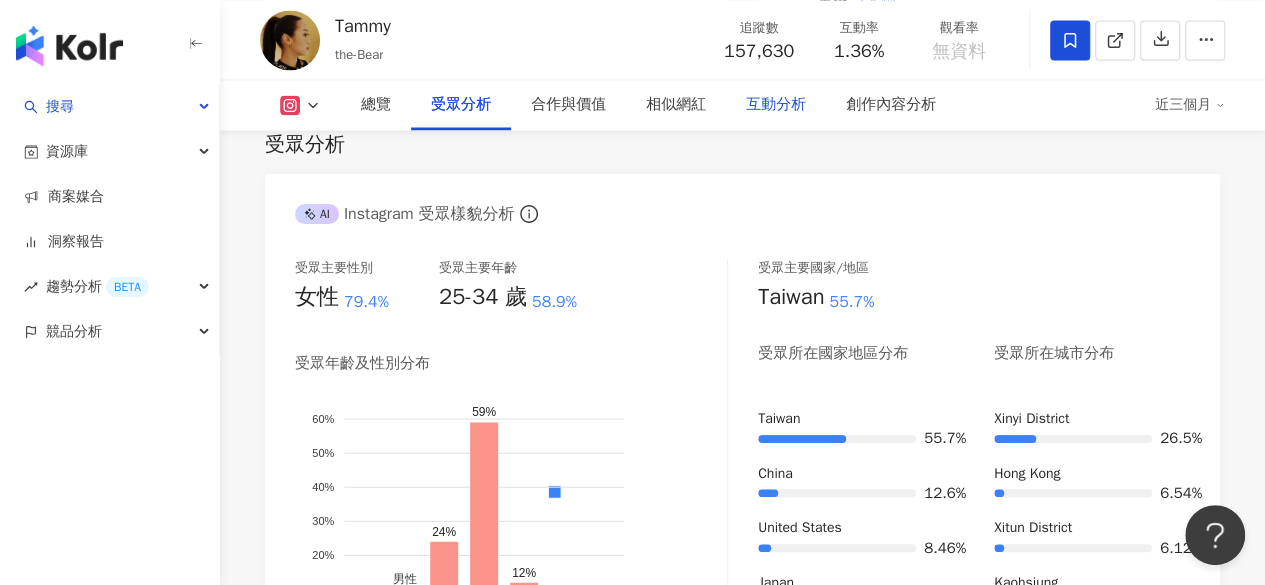 click on "互動分析" at bounding box center [776, 105] 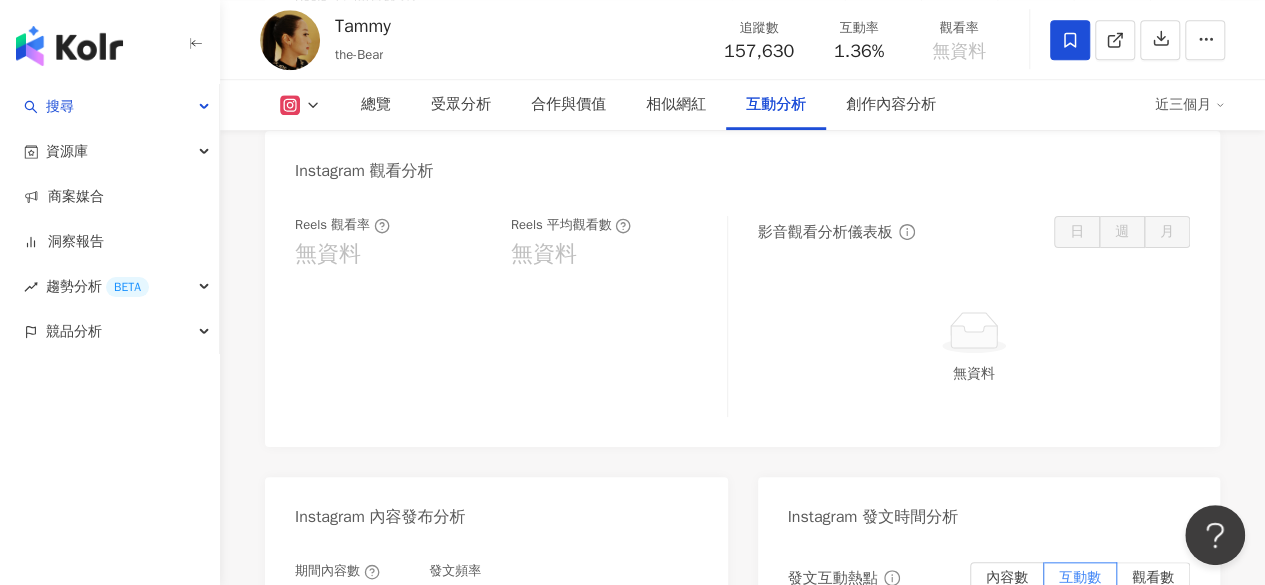 scroll, scrollTop: 4127, scrollLeft: 0, axis: vertical 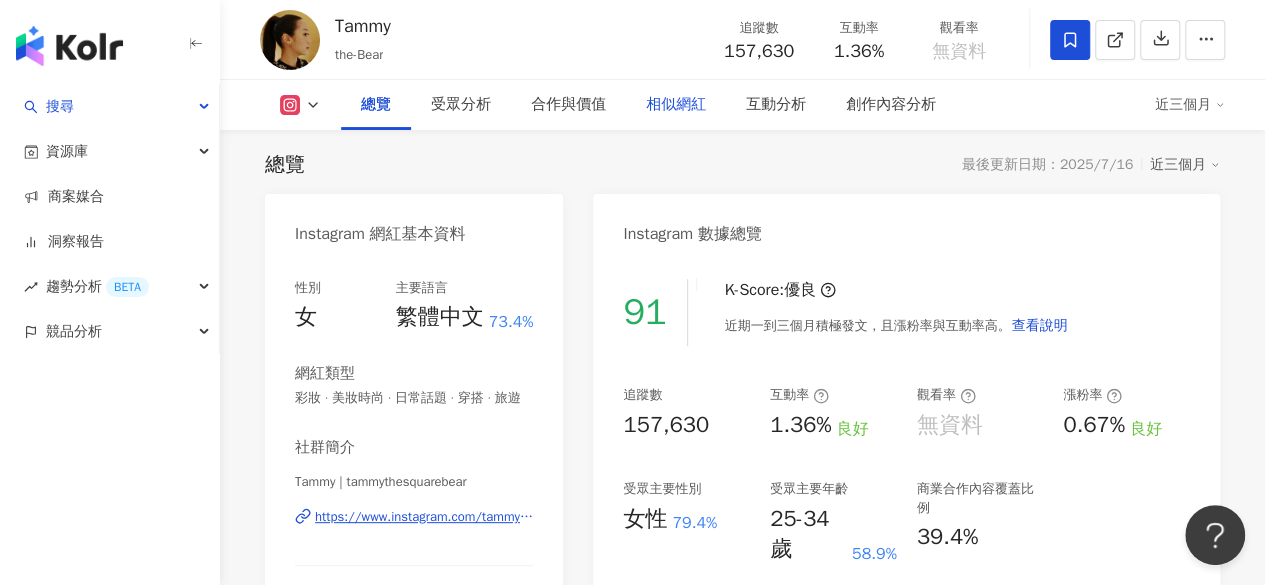 click on "相似網紅" at bounding box center (676, 105) 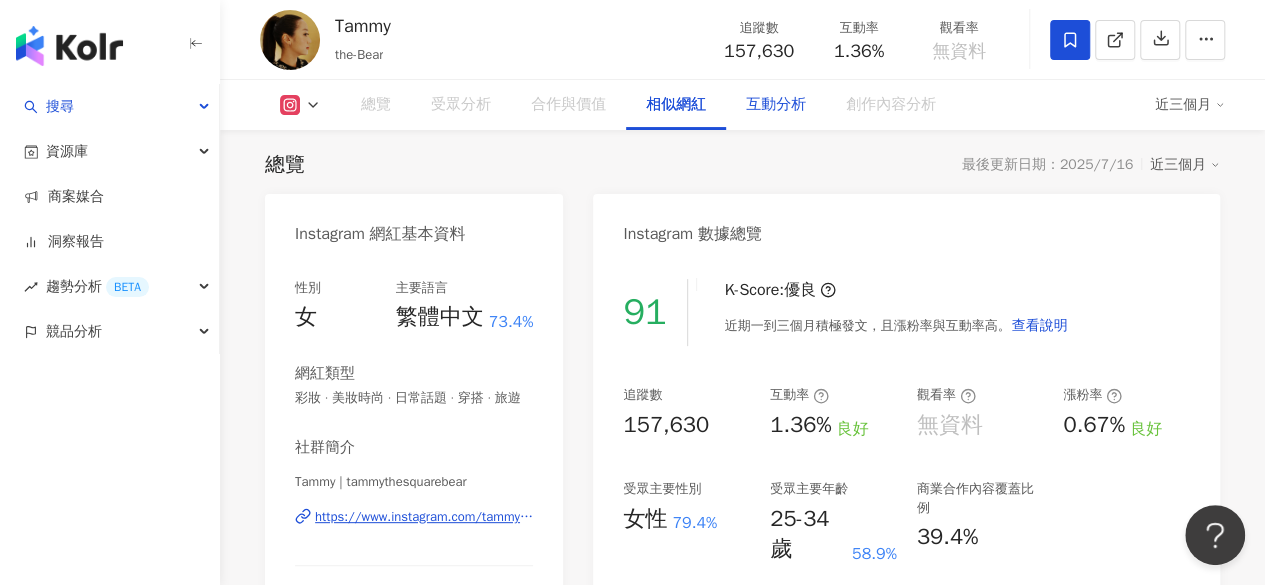 scroll, scrollTop: 3310, scrollLeft: 0, axis: vertical 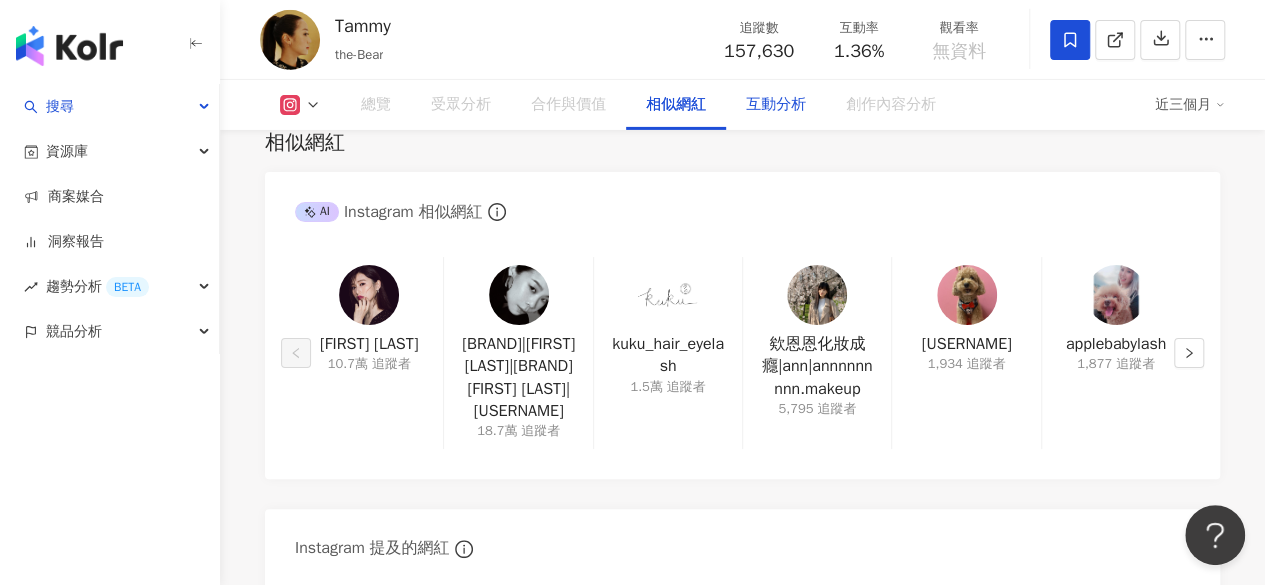 click on "互動分析" at bounding box center (776, 105) 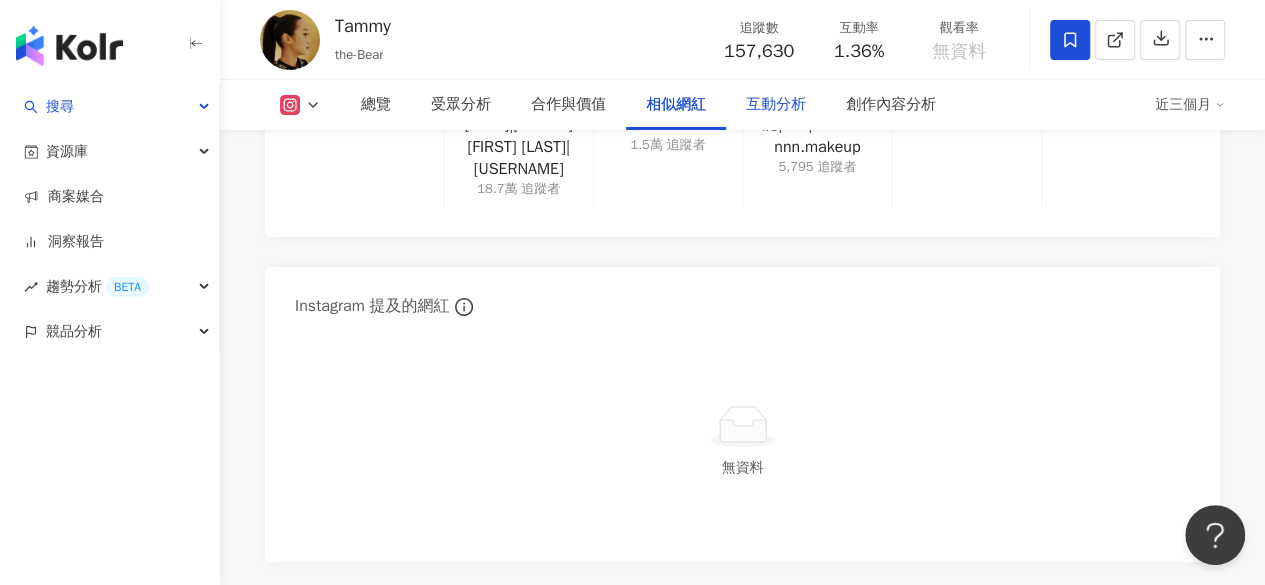 click on "互動分析" at bounding box center (776, 105) 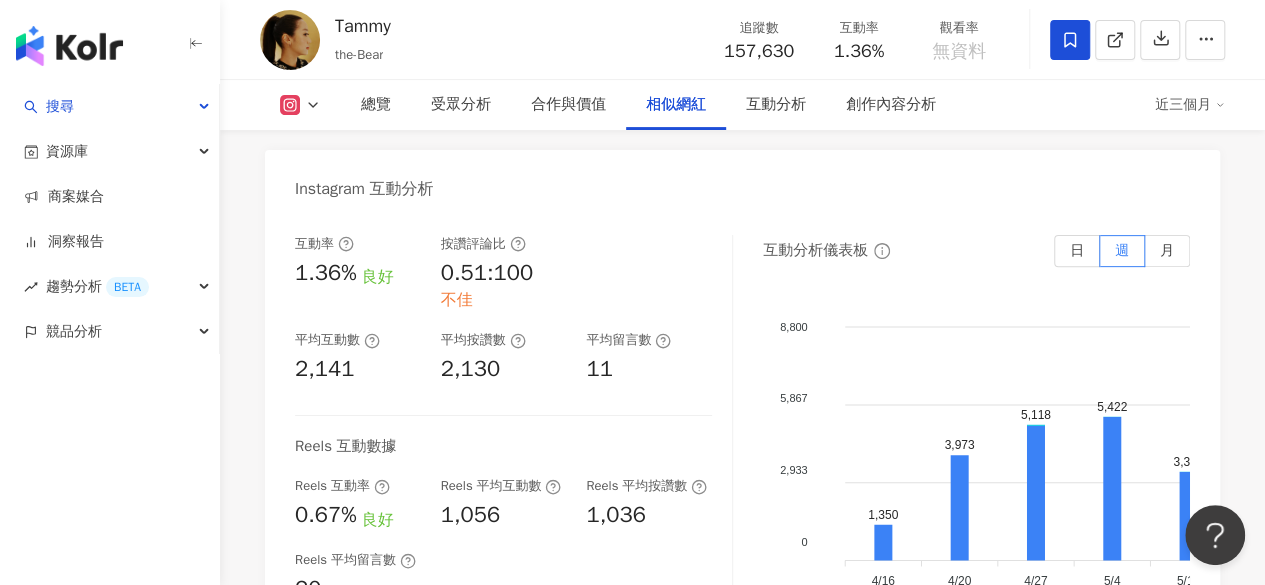 scroll, scrollTop: 3627, scrollLeft: 0, axis: vertical 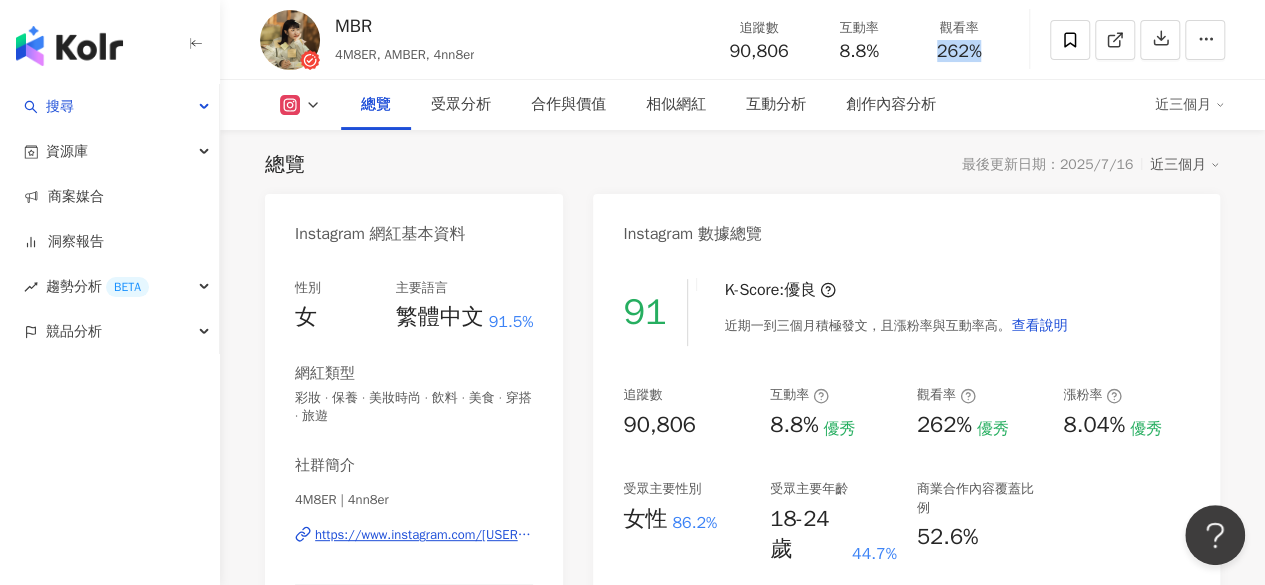 drag, startPoint x: 937, startPoint y: 51, endPoint x: 1002, endPoint y: 49, distance: 65.03076 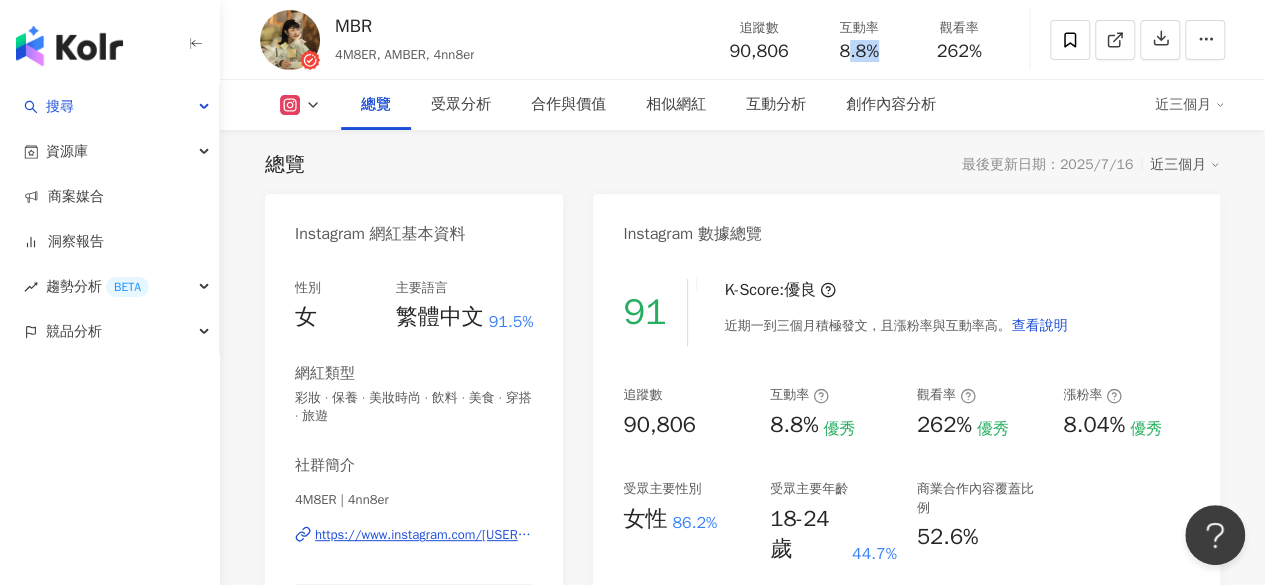 drag, startPoint x: 844, startPoint y: 48, endPoint x: 878, endPoint y: 53, distance: 34.36568 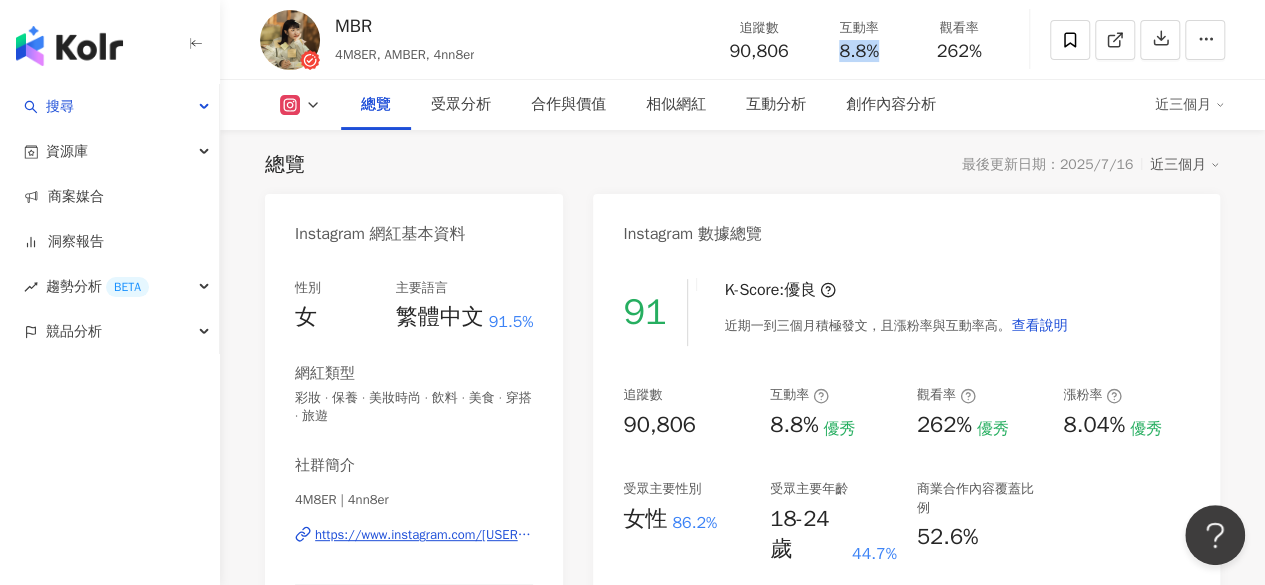 drag, startPoint x: 835, startPoint y: 51, endPoint x: 881, endPoint y: 50, distance: 46.010868 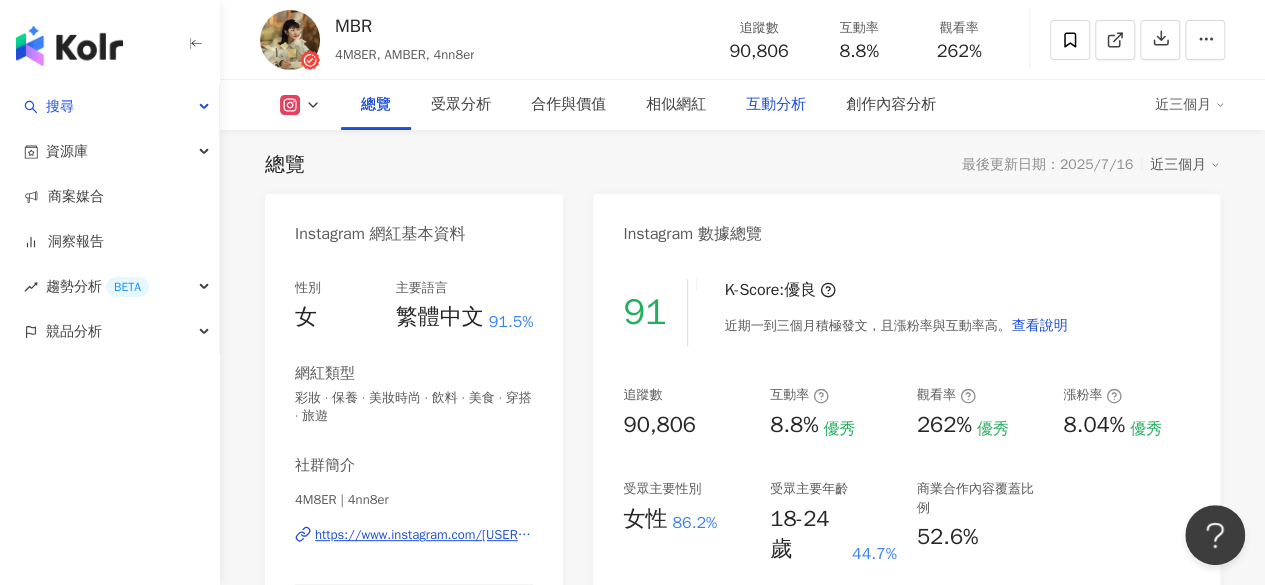 click on "互動分析" at bounding box center (776, 105) 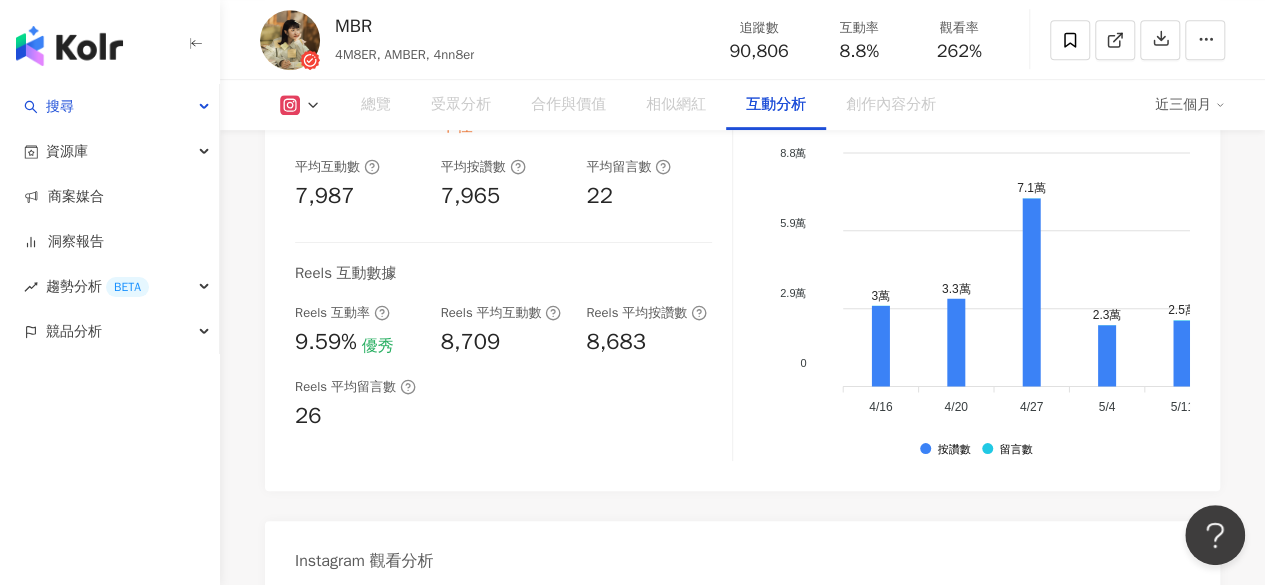 scroll, scrollTop: 4464, scrollLeft: 0, axis: vertical 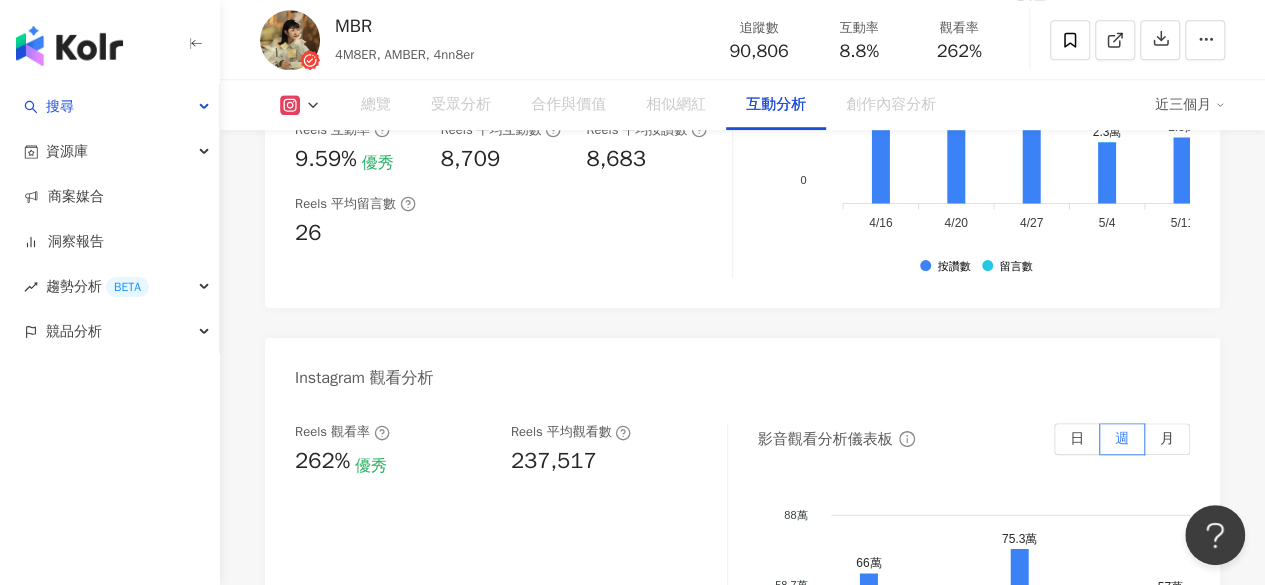 click on "Reels 觀看率   262% 優秀 Reels 平均觀看數   237,517" at bounding box center [501, 450] 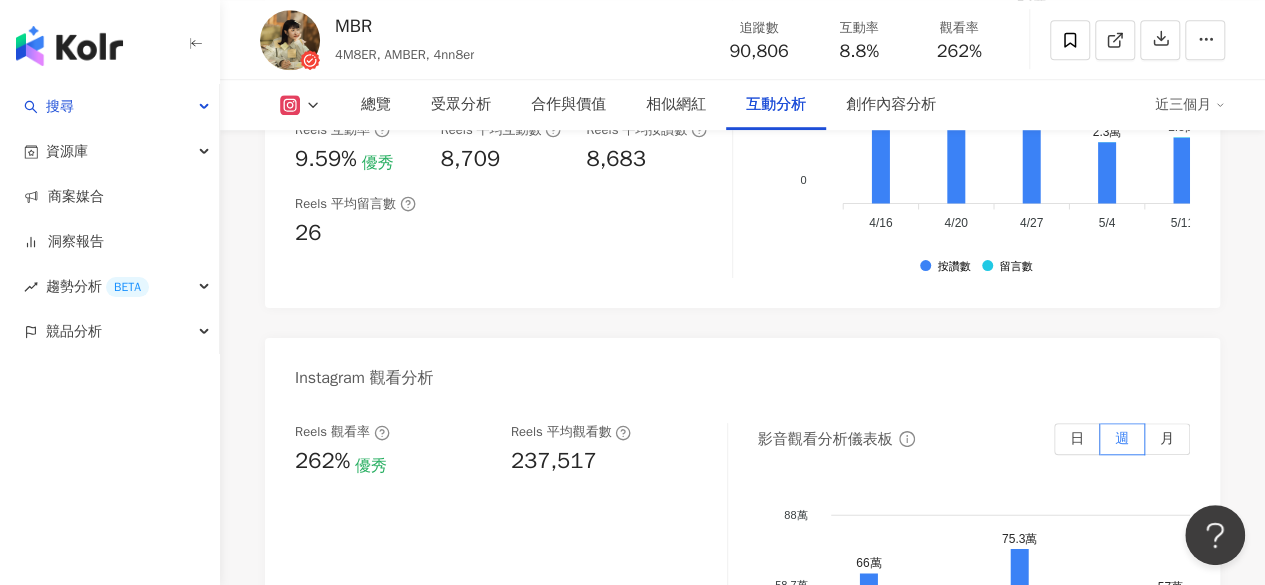 click on "互動率   8.8% 優秀 按讚評論比   0.28:100 不佳 平均互動數    7,987 平均按讚數   7,965 平均留言數   22 Reels 互動數據 Reels 互動率   9.59% 優秀 Reels 平均互動數   8,709 Reels 平均按讚數   8,683 Reels 平均留言數   26" at bounding box center [514, 78] 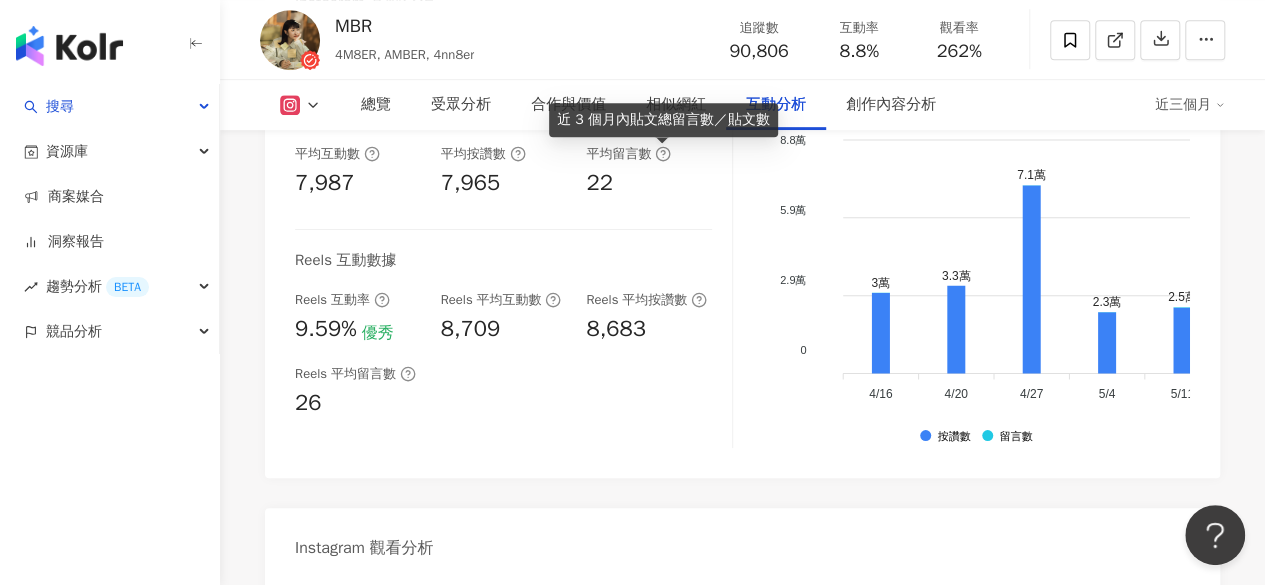 scroll, scrollTop: 4564, scrollLeft: 0, axis: vertical 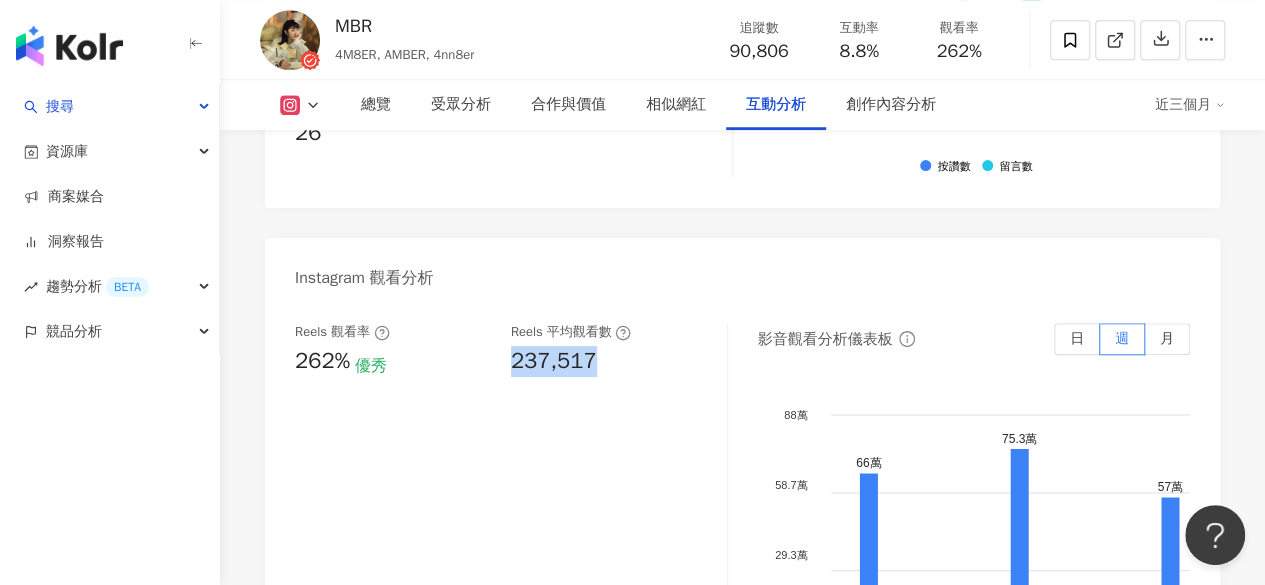 drag, startPoint x: 512, startPoint y: 361, endPoint x: 602, endPoint y: 365, distance: 90.088844 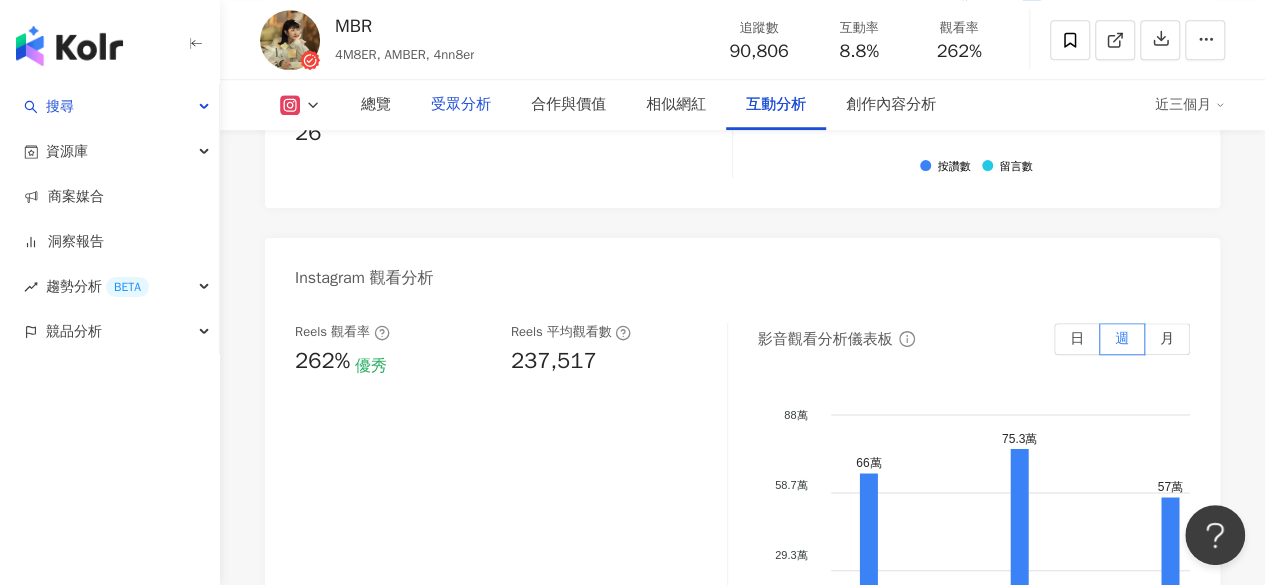click on "受眾分析" at bounding box center [461, 105] 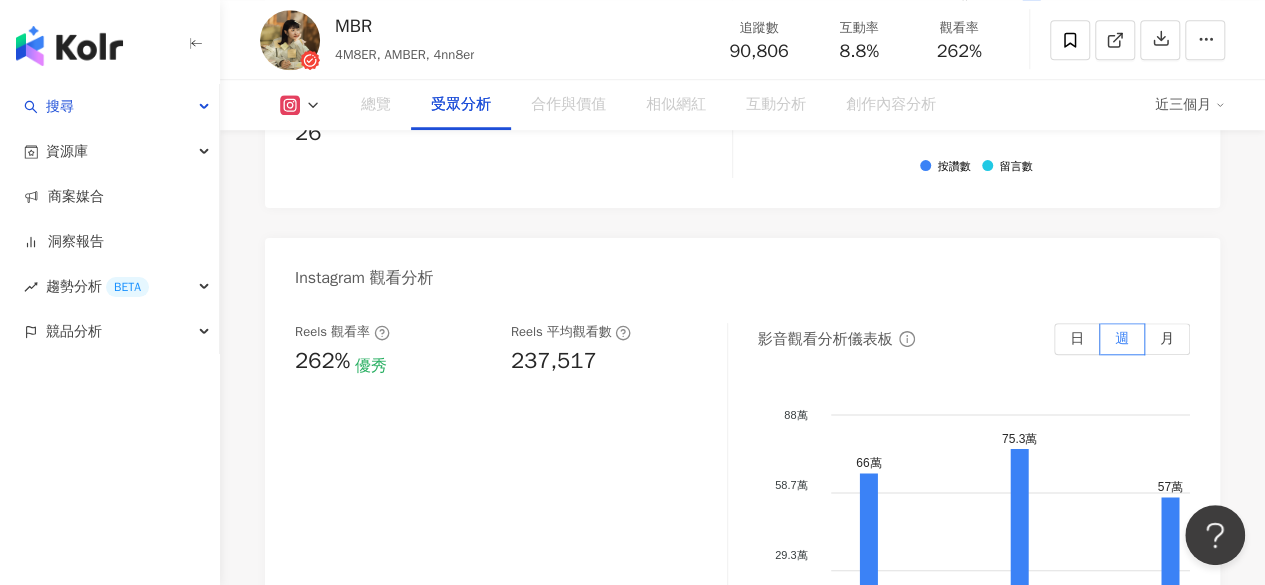 scroll, scrollTop: 1738, scrollLeft: 0, axis: vertical 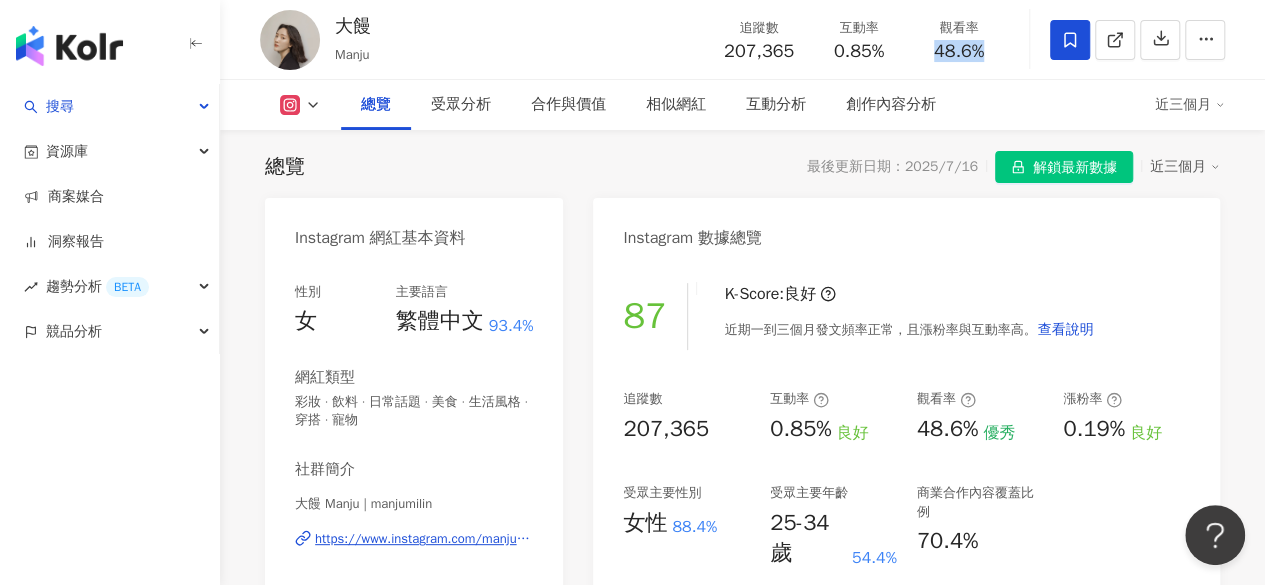 drag, startPoint x: 933, startPoint y: 50, endPoint x: 1021, endPoint y: 47, distance: 88.051125 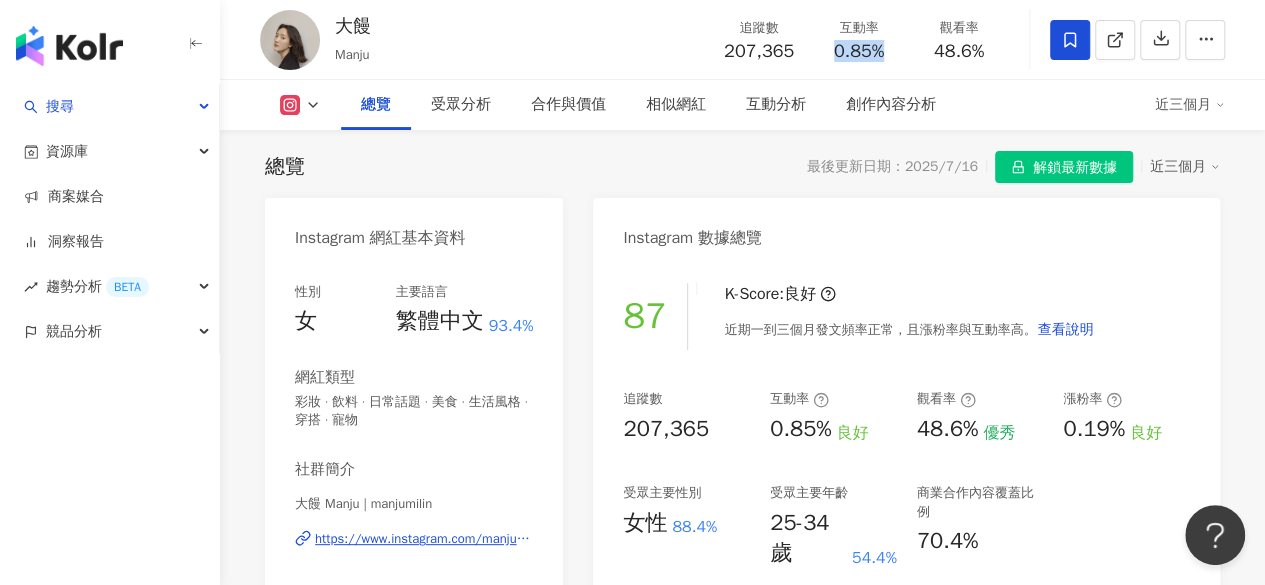 drag, startPoint x: 835, startPoint y: 49, endPoint x: 879, endPoint y: 52, distance: 44.102154 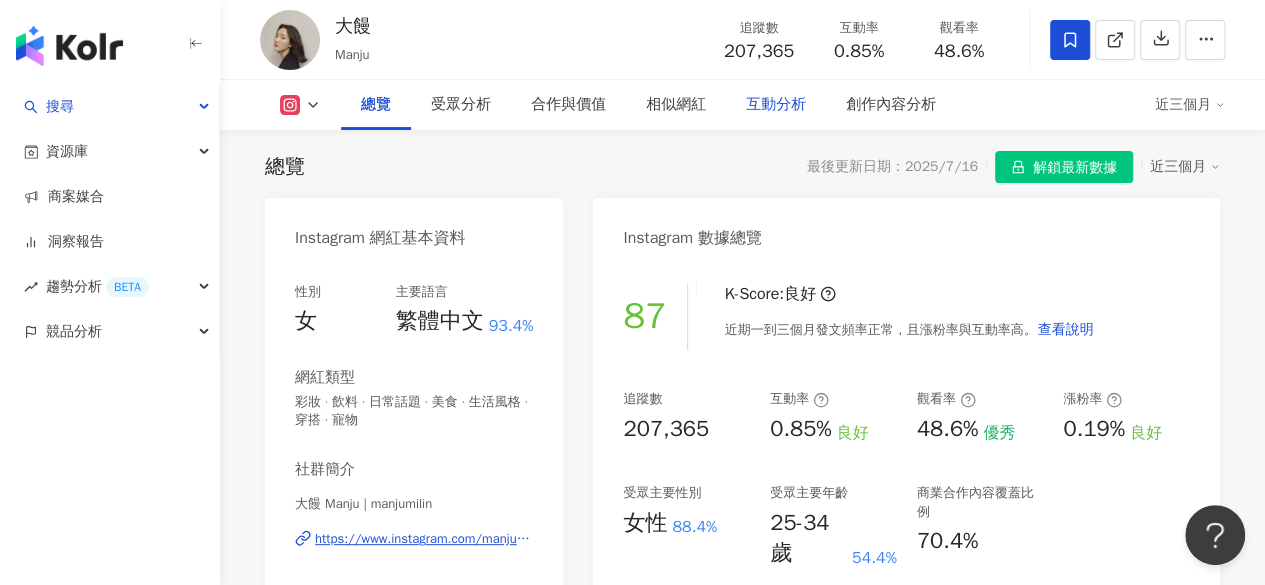 click on "互動分析" at bounding box center [776, 105] 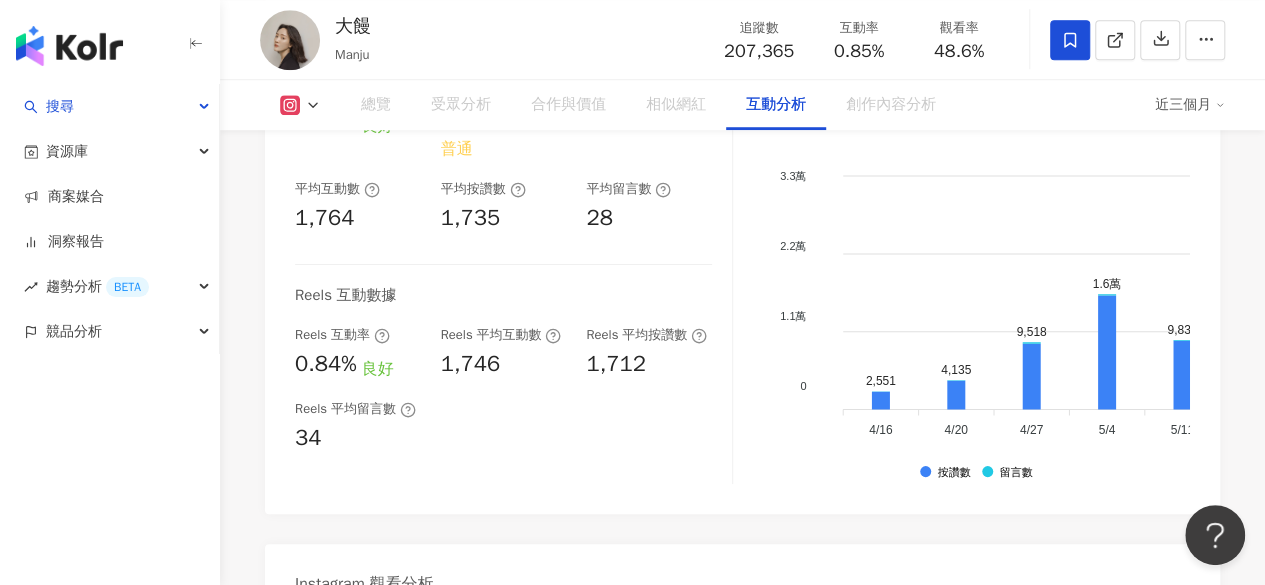 scroll, scrollTop: 4535, scrollLeft: 0, axis: vertical 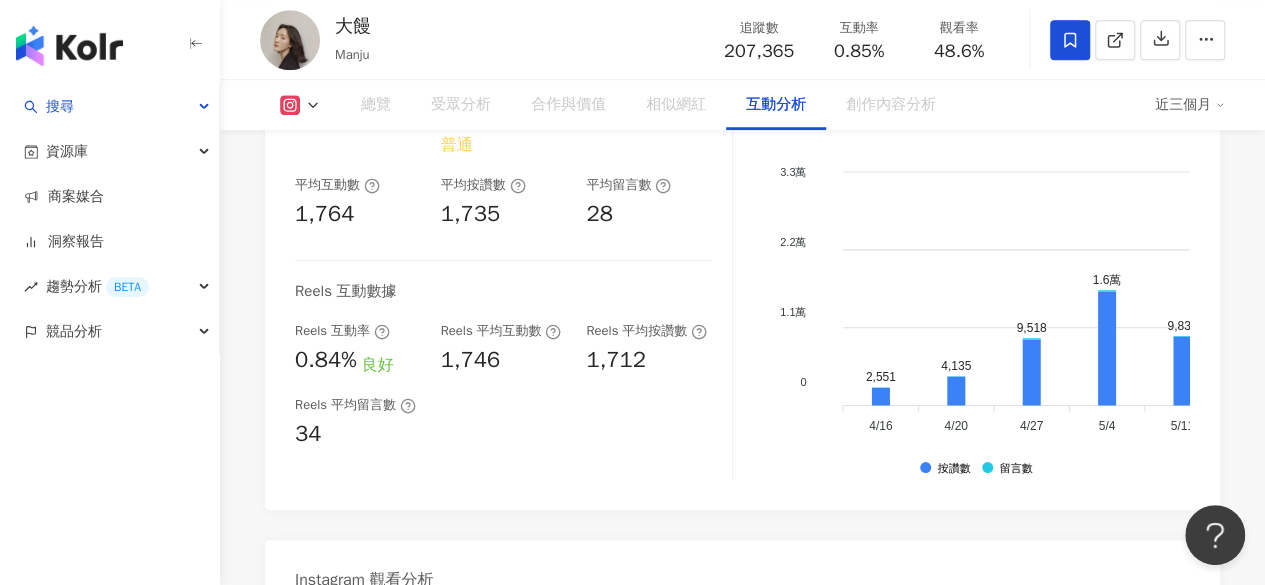 drag, startPoint x: 626, startPoint y: 377, endPoint x: 564, endPoint y: 373, distance: 62.1289 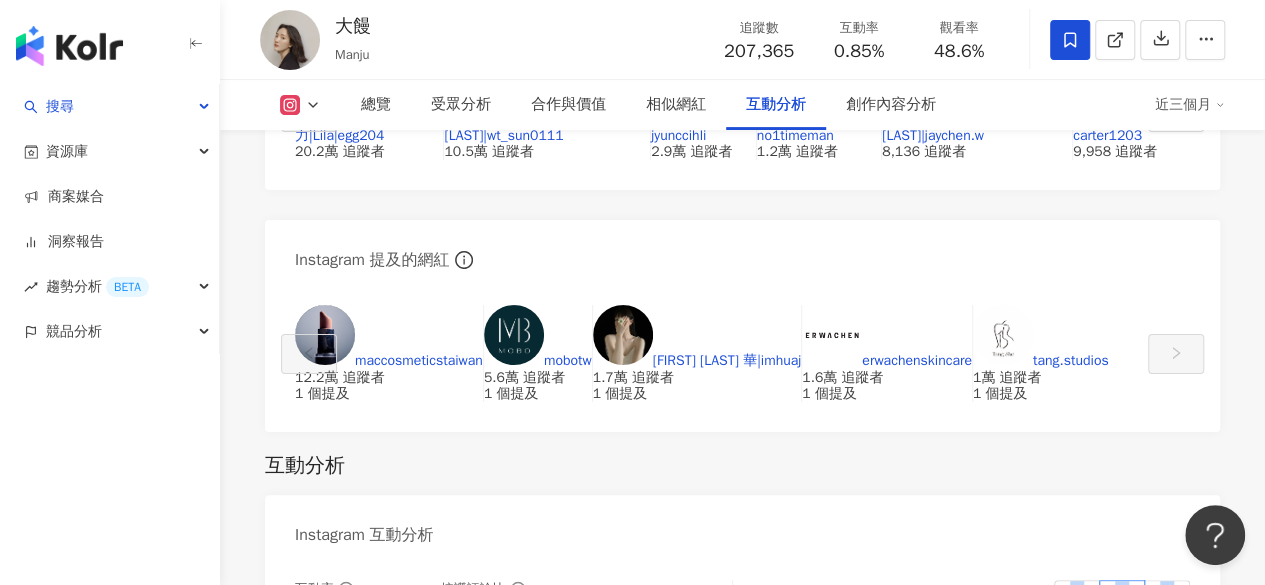 click on "互動率   0.85% 良好 按讚評論比   1.64:100 普通 平均互動數    1,764 平均按讚數   1,735 平均留言數   28 Reels 互動數據 Reels 互動率   0.84% 良好 Reels 平均互動數   1,746 Reels 平均按讚數   1,712 Reels 平均留言數   34" at bounding box center [514, 780] 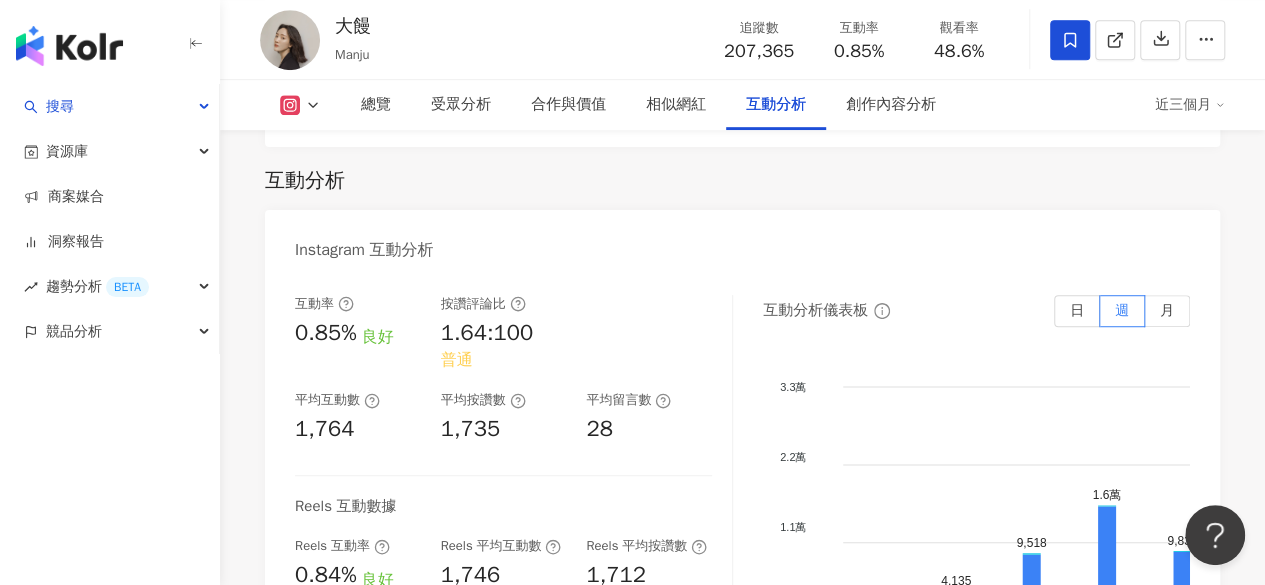 scroll, scrollTop: 4435, scrollLeft: 0, axis: vertical 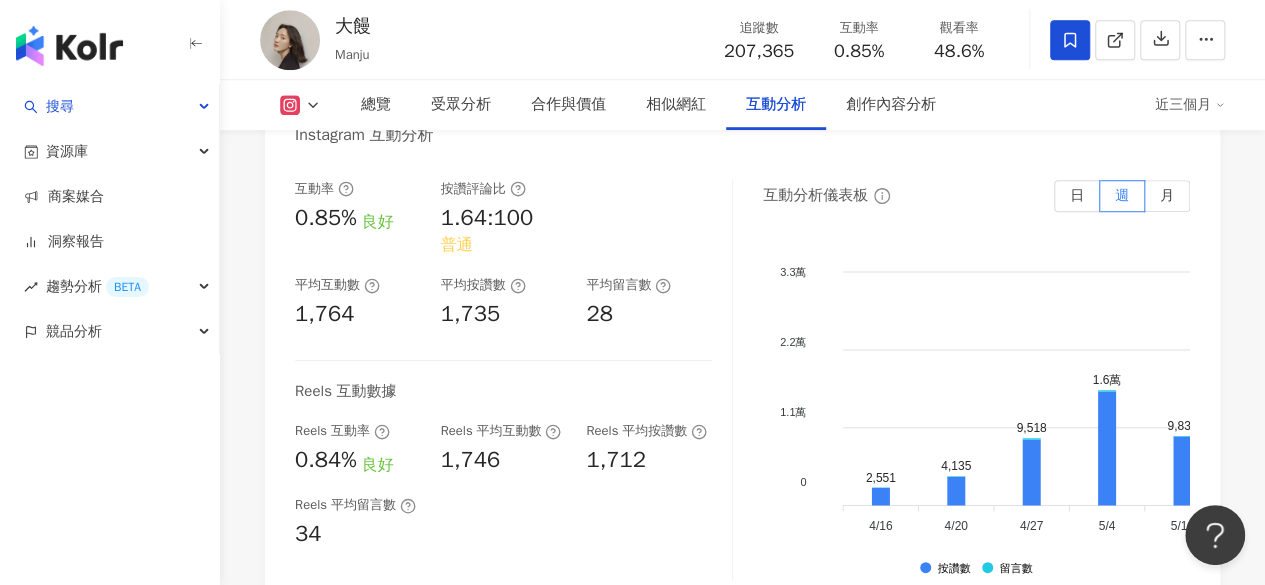 drag, startPoint x: 506, startPoint y: 463, endPoint x: 626, endPoint y: 471, distance: 120.26637 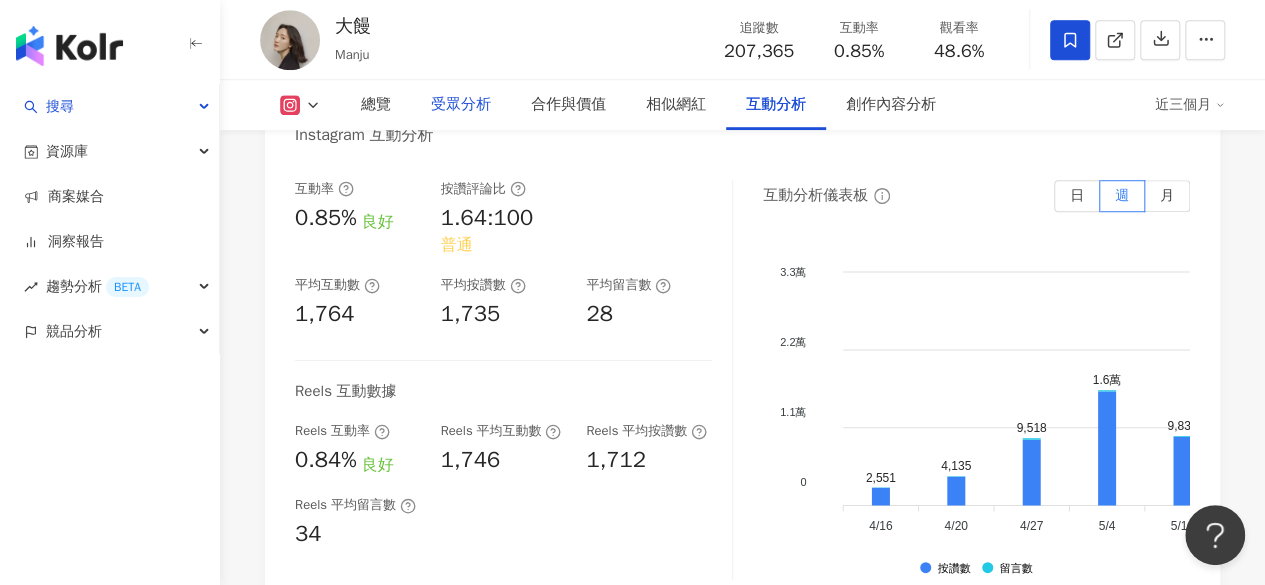 click on "受眾分析" at bounding box center (461, 105) 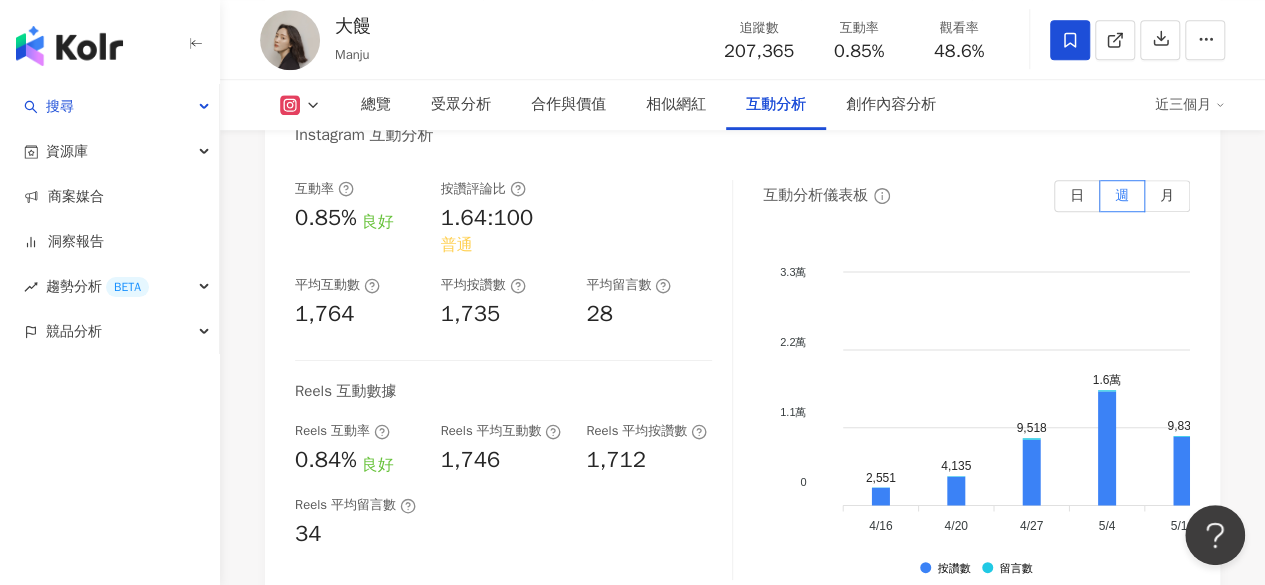 scroll, scrollTop: 1798, scrollLeft: 0, axis: vertical 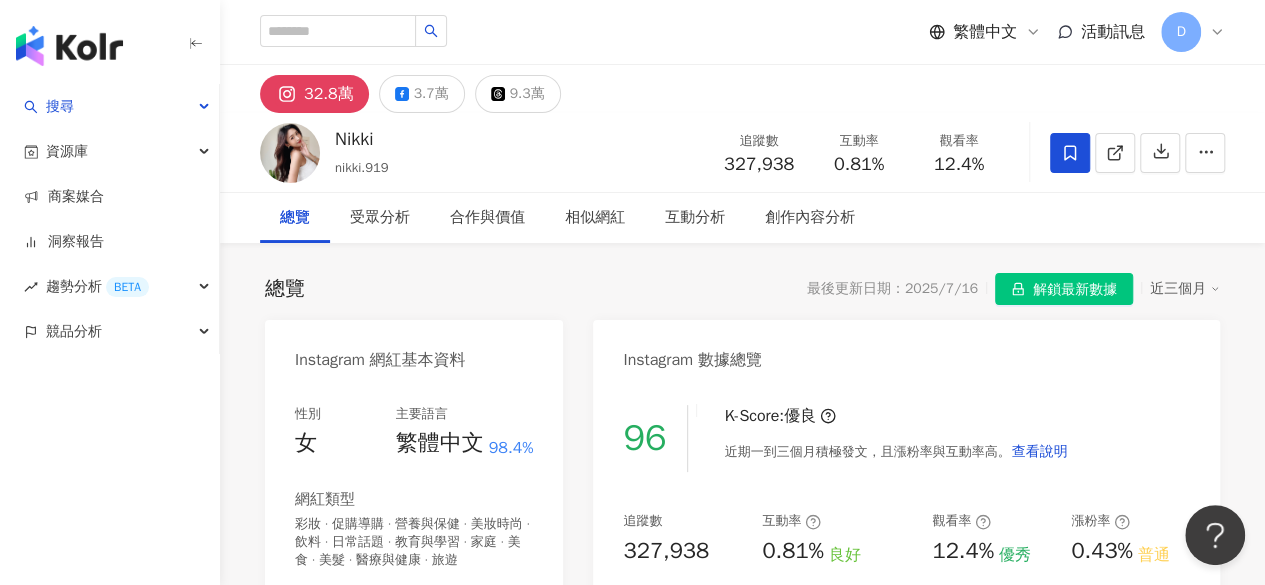 click on "觀看率 12.4%" at bounding box center [959, 152] 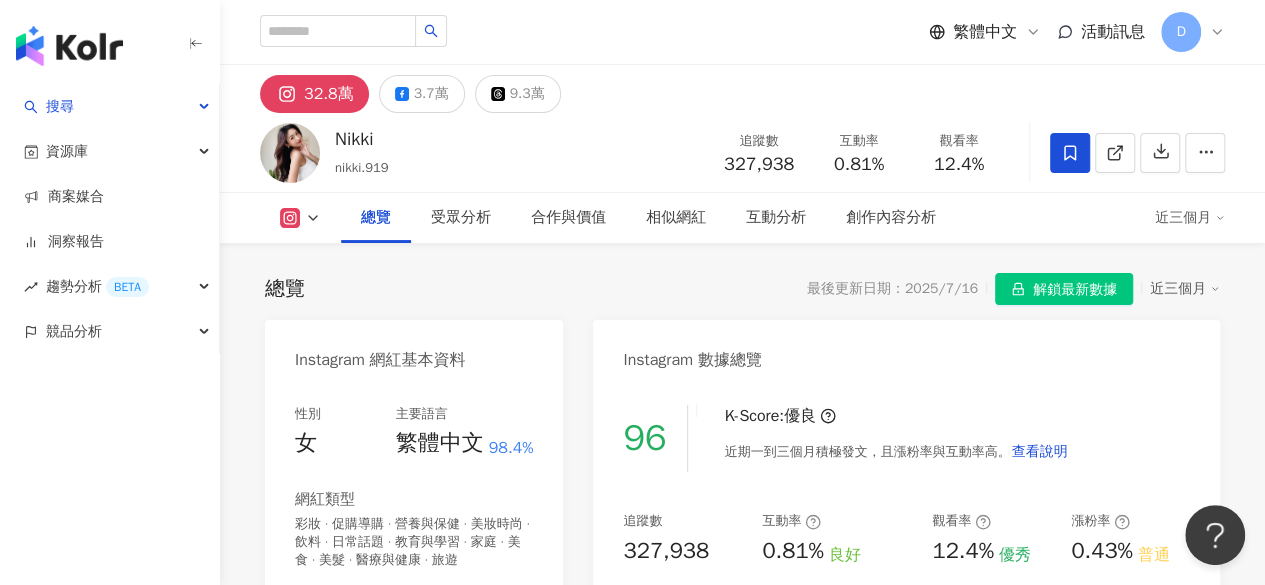 scroll, scrollTop: 122, scrollLeft: 0, axis: vertical 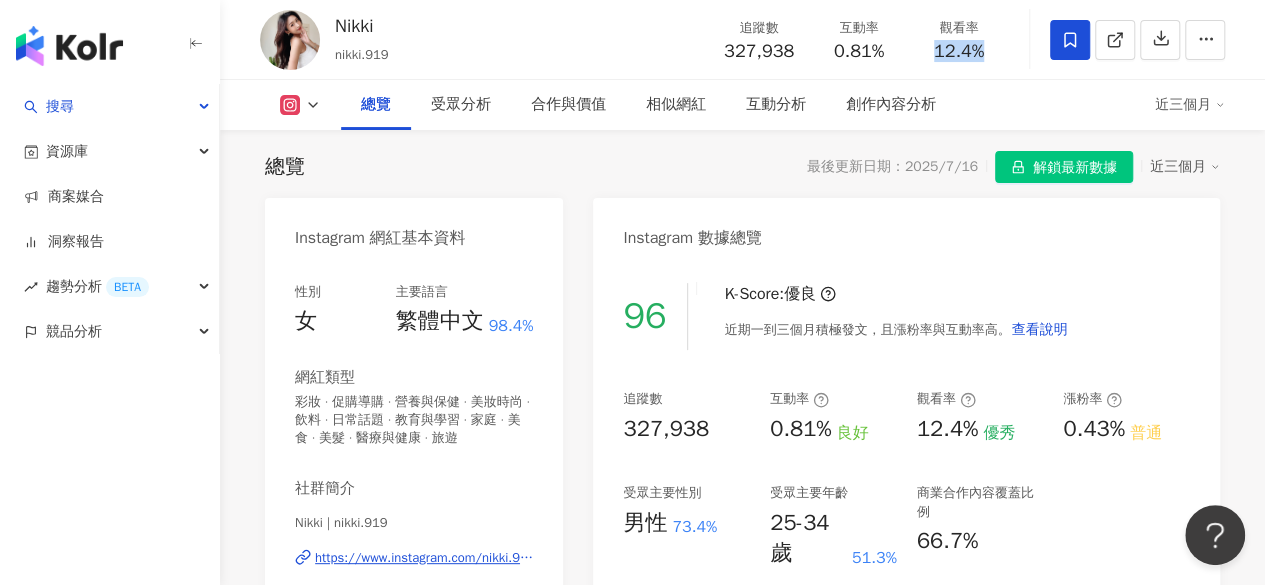 click on "0.81%" at bounding box center [859, 52] 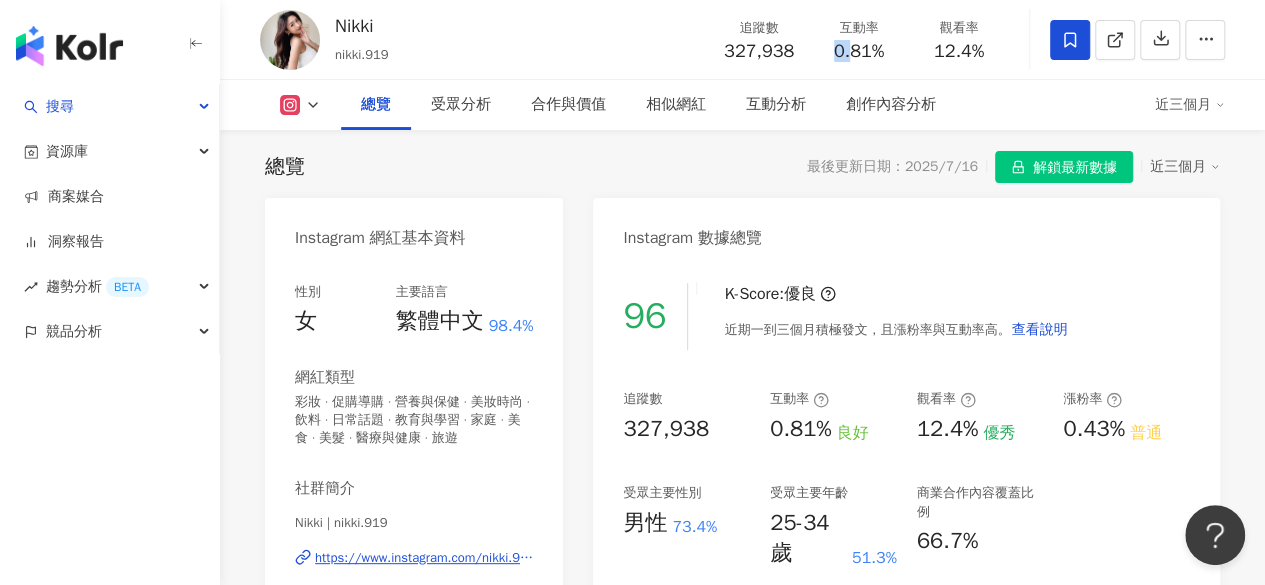drag, startPoint x: 832, startPoint y: 50, endPoint x: 882, endPoint y: 56, distance: 50.358715 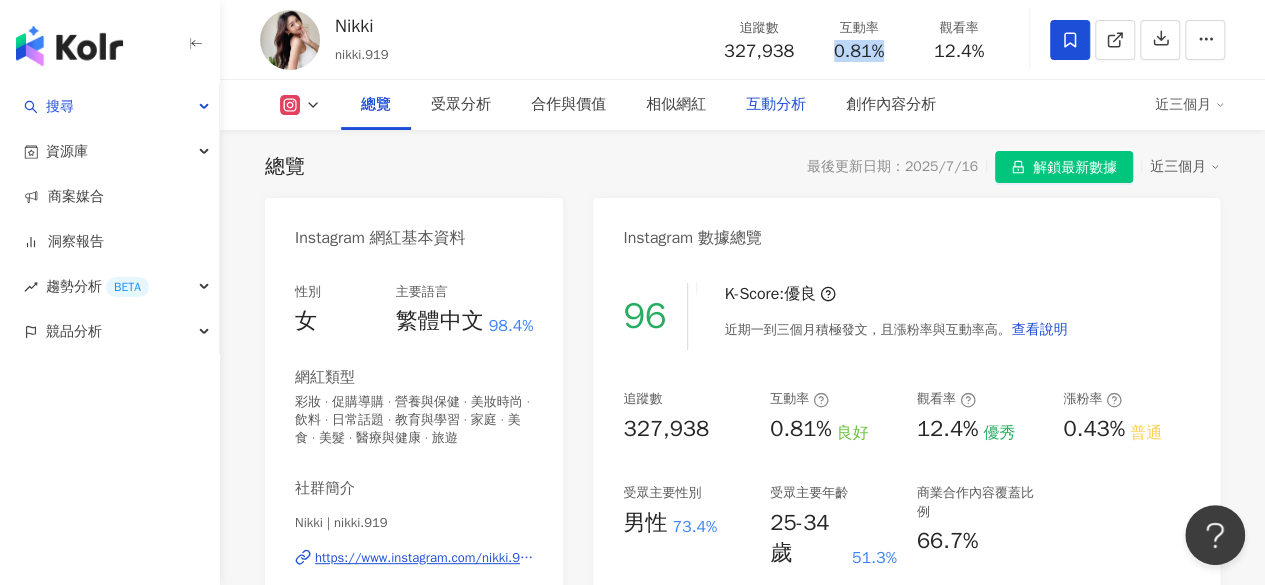 click on "互動分析" at bounding box center [776, 105] 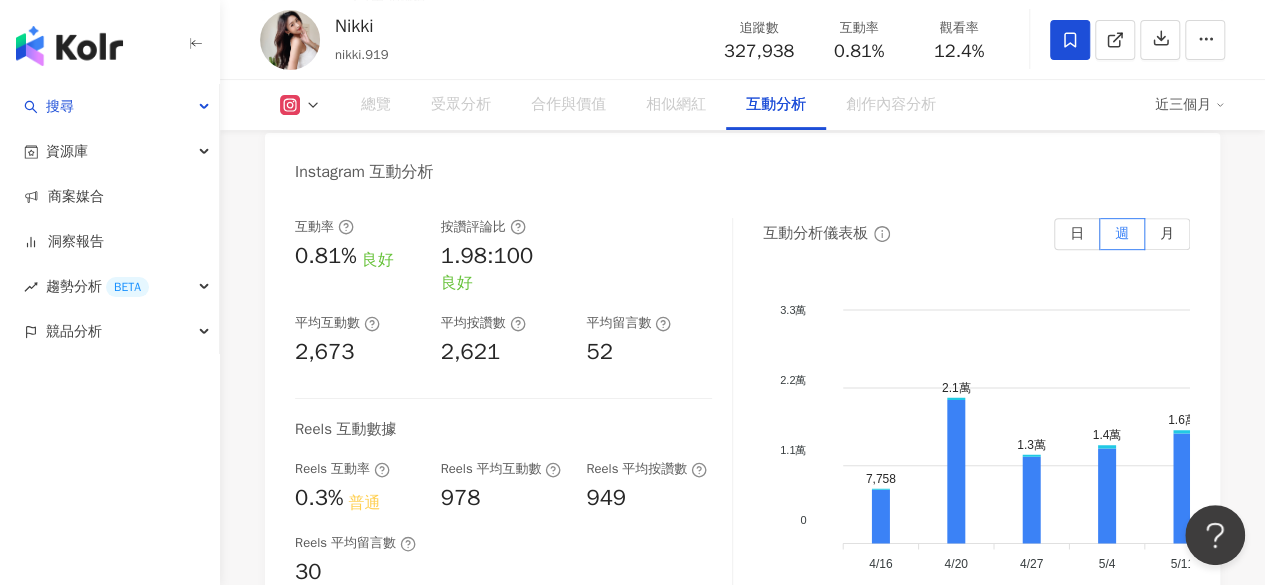scroll, scrollTop: 4317, scrollLeft: 0, axis: vertical 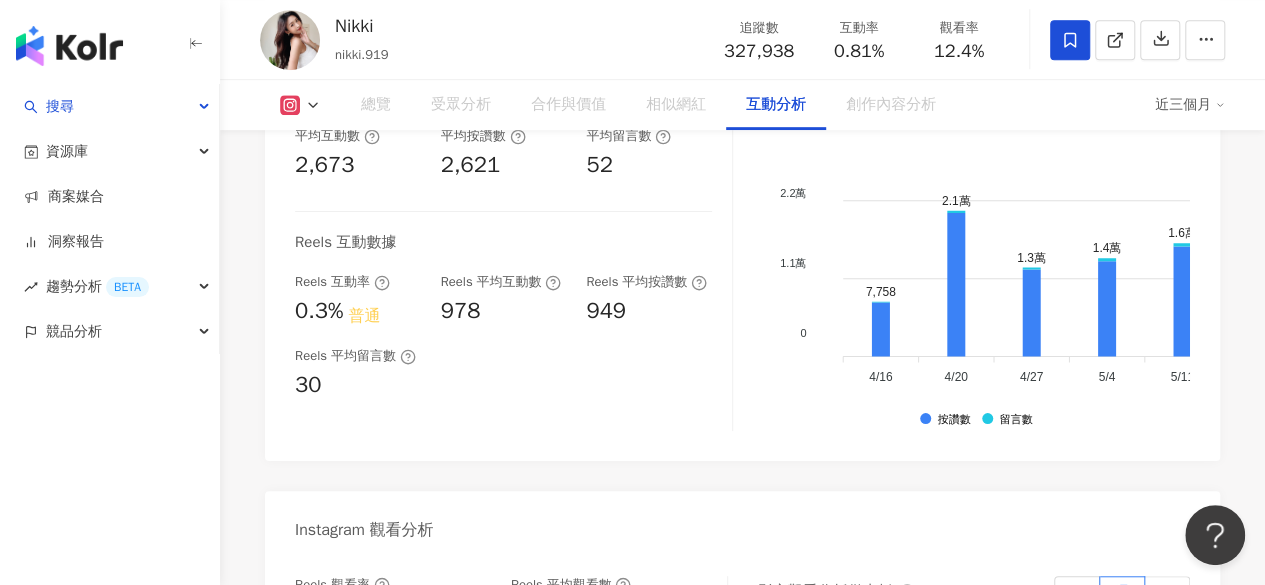 drag, startPoint x: 503, startPoint y: 361, endPoint x: 604, endPoint y: 364, distance: 101.04455 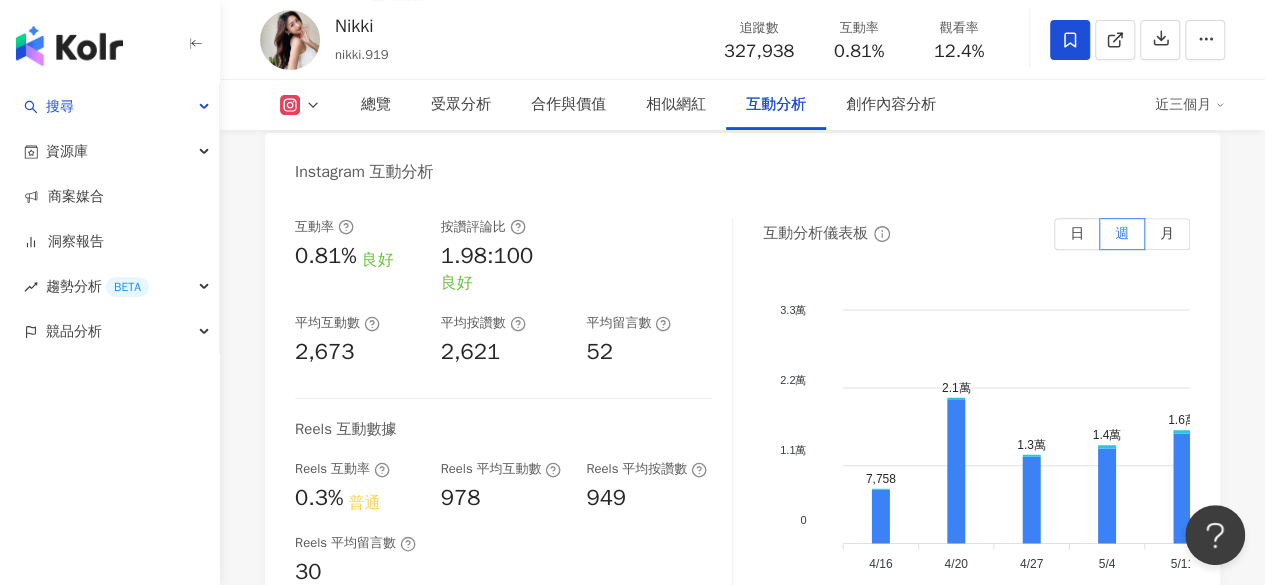 click on "互動率   0.81% 良好 按讚評論比   1.98:100 良好 平均互動數    2,673 平均按讚數   2,621 平均留言數   52" at bounding box center (503, 293) 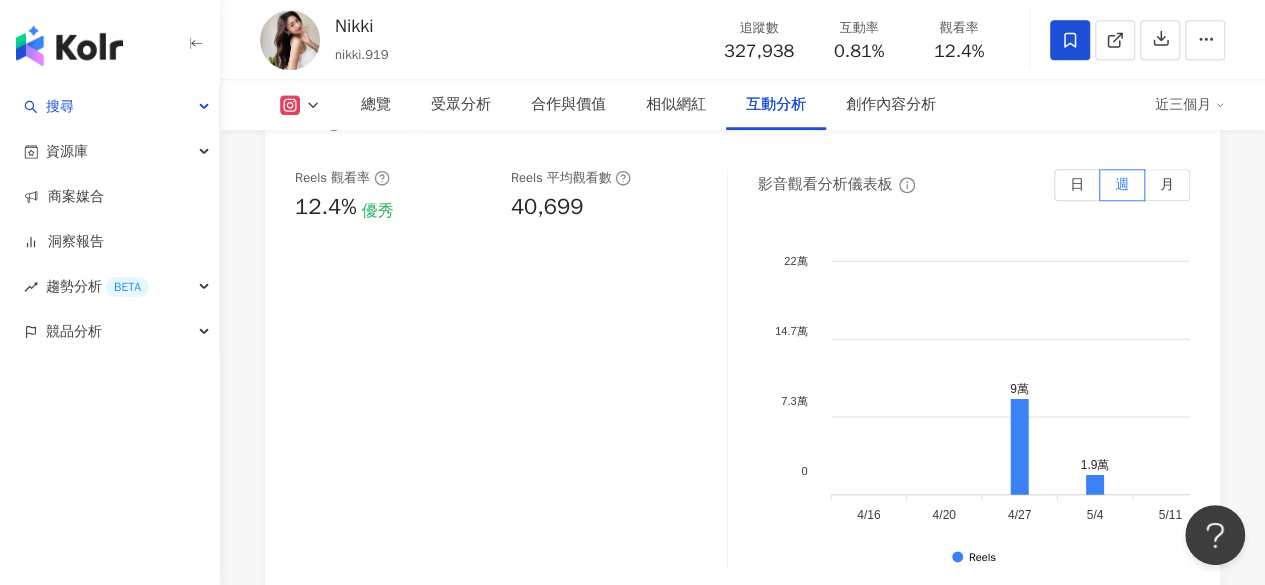 scroll, scrollTop: 4730, scrollLeft: 0, axis: vertical 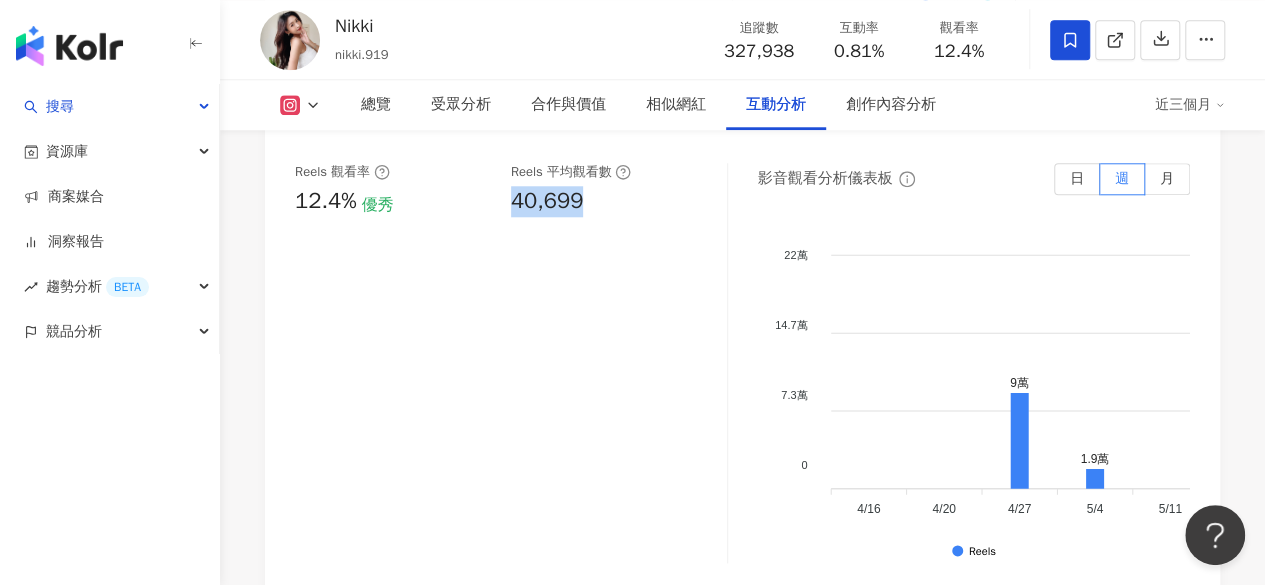 drag, startPoint x: 511, startPoint y: 265, endPoint x: 592, endPoint y: 267, distance: 81.02469 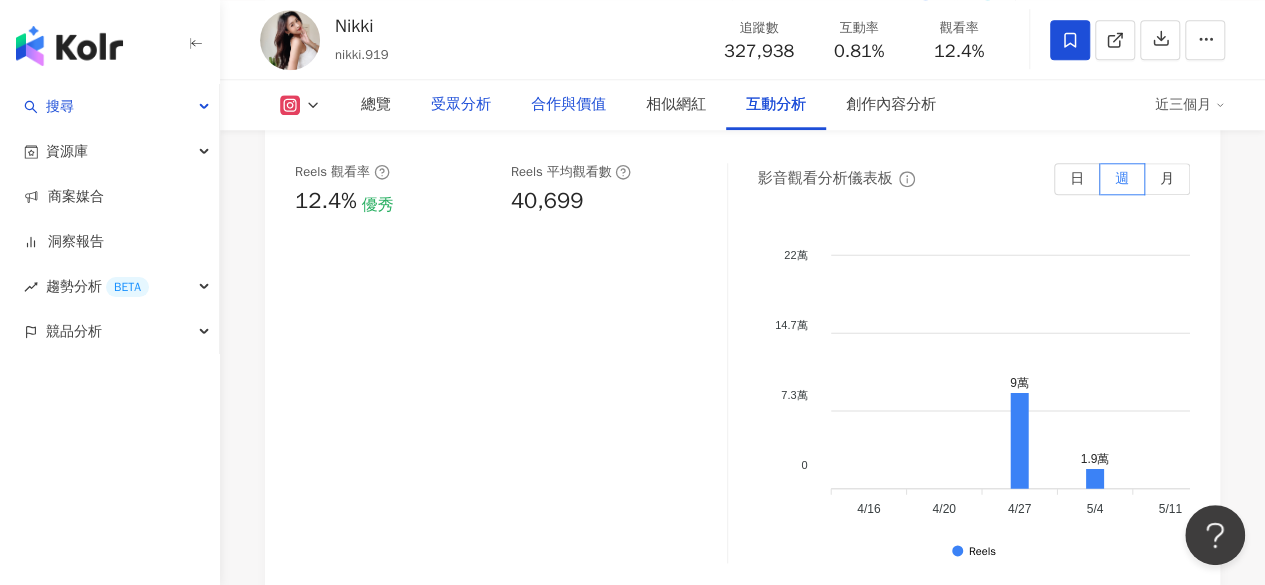 click on "合作與價值" at bounding box center (568, 105) 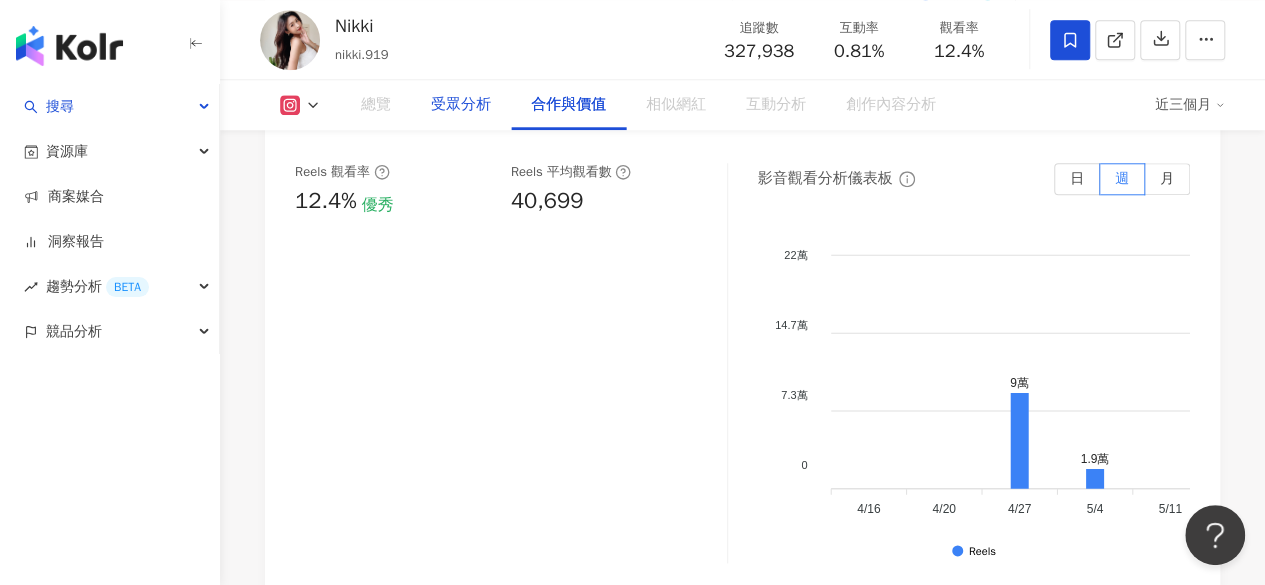 scroll, scrollTop: 2751, scrollLeft: 0, axis: vertical 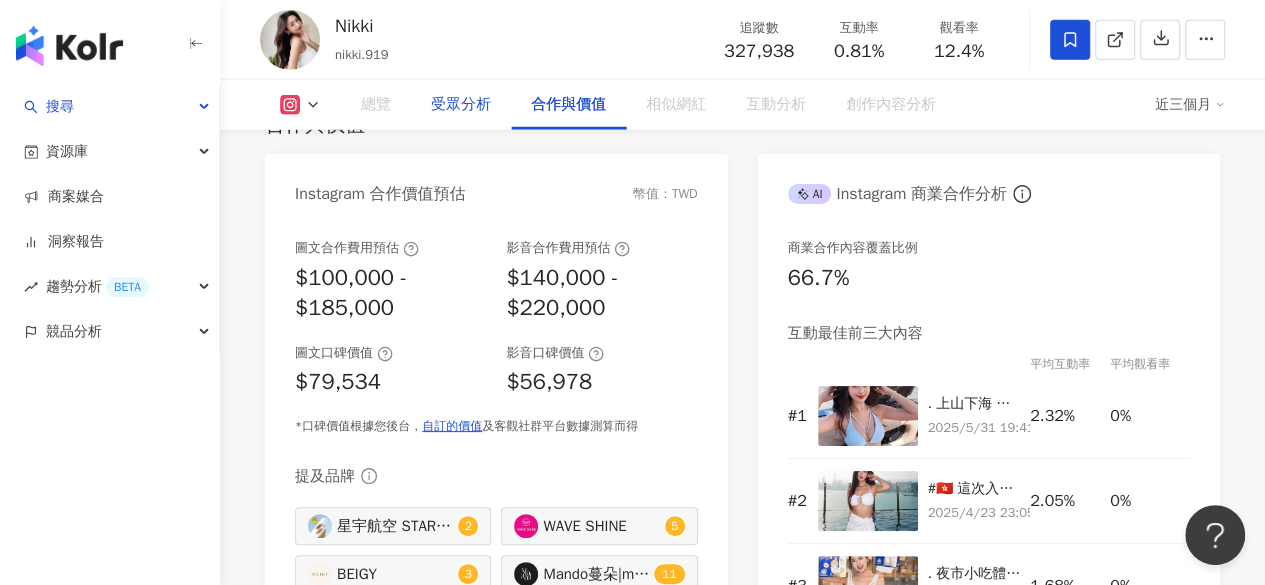 click on "受眾分析" at bounding box center (461, 105) 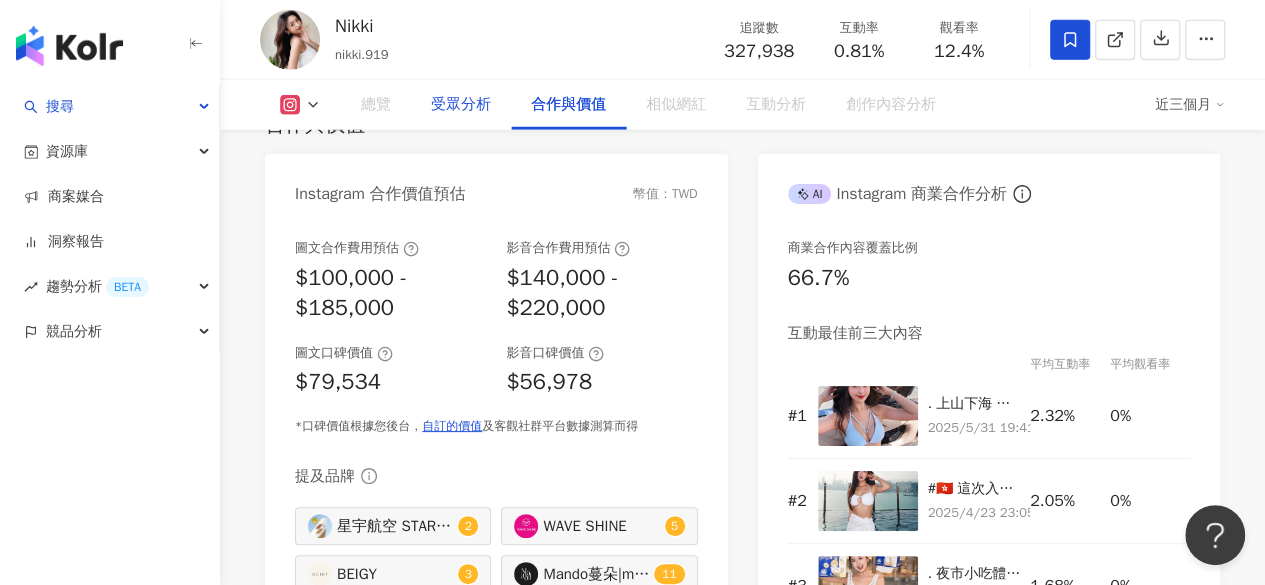 click on "受眾分析" at bounding box center [461, 105] 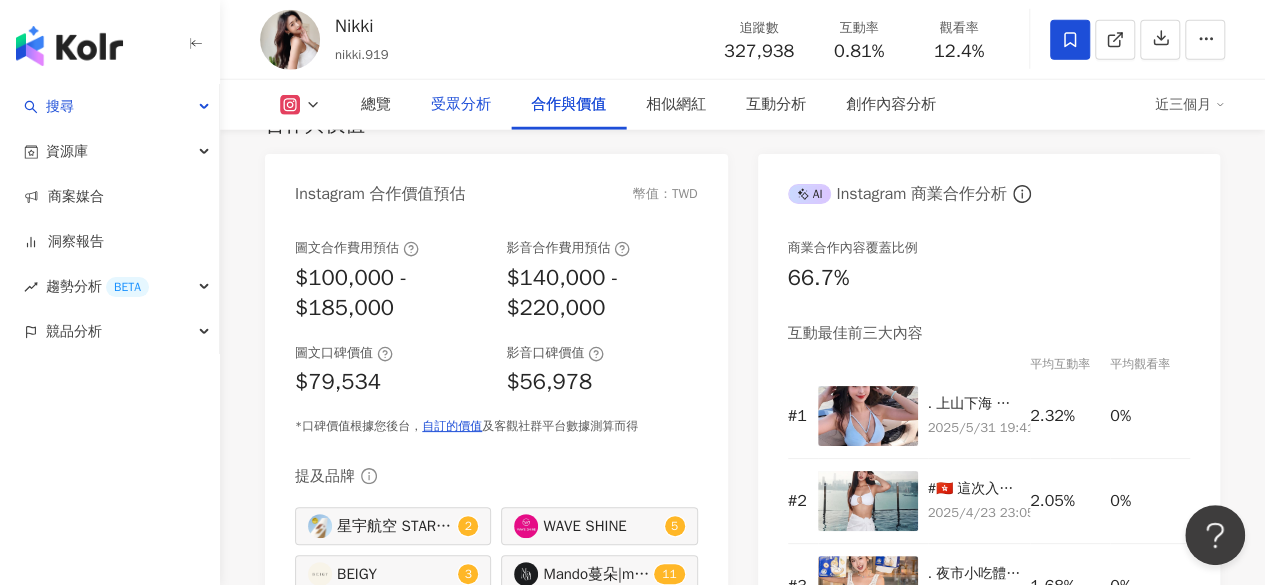 click on "受眾分析" at bounding box center [461, 105] 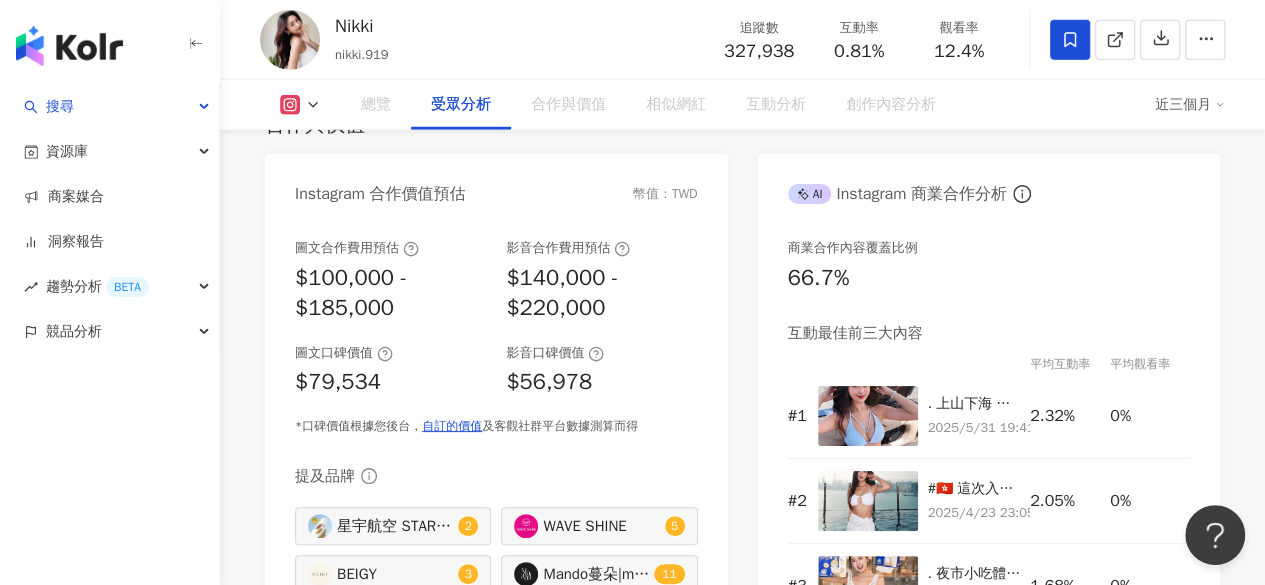 scroll, scrollTop: 1804, scrollLeft: 0, axis: vertical 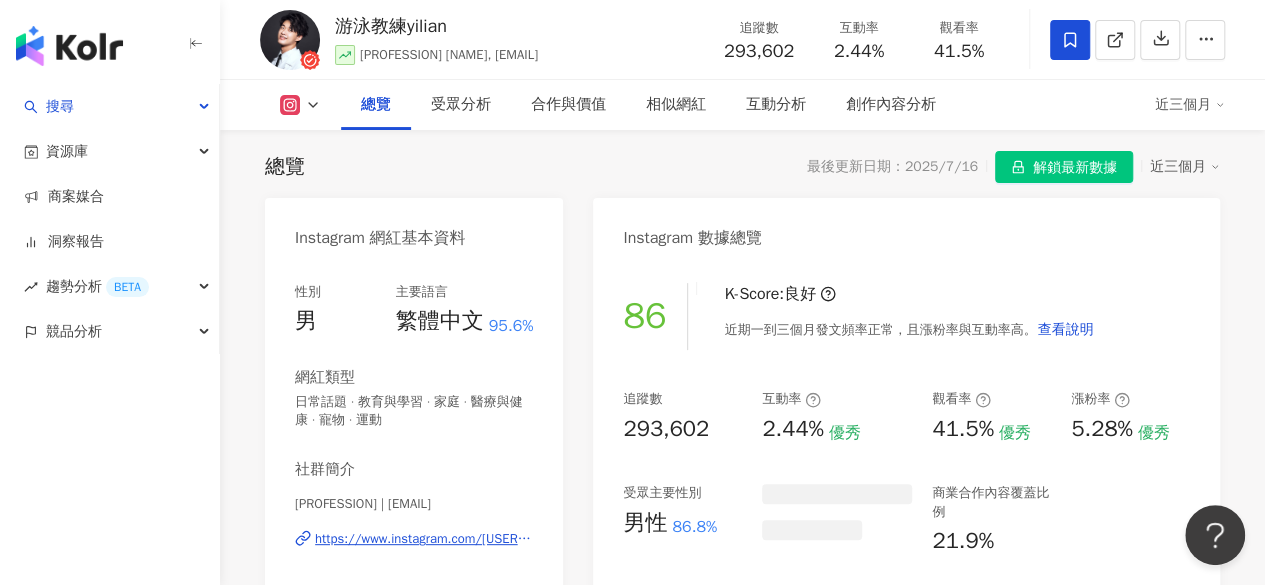 drag, startPoint x: 1028, startPoint y: 53, endPoint x: 1012, endPoint y: 53, distance: 16 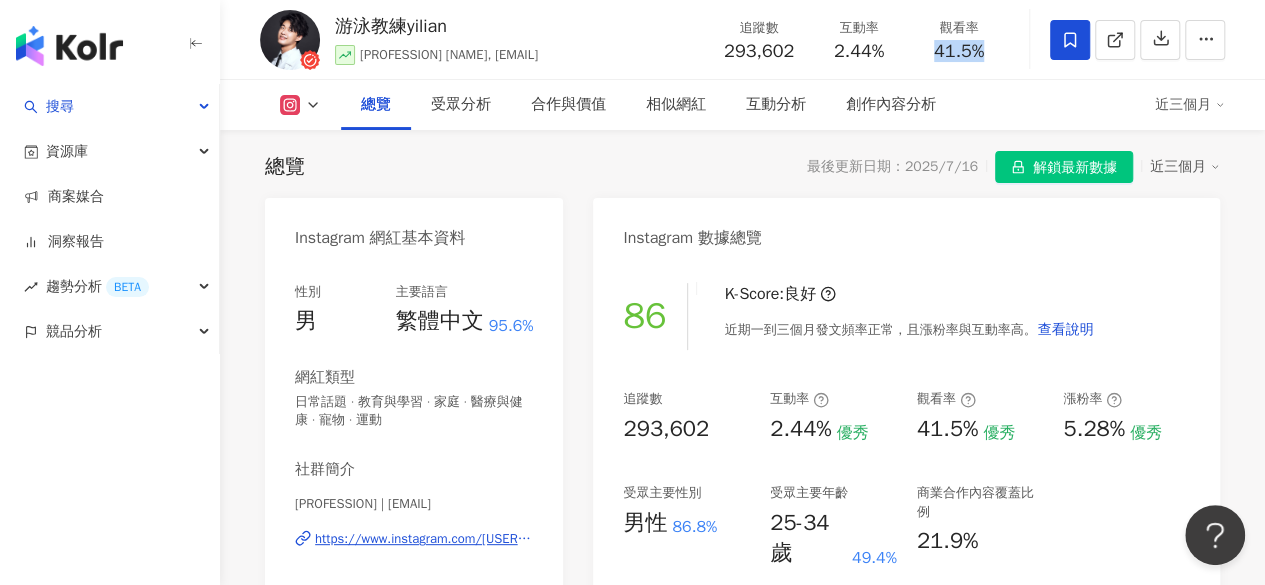 click on "2.44%" at bounding box center [859, 52] 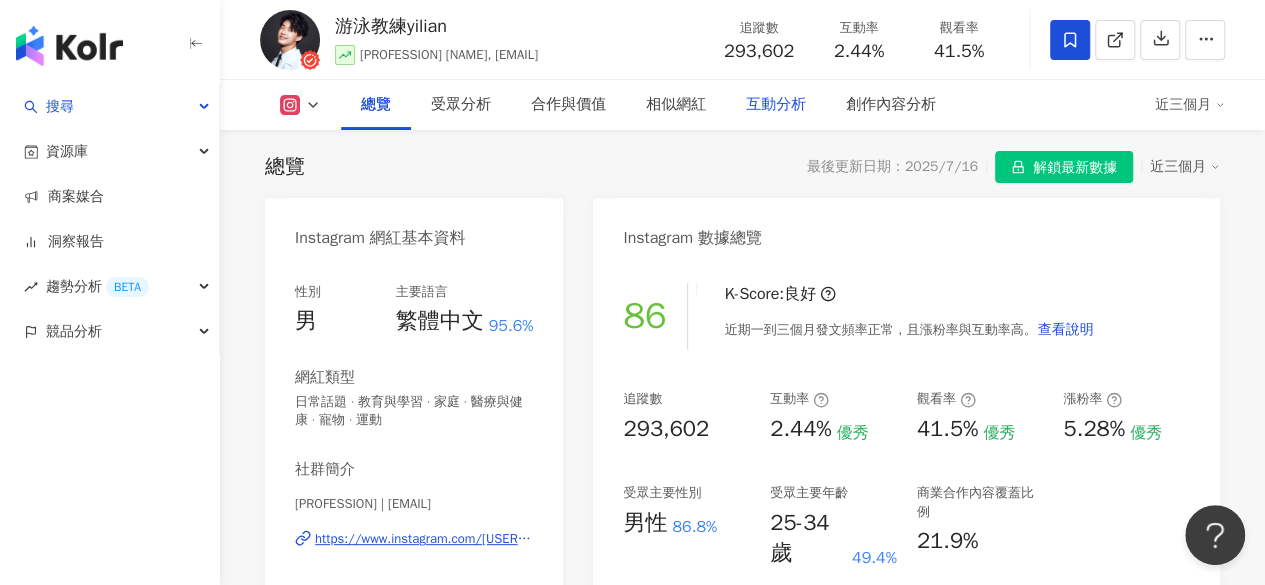 click on "互動分析" at bounding box center [776, 105] 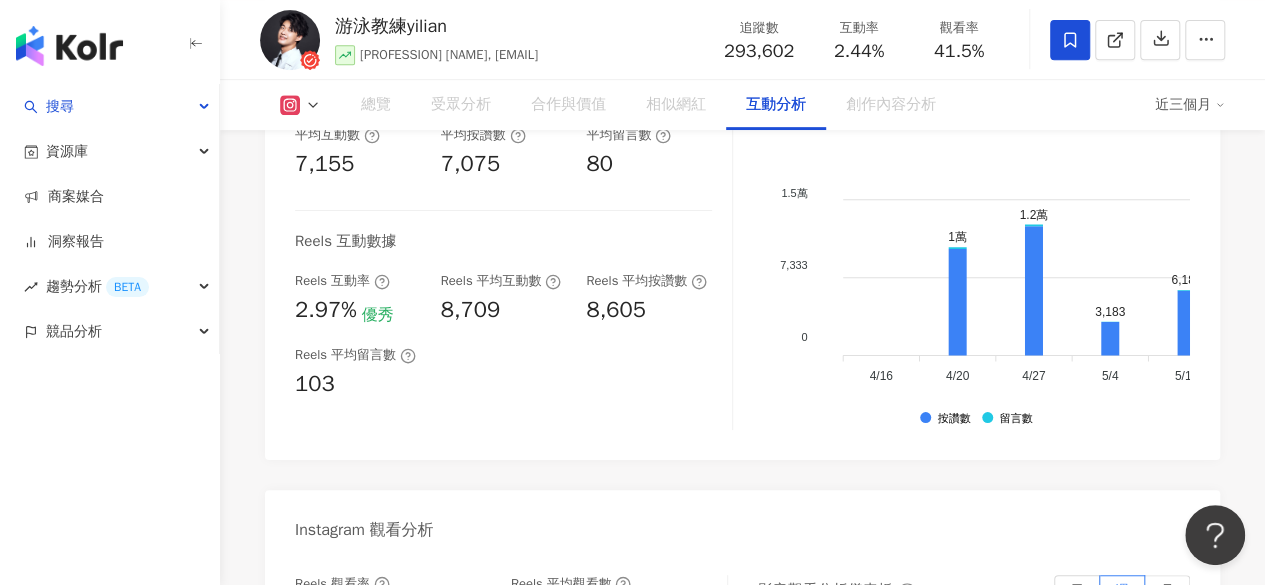 scroll, scrollTop: 4264, scrollLeft: 0, axis: vertical 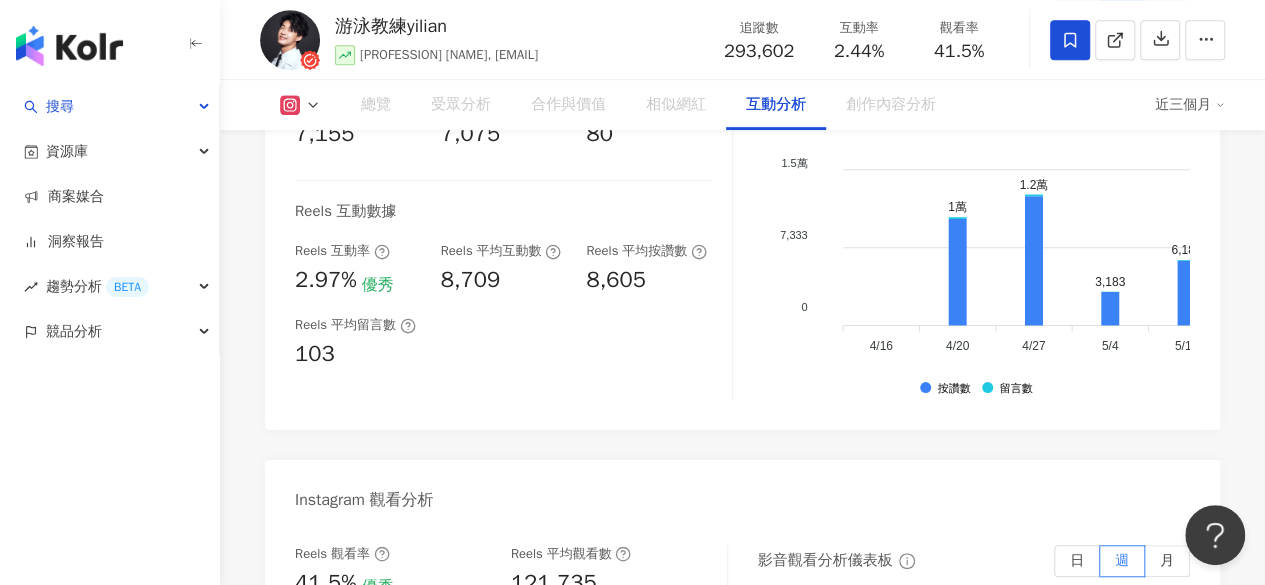 click on "Instagram 互動分析 互動率   2.44% 優秀 按讚評論比   1.13:100 普通 平均互動數    7,155 平均按讚數   7,075 平均留言數   80 Reels 互動數據 Reels 互動率   2.97% 優秀 Reels 平均互動數   8,709 Reels 平均按讚數   8,605 Reels 平均留言數   103 互動分析儀表板 日 週 月 2.2萬 2.2萬 1.5萬 1.5萬 7,333 7,333 0 0 1萬 1.2萬 3,183 6,182 8,946 7,862 1.6萬 3,807 3,609 1.4萬 3,643 1,117 4/16 4/16 1萬 1.2萬 3,183 6,182 8,946 7,862 1.6萬 3,807 3,609 1.4萬 3,643 1,117 4/16 4/16 4/20 4/20 4/27 4/27 5/4 5/4 5/11 5/11 5/18 5/18 5/25 5/25 6/1 6/1 6/8 6/8 6/15 6/15 6/22 6/22 6/29 6/29 7/6 7/6 7/13 7/13   按讚數     留言數   Instagram 觀看分析 Reels 觀看率   41.5% 優秀 Reels 平均觀看數   121,735 影音觀看分析儀表板 日 週 月 22萬 22萬 14.7萬 14.7萬 7.3萬 7.3萬 0 0 18.7萬 17.3萬 17.3萬 16.6萬 17萬 14.8萬 11.8萬 6.8萬 8.8萬 1.2萬 4/16 4/16 18.7萬 17.3萬 17.3萬 16.6萬 17萬 14.8萬 11.8萬 6.8萬 8.8萬 1.2萬 4/16" at bounding box center (742, 759) 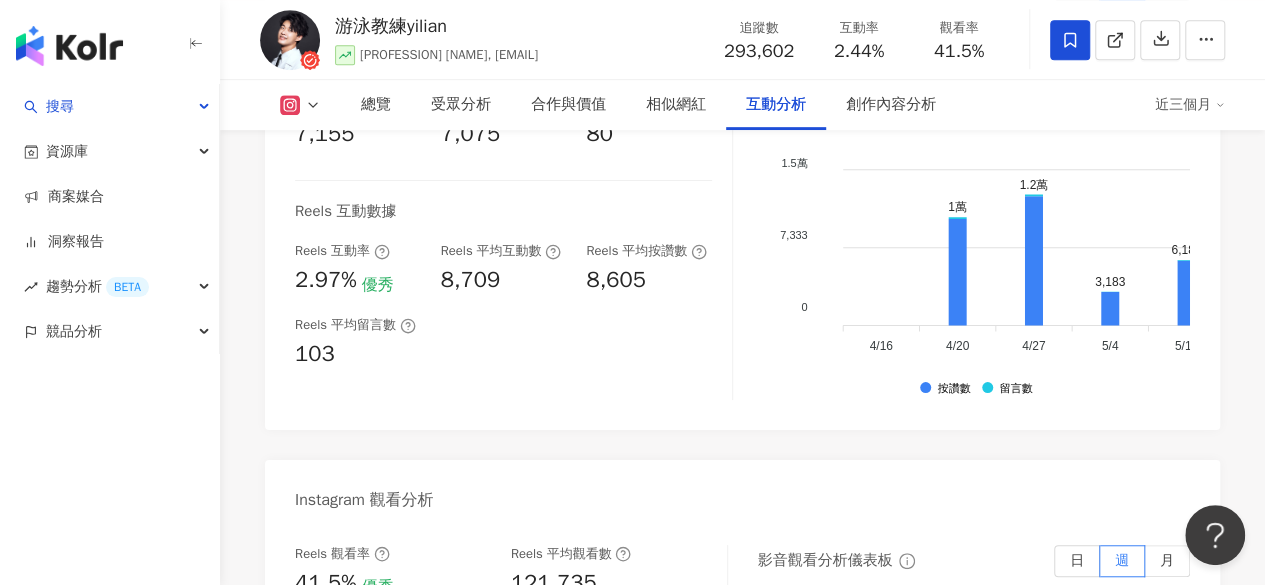 click on "互動率   2.44% 優秀 按讚評論比   1.13:100 普通 平均互動數    7,155 平均按讚數   7,075 平均留言數   80 Reels 互動數據 Reels 互動率   2.97% 優秀 Reels 平均互動數   8,709 Reels 平均按讚數   8,605 Reels 平均留言數   103 互動分析儀表板 日 週 月 2.2萬 2.2萬 1.5萬 1.5萬 7,333 7,333 0 0 1萬 1.2萬 3,183 6,182 8,946 7,862 1.6萬 3,807 3,609 1.4萬 3,643 1,117 4/16 4/16 1萬 1.2萬 3,183 6,182 8,946 7,862 1.6萬 3,807 3,609 1.4萬 3,643 1,117 4/16 4/16 4/20 4/20 4/27 4/27 5/4 5/4 5/11 5/11 5/18 5/18 5/25 5/25 6/1 6/1 6/8 6/8 6/15 6/15 6/22 6/22 6/29 6/29 7/6 7/6 7/13 7/13   按讚數     留言數" at bounding box center (742, 205) 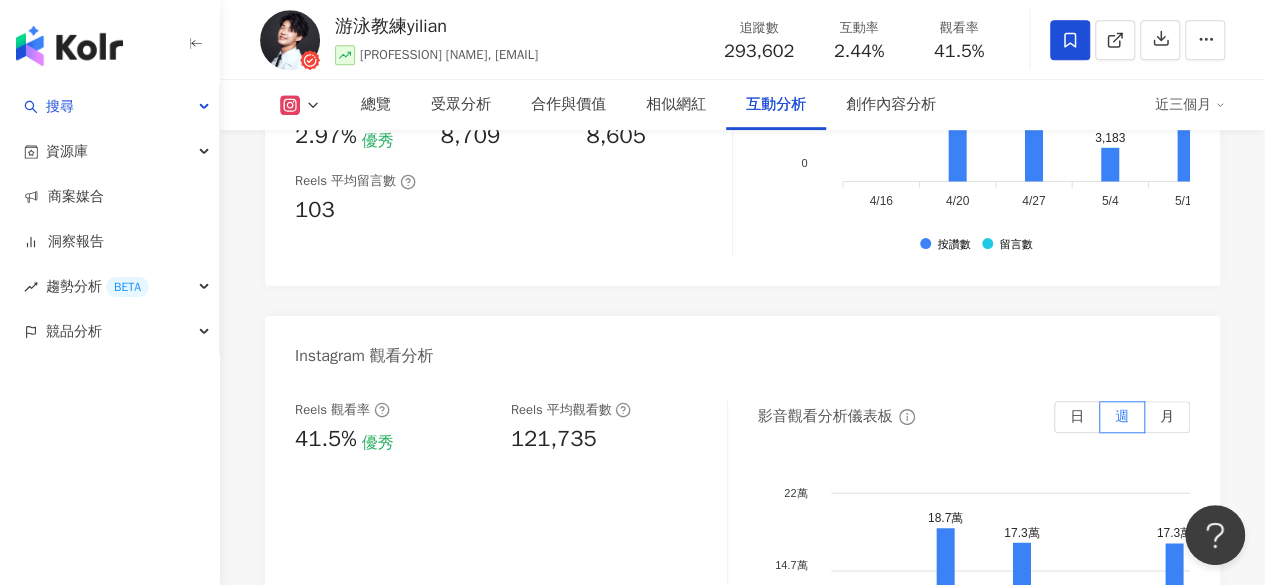 scroll, scrollTop: 4464, scrollLeft: 0, axis: vertical 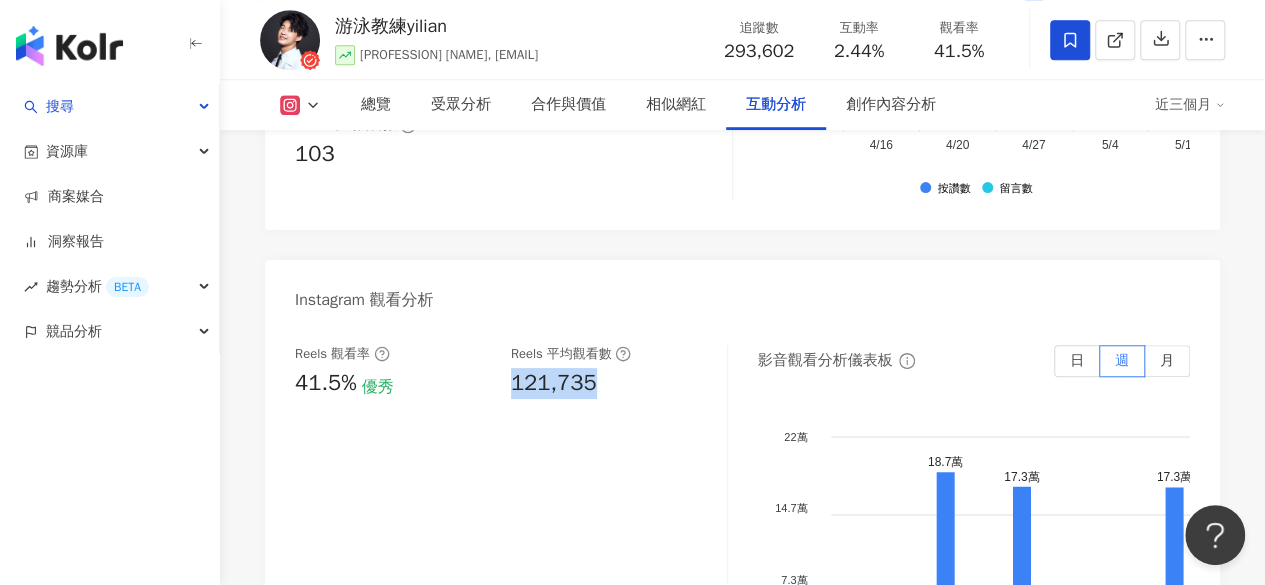 drag, startPoint x: 504, startPoint y: 363, endPoint x: 612, endPoint y: 363, distance: 108 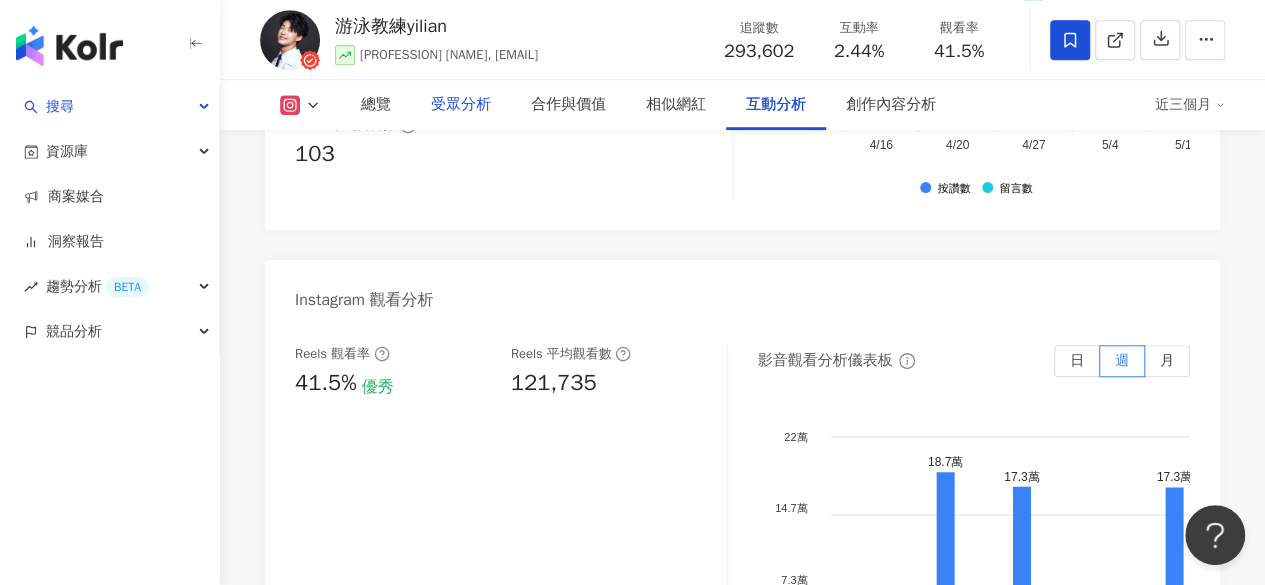 click on "受眾分析" at bounding box center [461, 105] 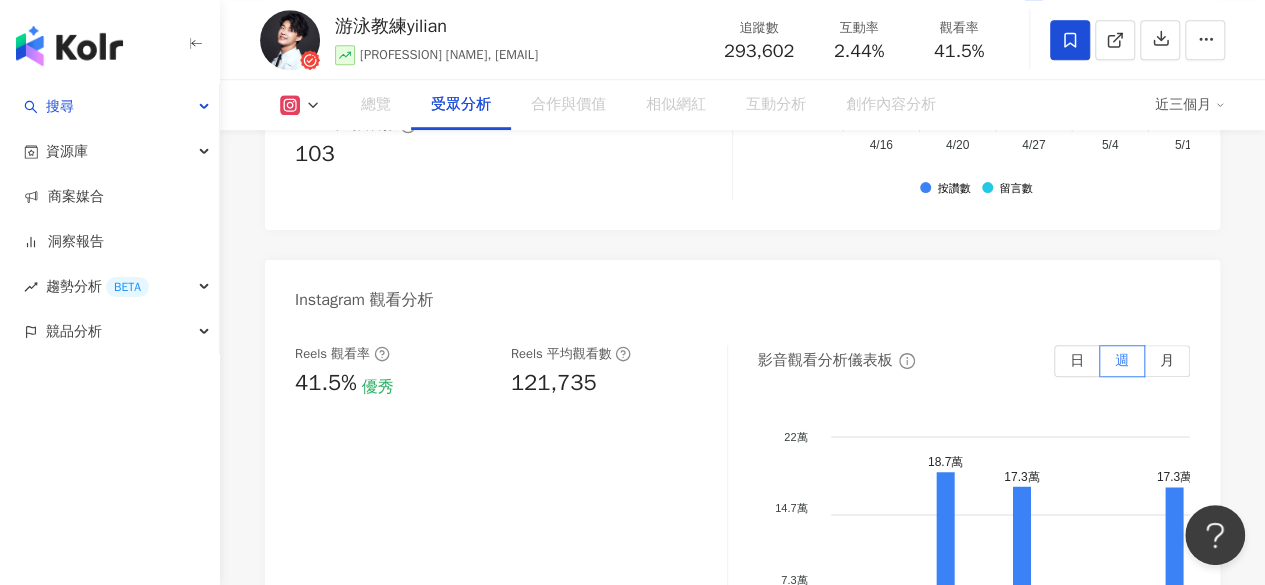scroll, scrollTop: 1776, scrollLeft: 0, axis: vertical 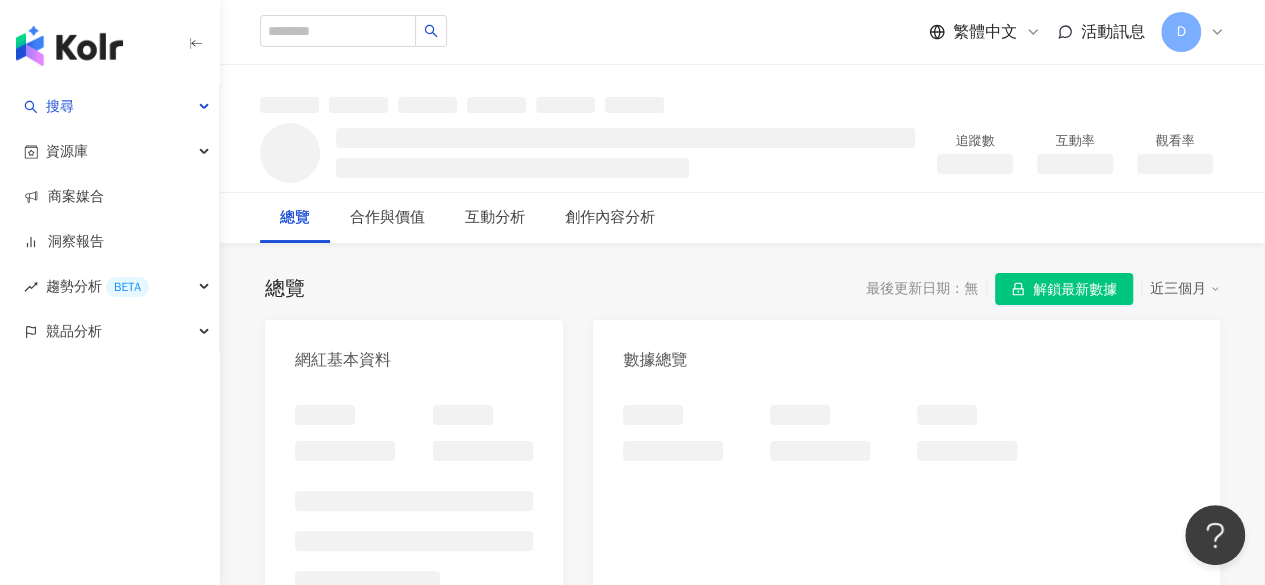 click on "解鎖最新數據" at bounding box center [1075, 290] 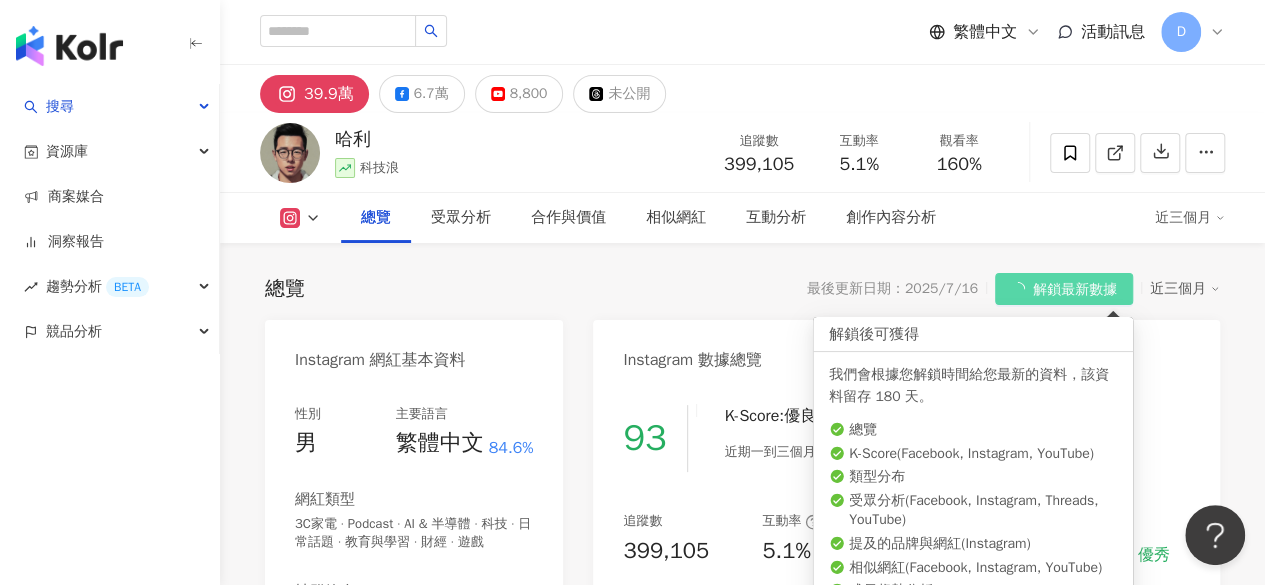 scroll, scrollTop: 122, scrollLeft: 0, axis: vertical 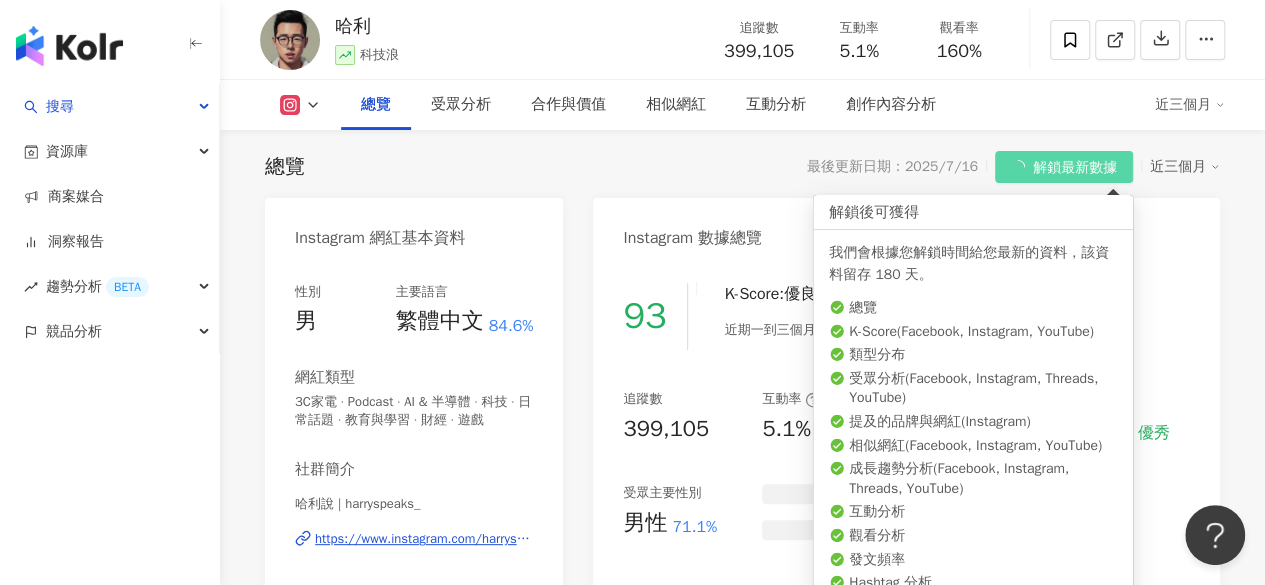click on "160%" at bounding box center [959, 52] 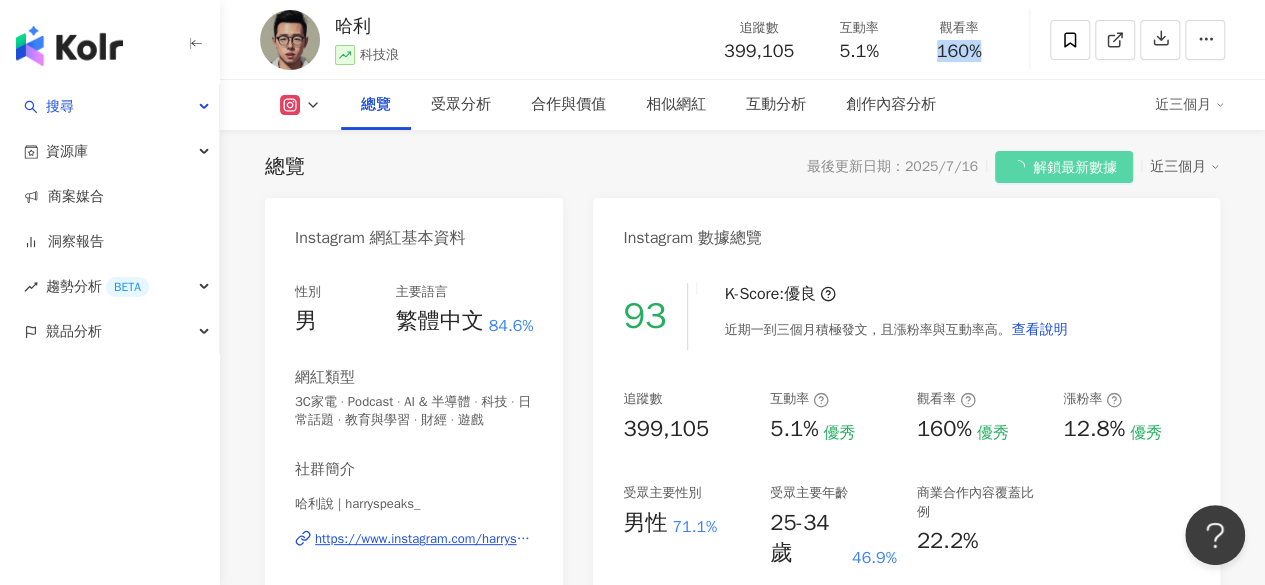 click on "5.1%" at bounding box center [859, 52] 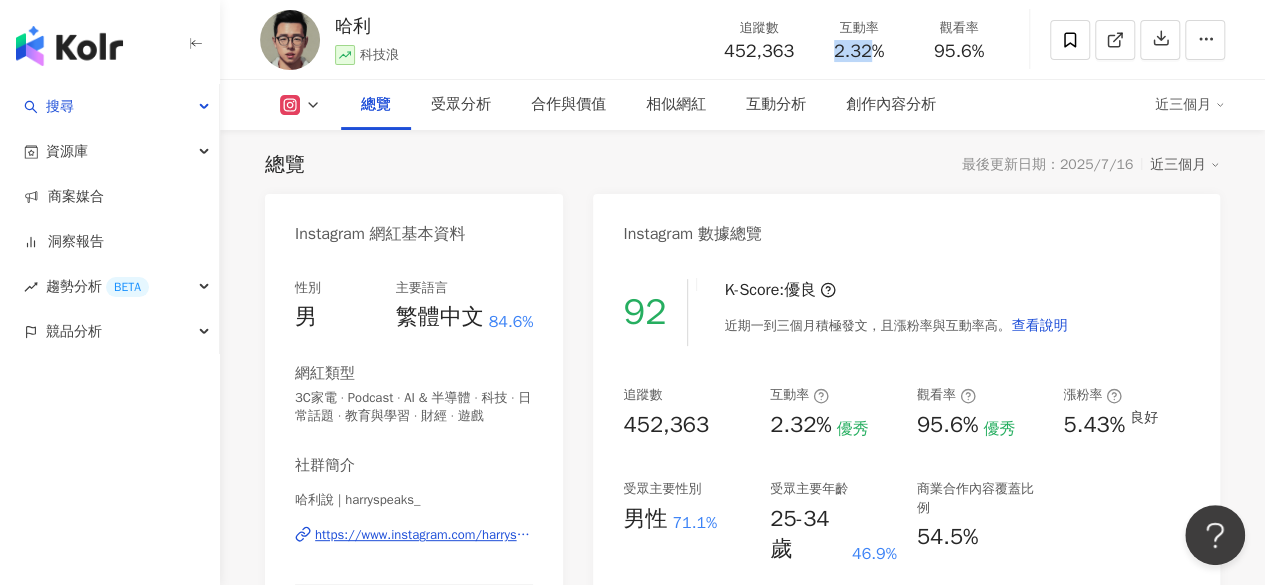 click on "2.32%" at bounding box center [859, 52] 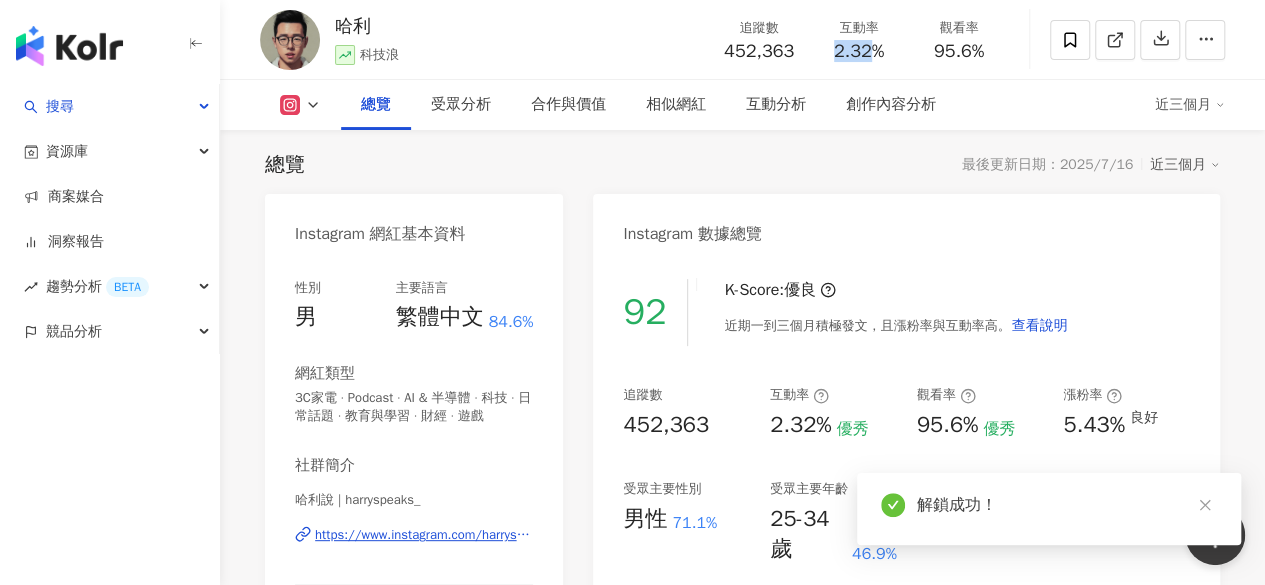 click on "2.32%" at bounding box center [859, 52] 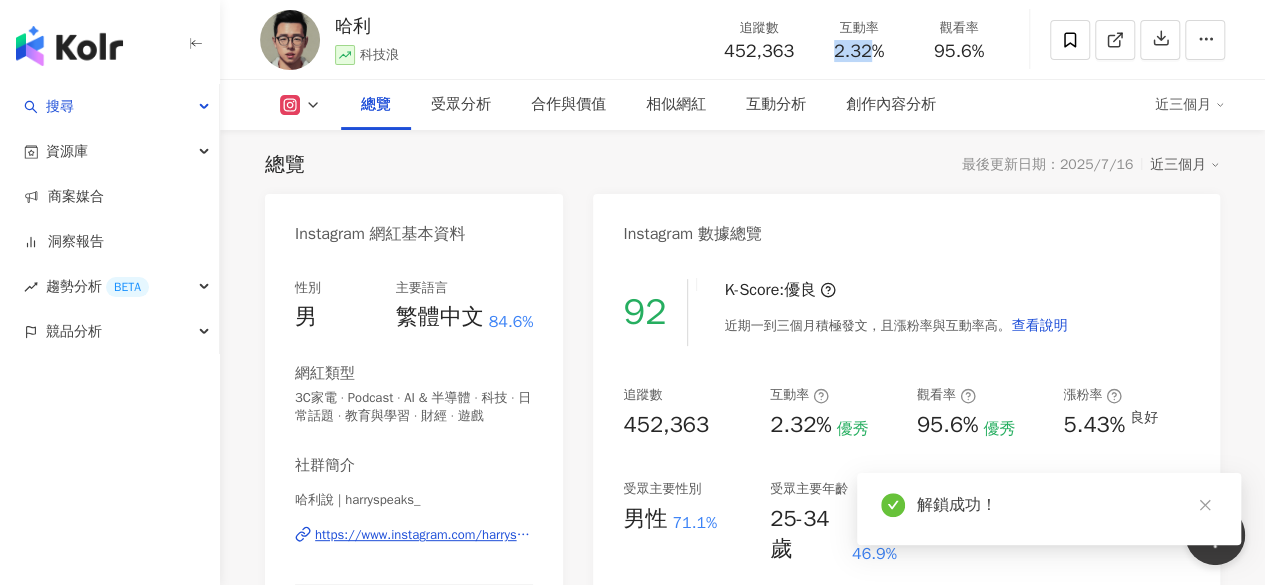 drag, startPoint x: 831, startPoint y: 52, endPoint x: 860, endPoint y: 51, distance: 29.017237 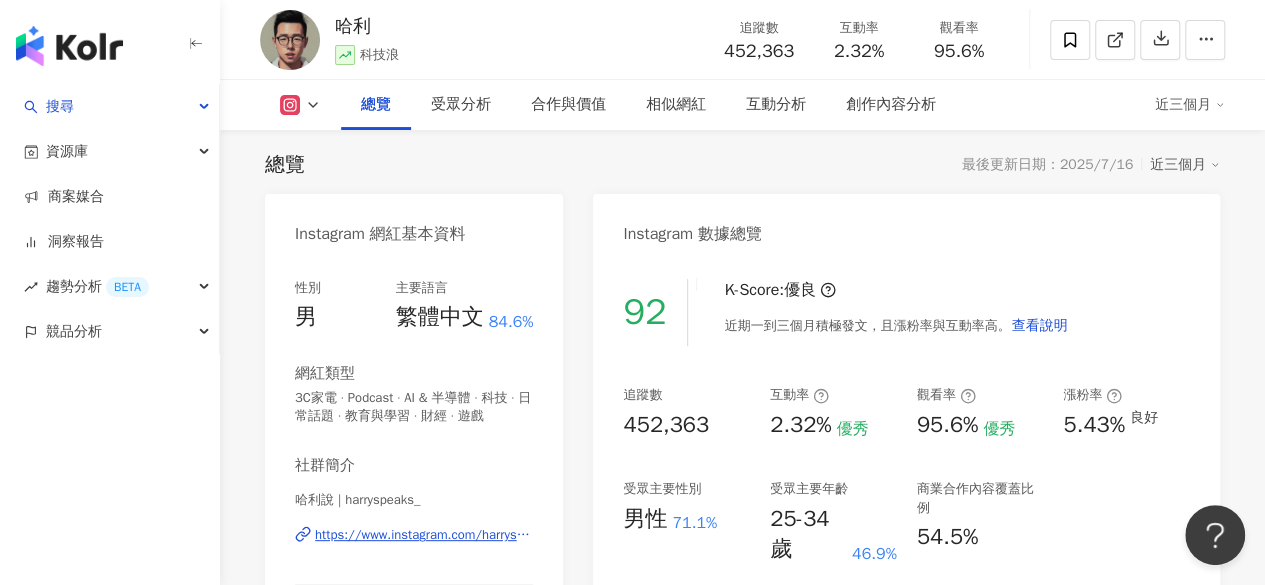 click on "95.6%" at bounding box center [959, 52] 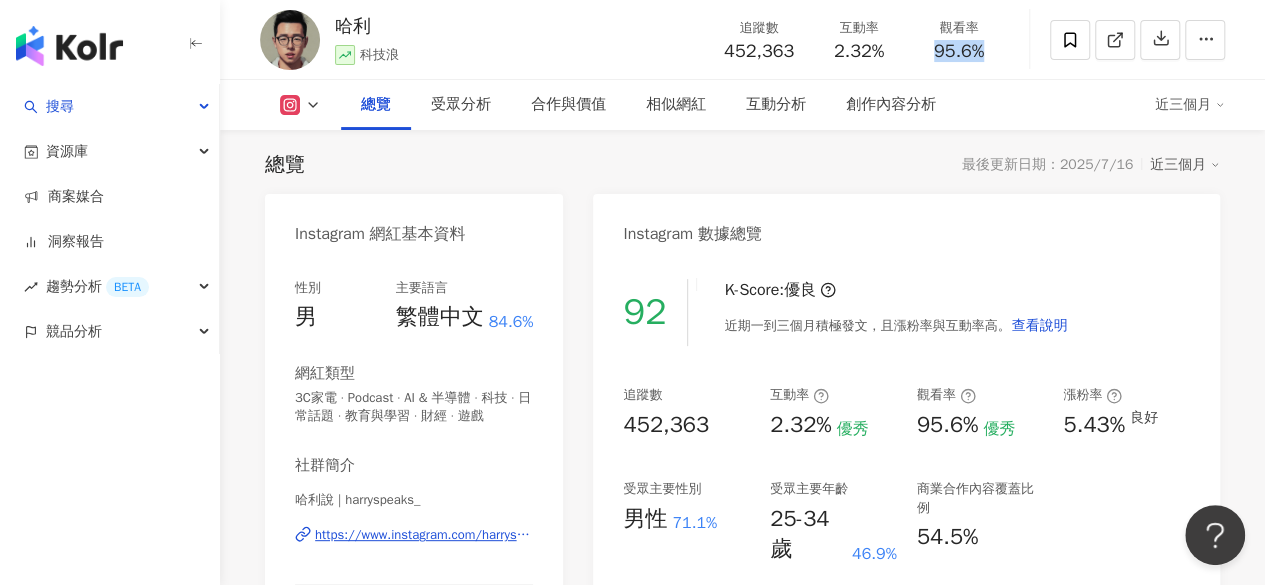 drag, startPoint x: 929, startPoint y: 49, endPoint x: 952, endPoint y: 60, distance: 25.495098 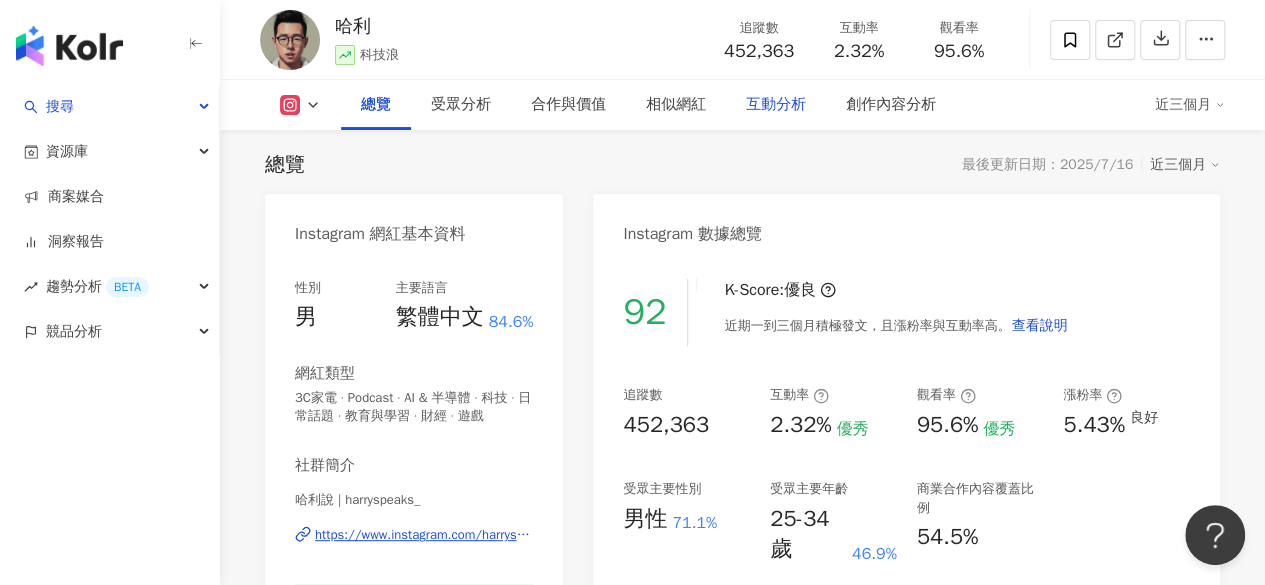 click on "互動分析" at bounding box center [776, 105] 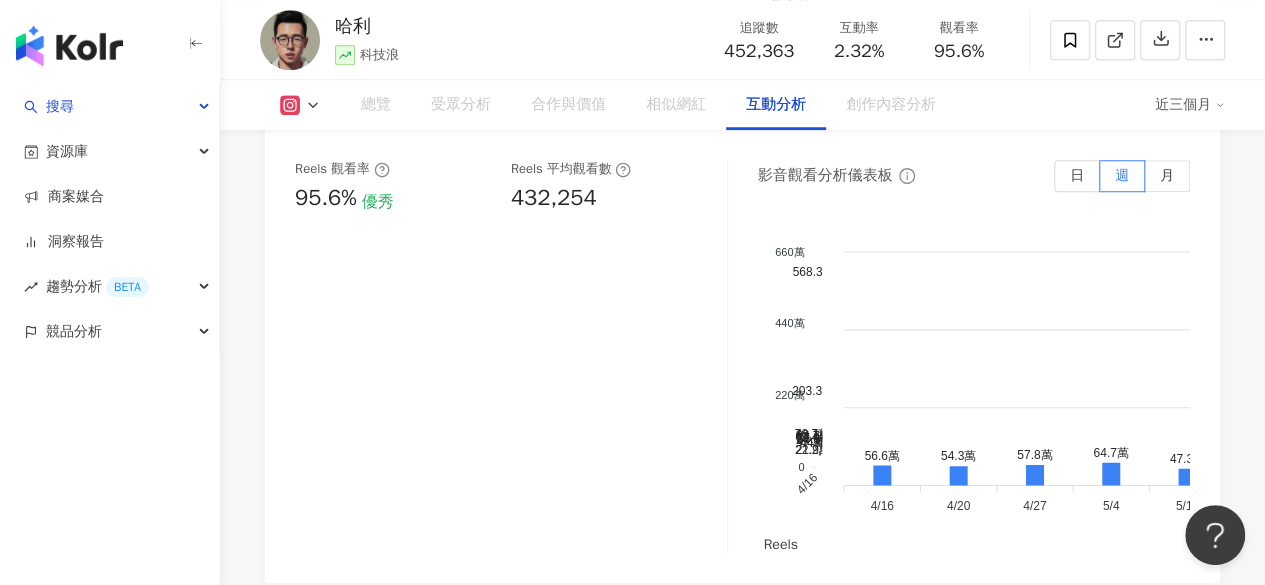 scroll, scrollTop: 4582, scrollLeft: 0, axis: vertical 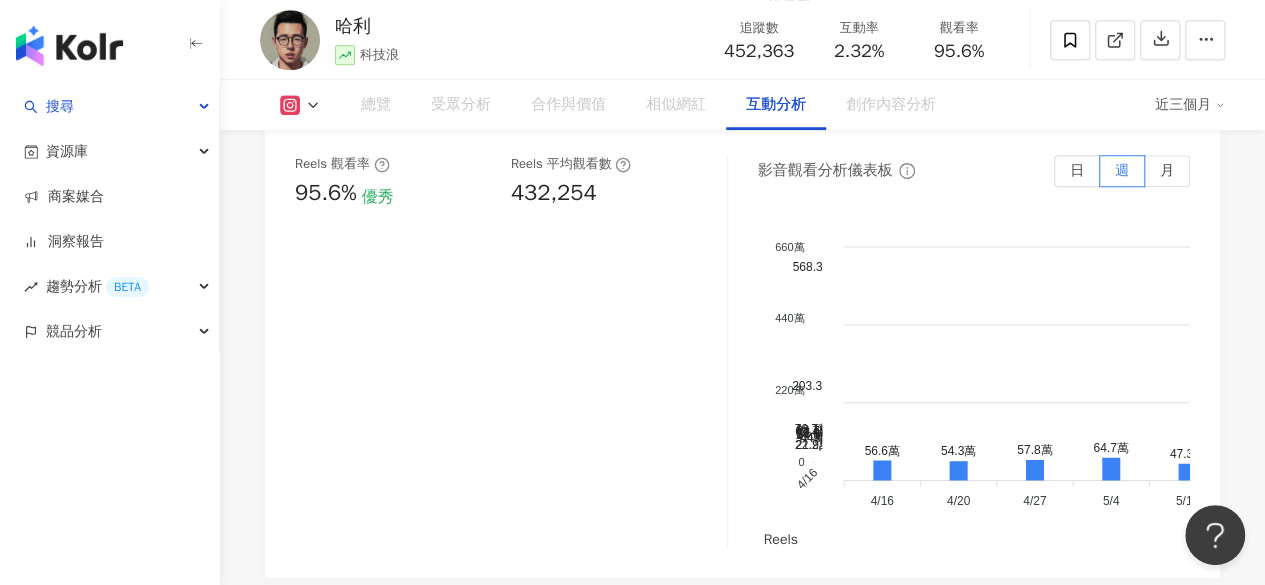click on "432,254" at bounding box center (609, 193) 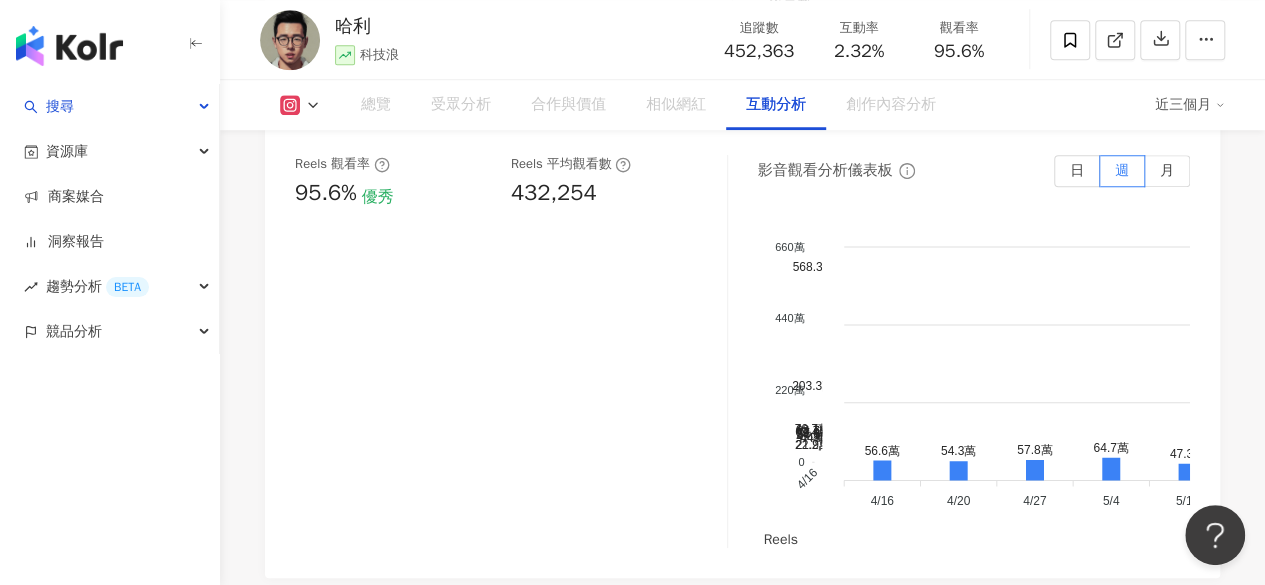 drag, startPoint x: 545, startPoint y: 361, endPoint x: 610, endPoint y: 367, distance: 65.27634 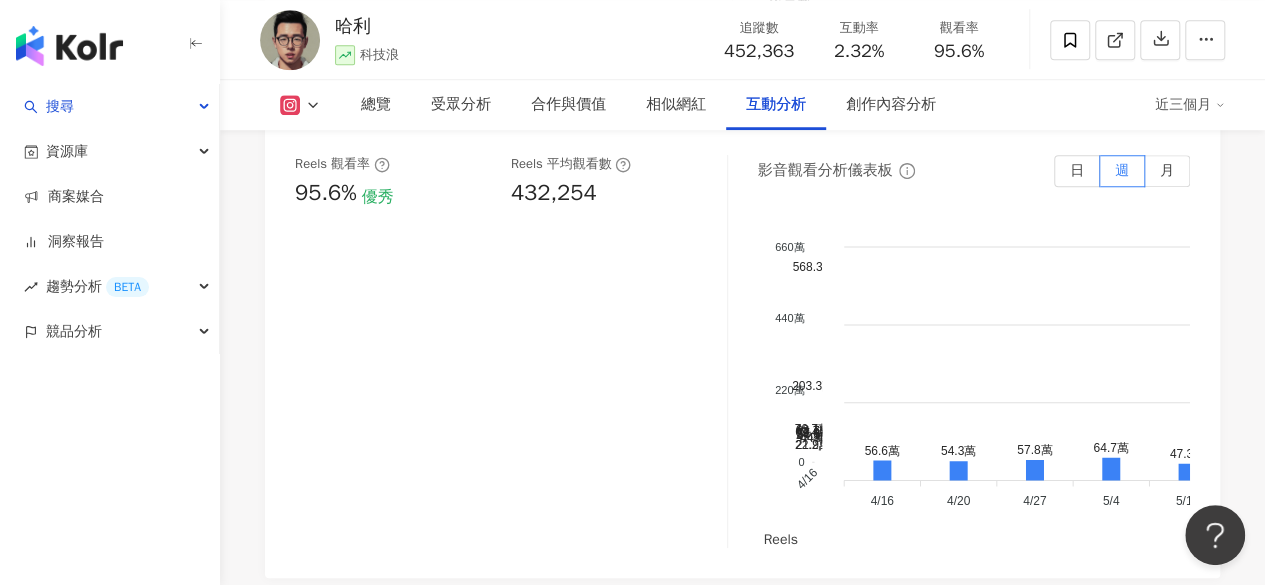 click on "互動率   2.32% 優秀 按讚評論比   25.17:100 優秀 平均互動數    10,496 平均按讚數   8,385 平均留言數   2,110" at bounding box center (503, -324) 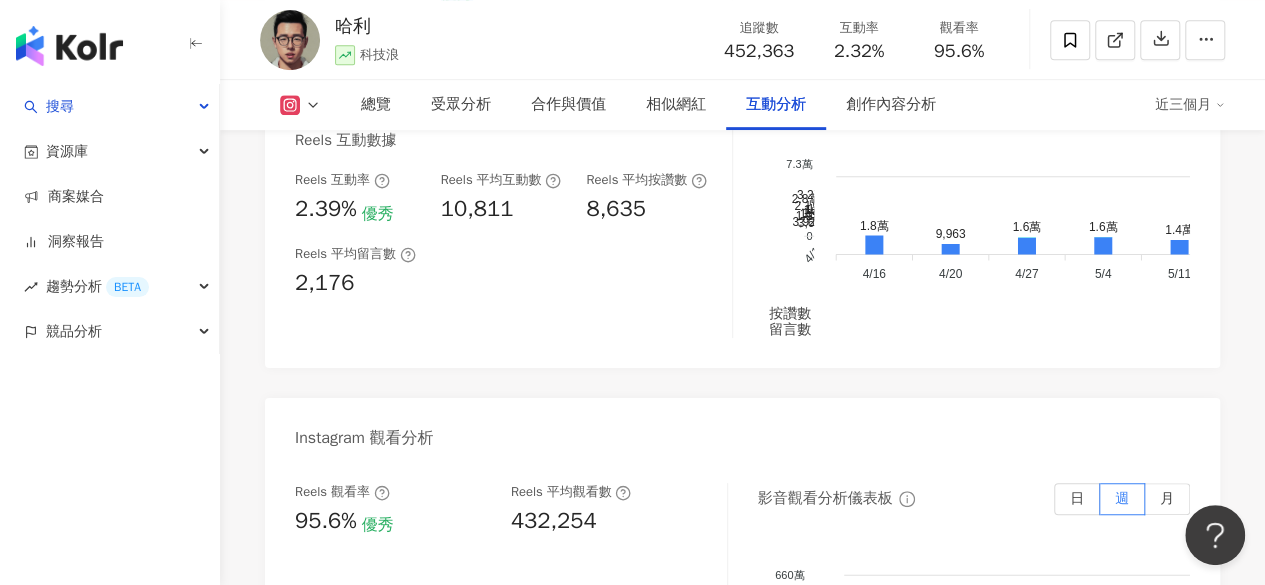 scroll, scrollTop: 4682, scrollLeft: 0, axis: vertical 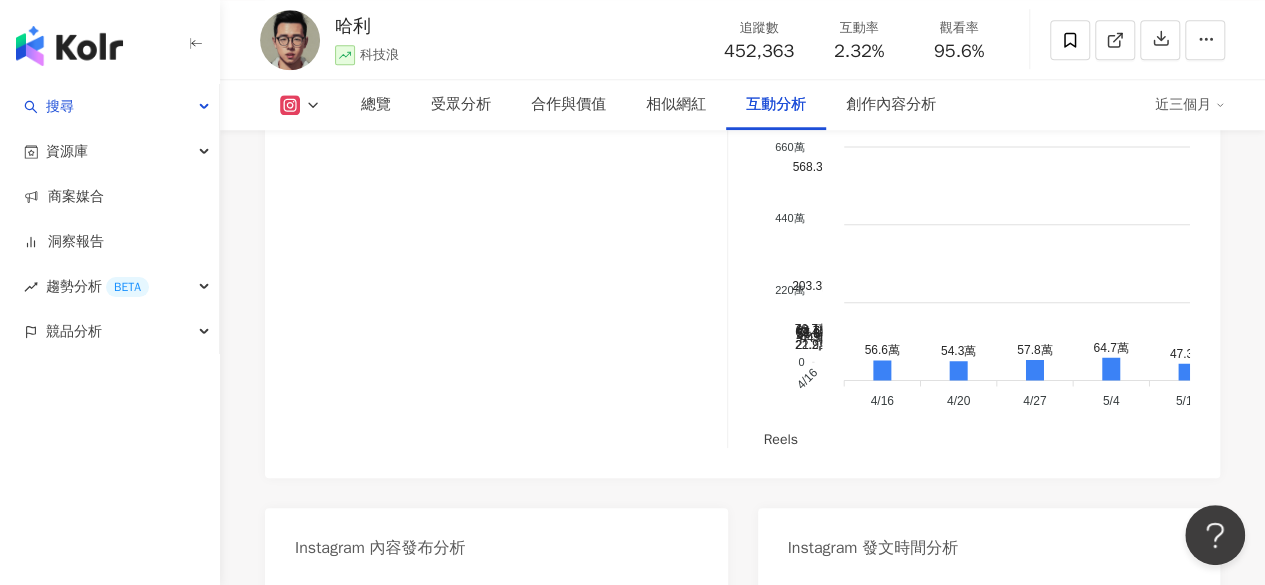 drag, startPoint x: 512, startPoint y: 255, endPoint x: 621, endPoint y: 257, distance: 109.01835 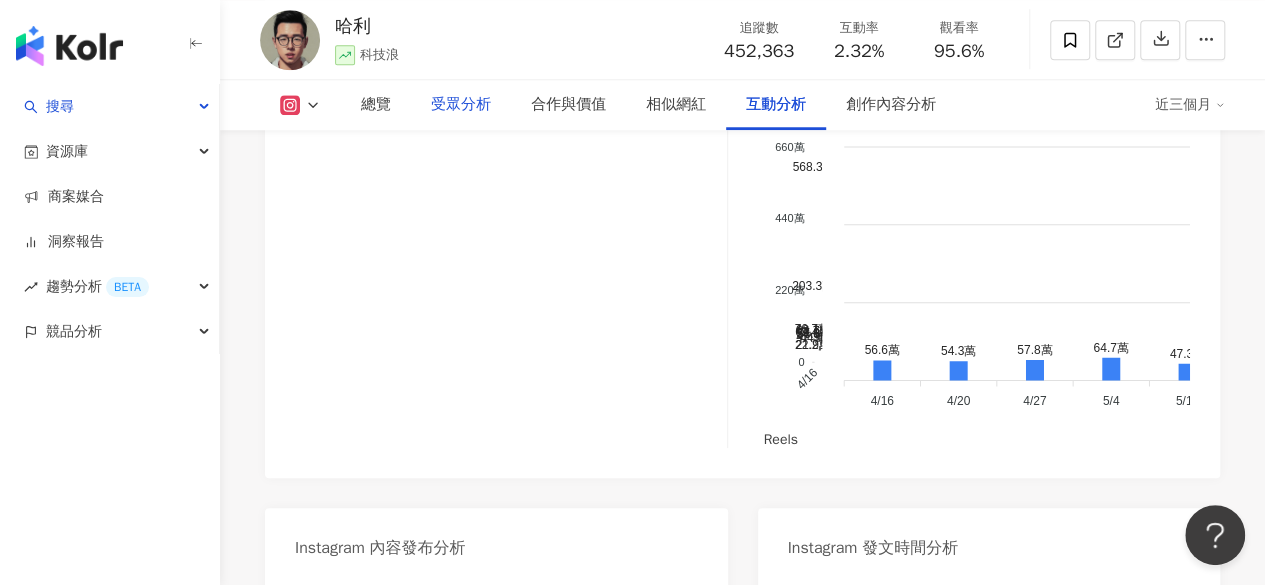 click on "受眾分析" at bounding box center [461, 105] 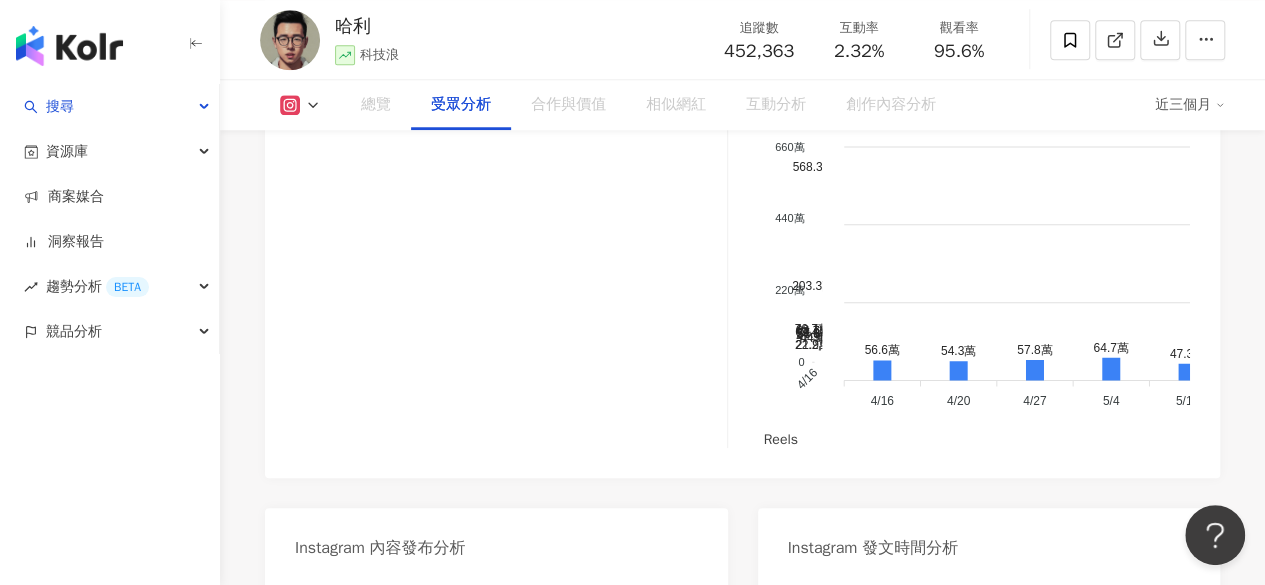 scroll, scrollTop: 1793, scrollLeft: 0, axis: vertical 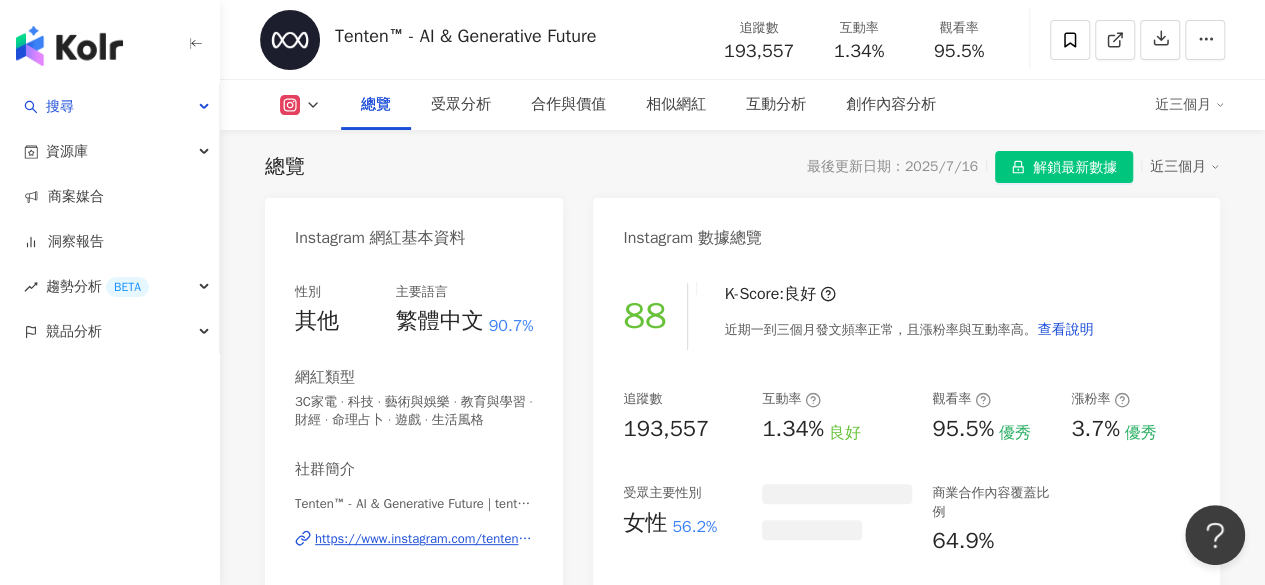 click on "95.5%" at bounding box center [959, 52] 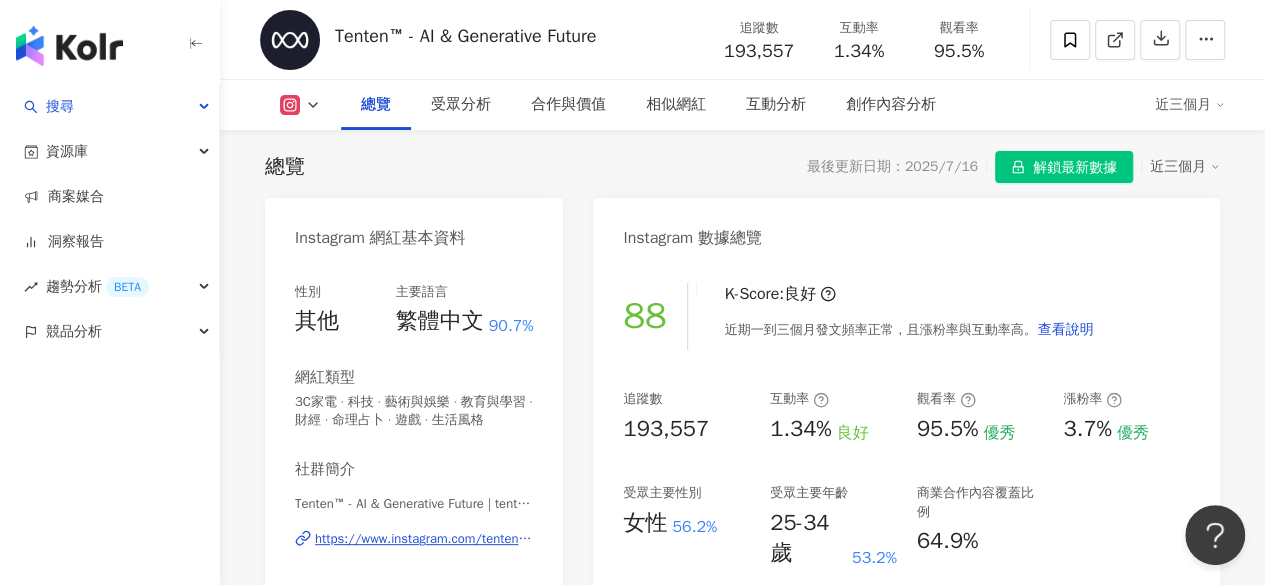 click on "解鎖最新數據" at bounding box center [1075, 168] 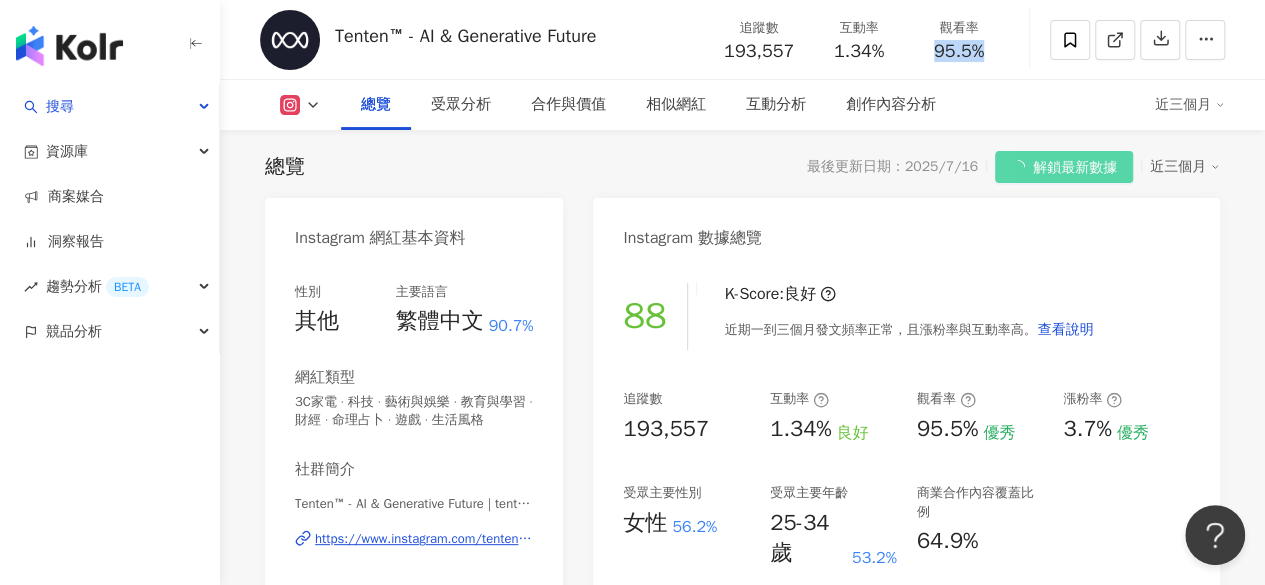 drag, startPoint x: 936, startPoint y: 52, endPoint x: 993, endPoint y: 51, distance: 57.00877 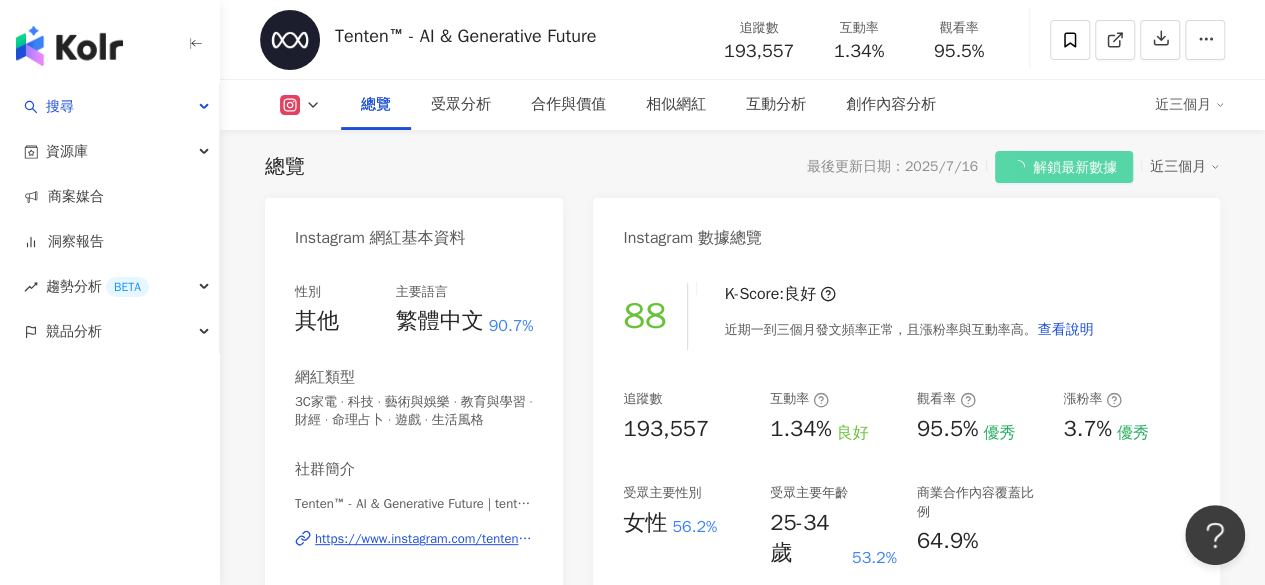 click on "1.34%" at bounding box center (859, 52) 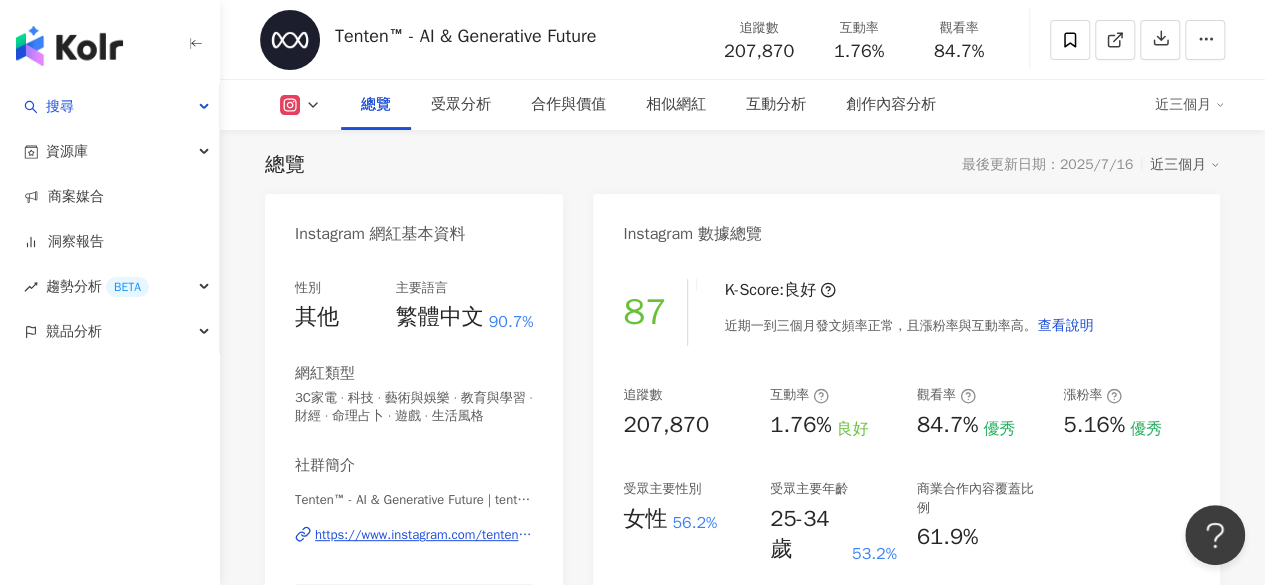 drag, startPoint x: 831, startPoint y: 51, endPoint x: 882, endPoint y: 51, distance: 51 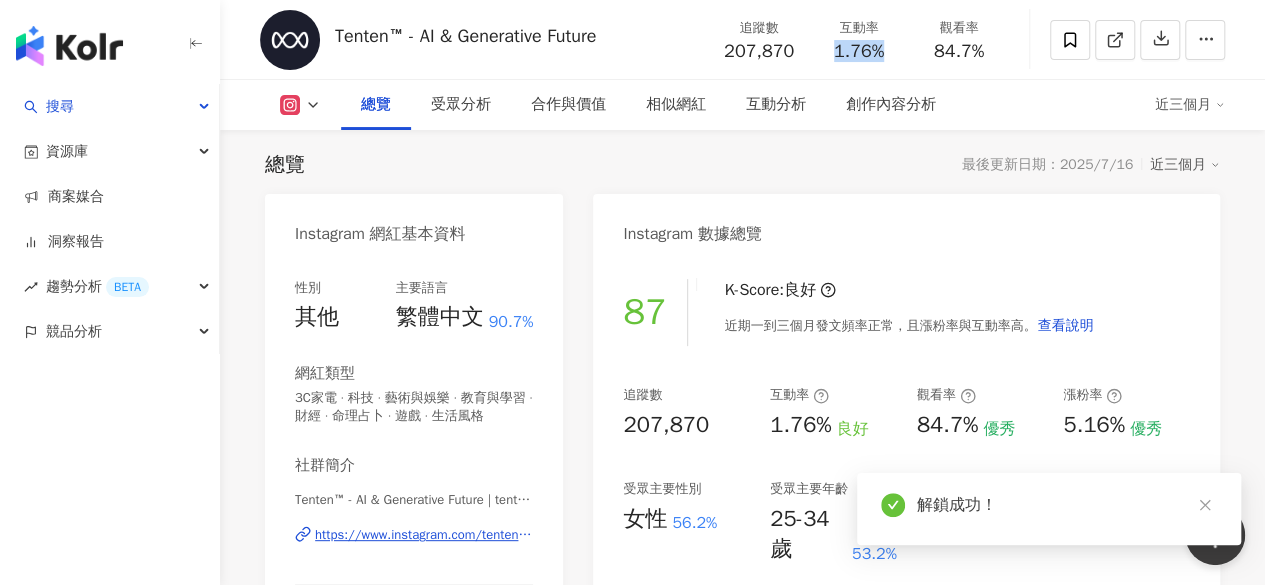 drag, startPoint x: 845, startPoint y: 52, endPoint x: 944, endPoint y: 49, distance: 99.04544 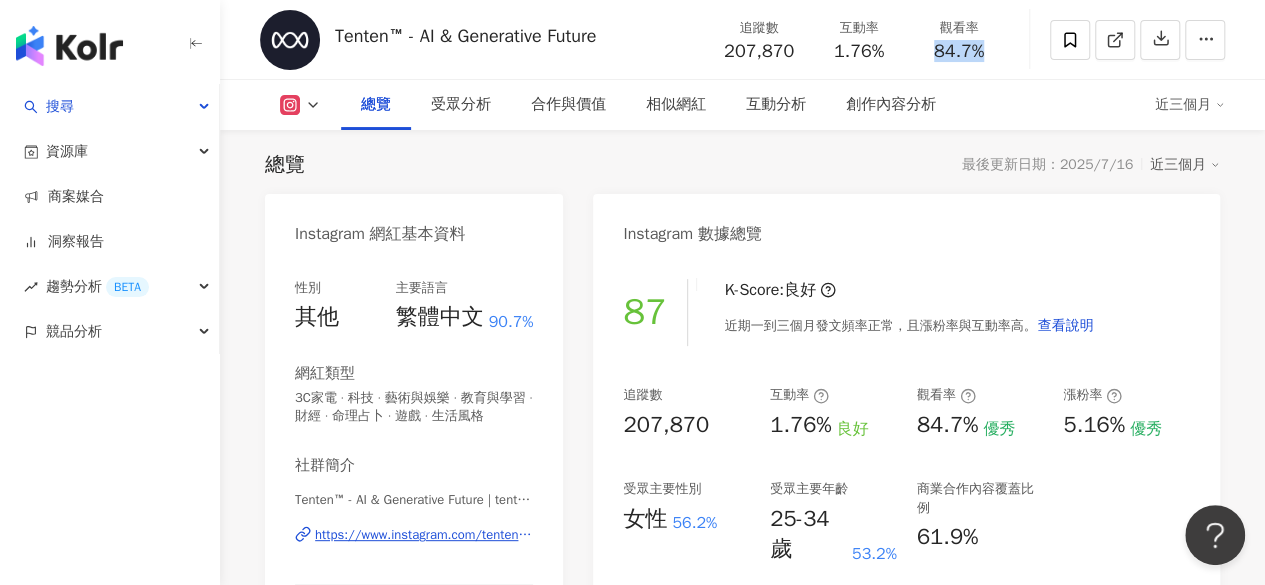 copy on "84.7%" 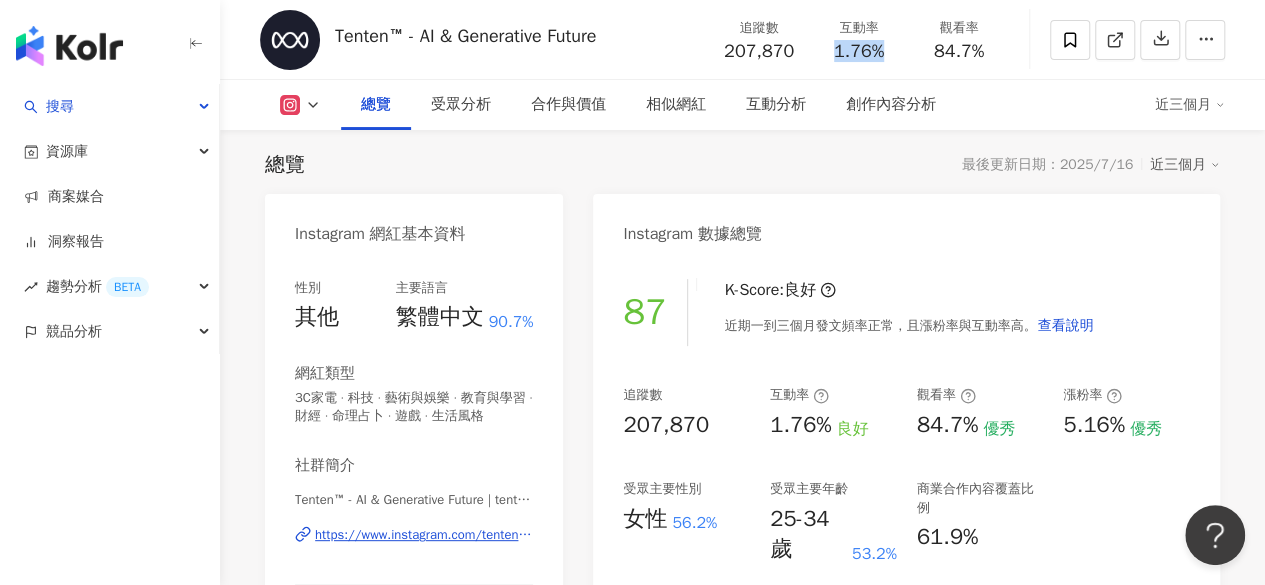 drag, startPoint x: 830, startPoint y: 49, endPoint x: 894, endPoint y: 49, distance: 64 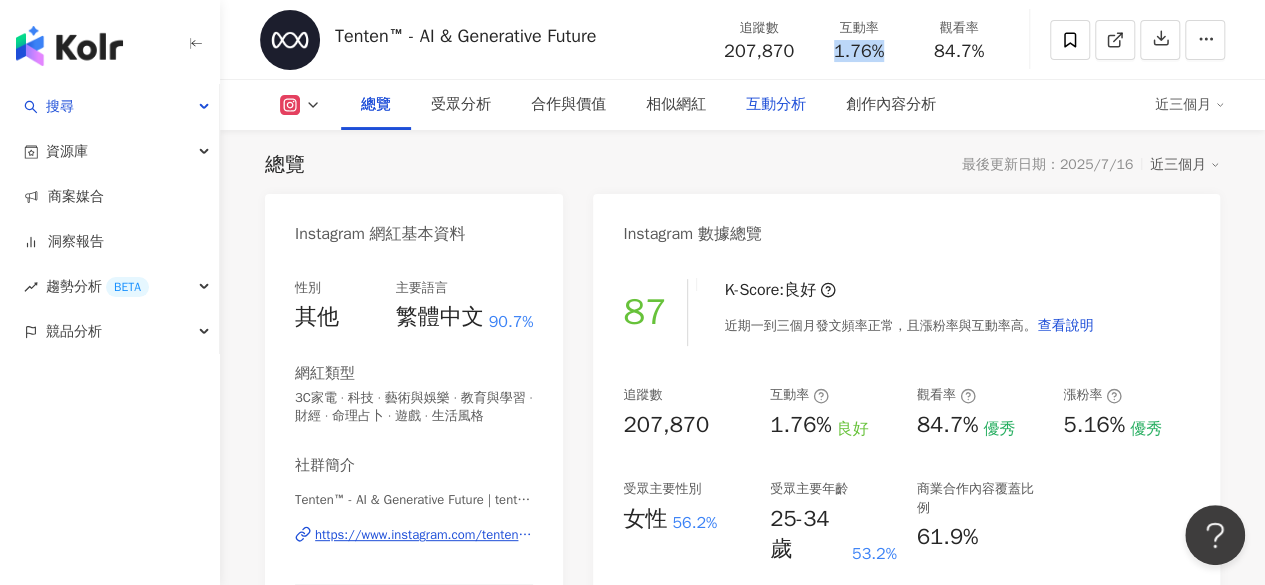 click on "互動分析" at bounding box center [776, 105] 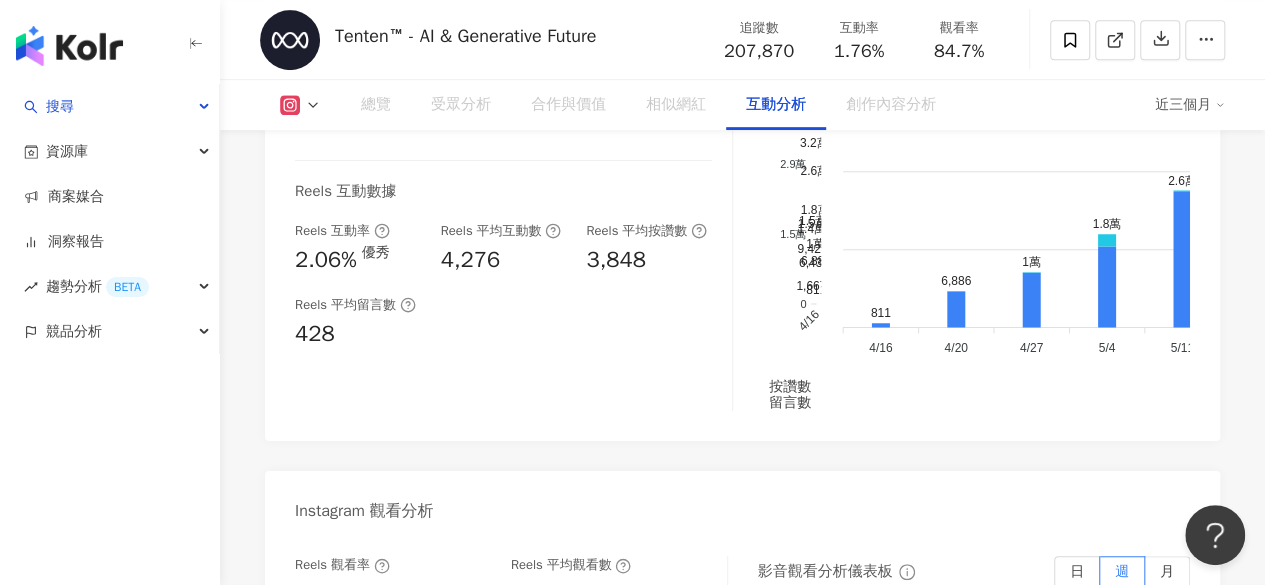 scroll, scrollTop: 4499, scrollLeft: 0, axis: vertical 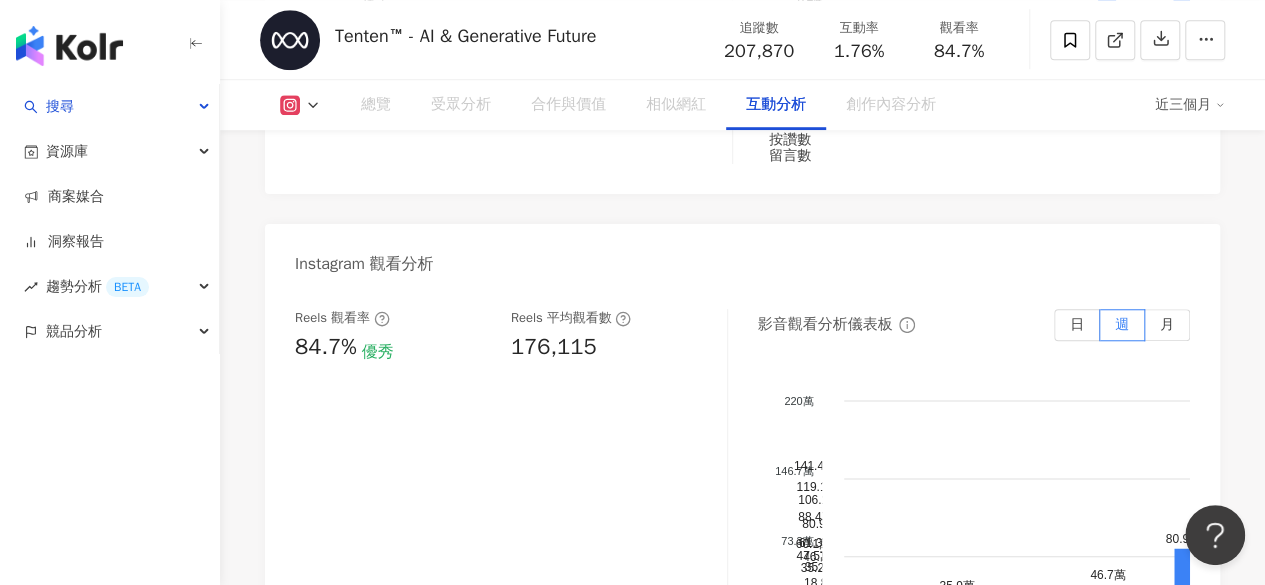 click on "Reels 觀看率   84.7% 優秀 Reels 平均觀看數   176,115" at bounding box center (501, 336) 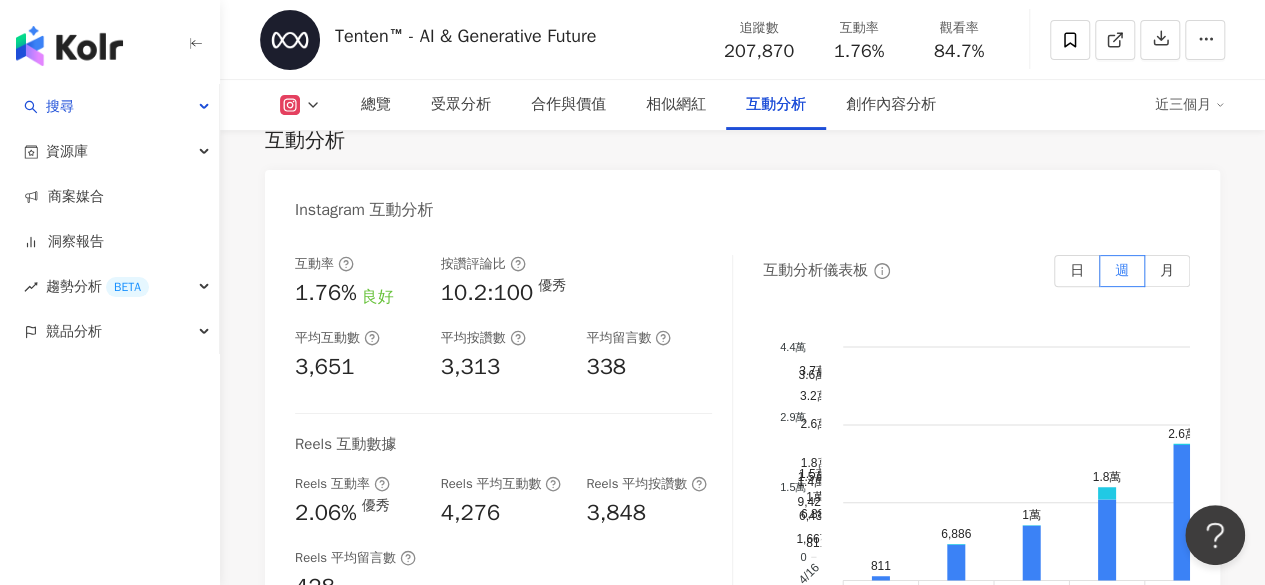 drag, startPoint x: 541, startPoint y: 358, endPoint x: 478, endPoint y: 373, distance: 64.7611 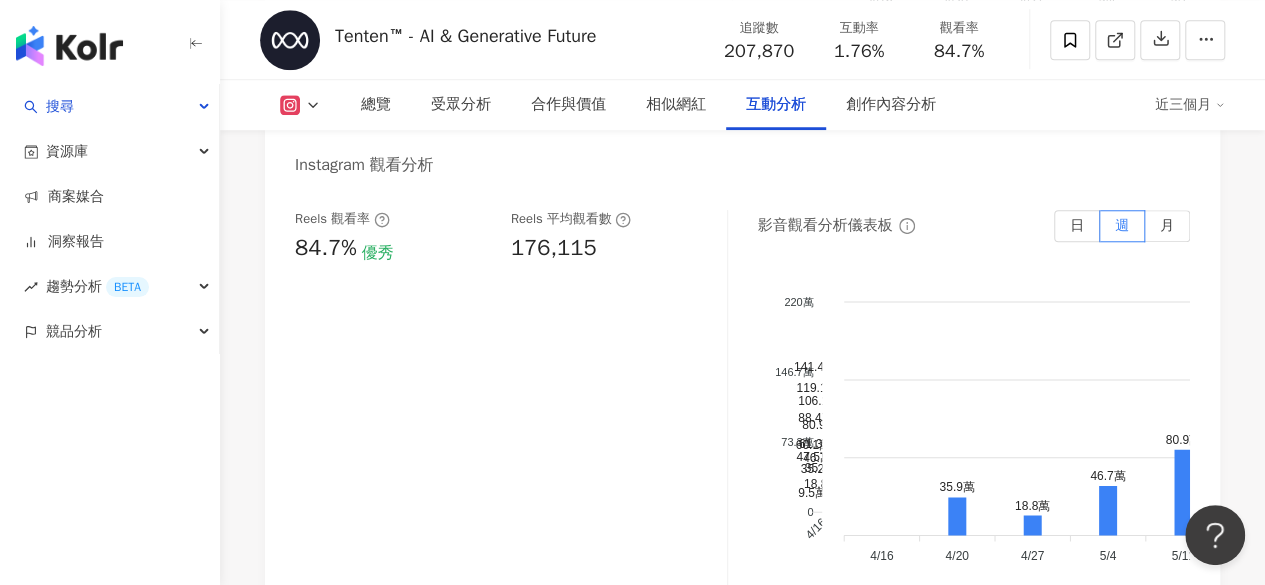 scroll, scrollTop: 4599, scrollLeft: 0, axis: vertical 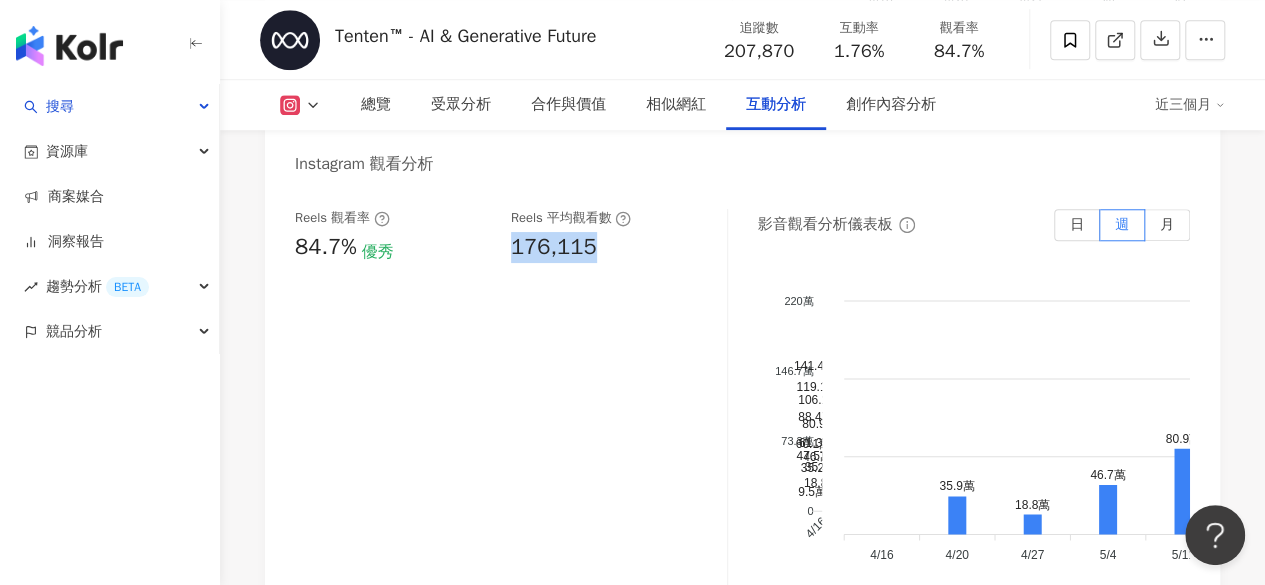 drag, startPoint x: 502, startPoint y: 268, endPoint x: 605, endPoint y: 269, distance: 103.00485 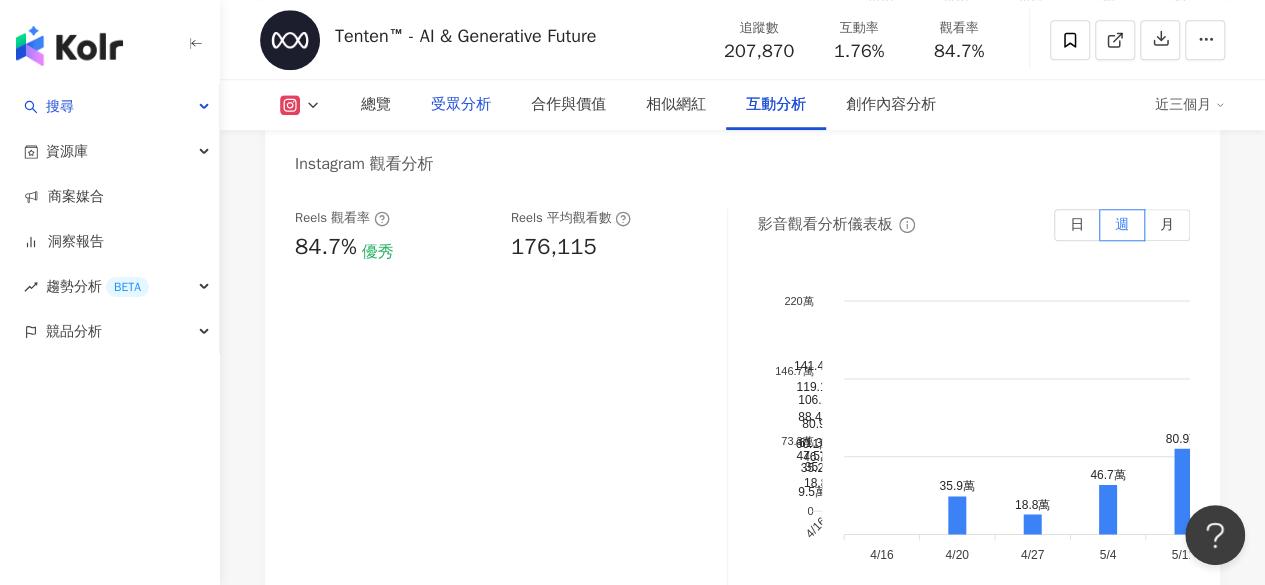 click on "受眾分析" at bounding box center (461, 105) 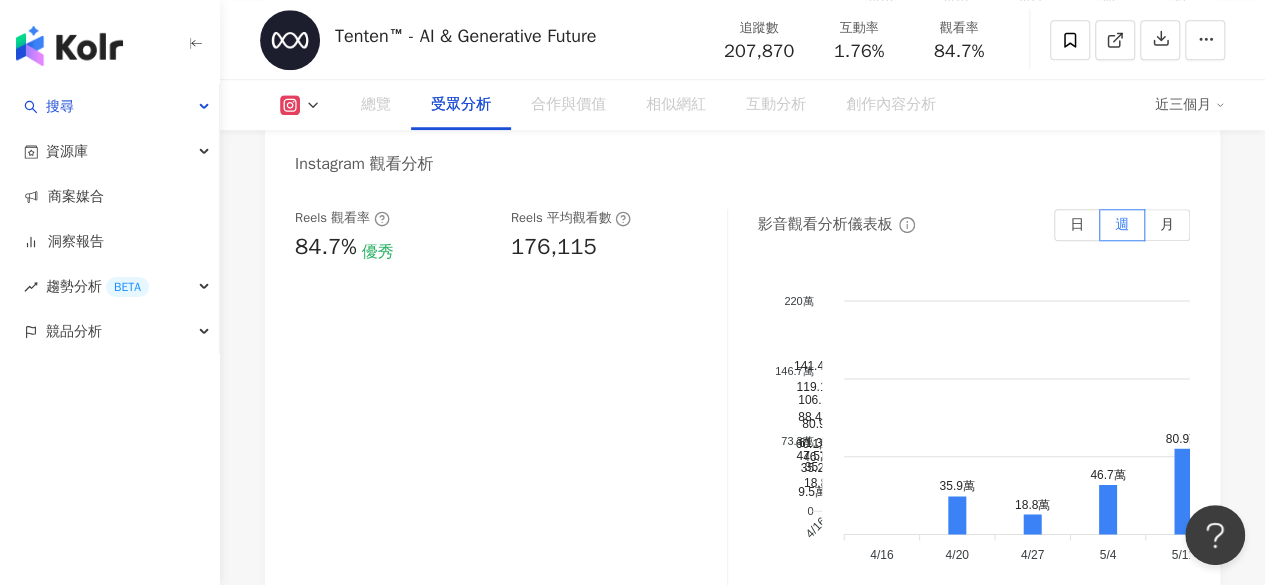 scroll, scrollTop: 1813, scrollLeft: 0, axis: vertical 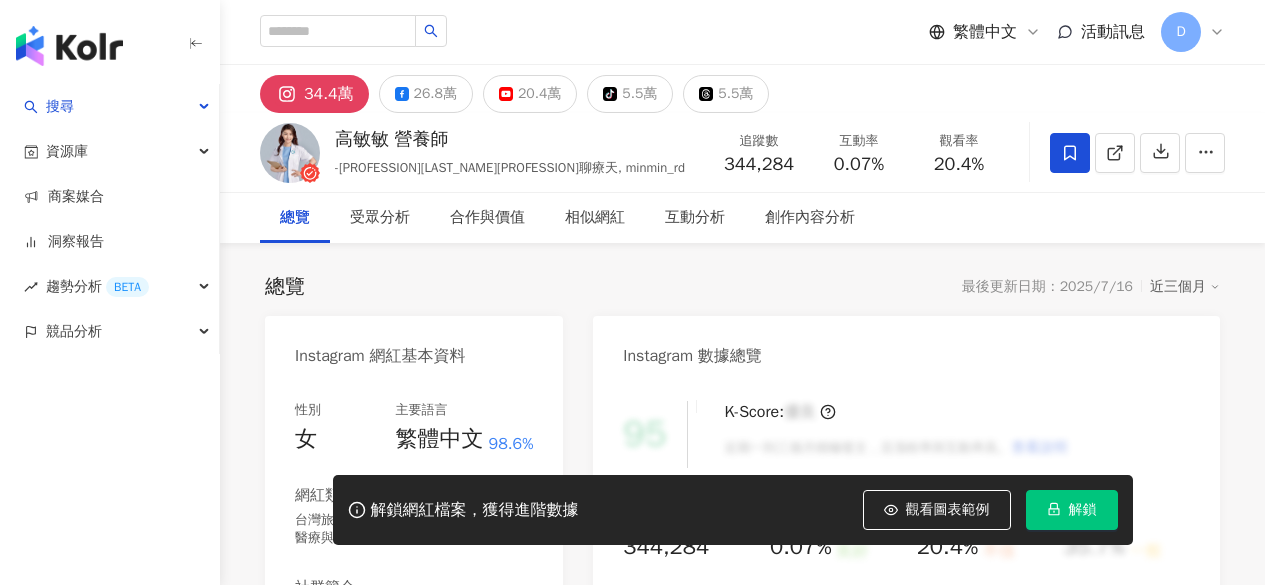 click on "解鎖" at bounding box center (1072, 510) 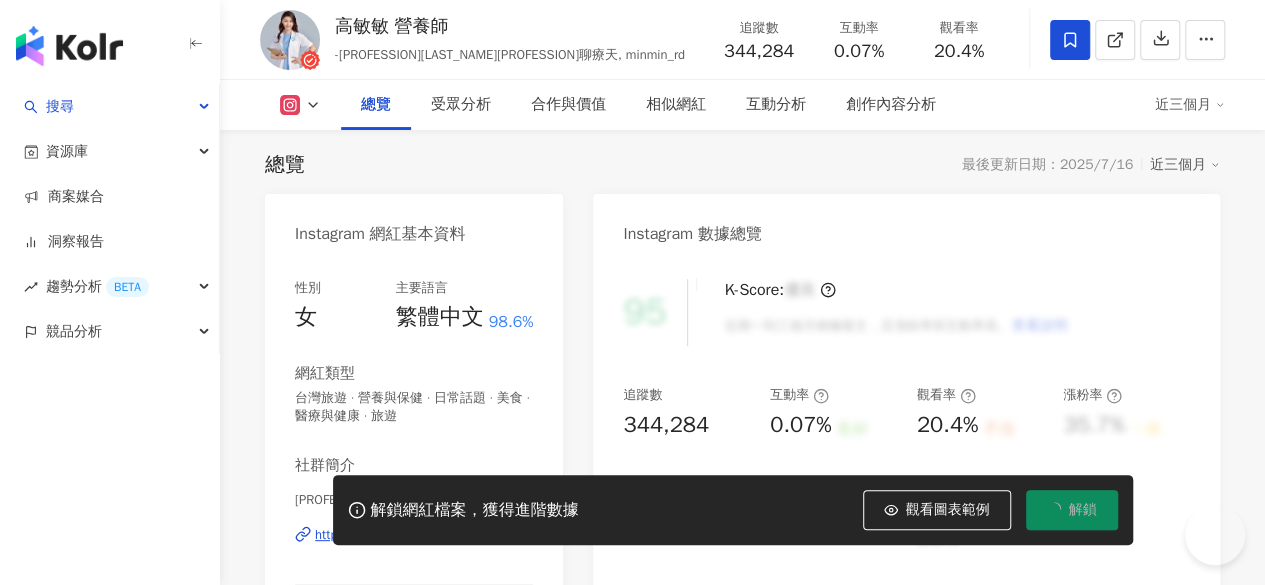 scroll, scrollTop: 122, scrollLeft: 0, axis: vertical 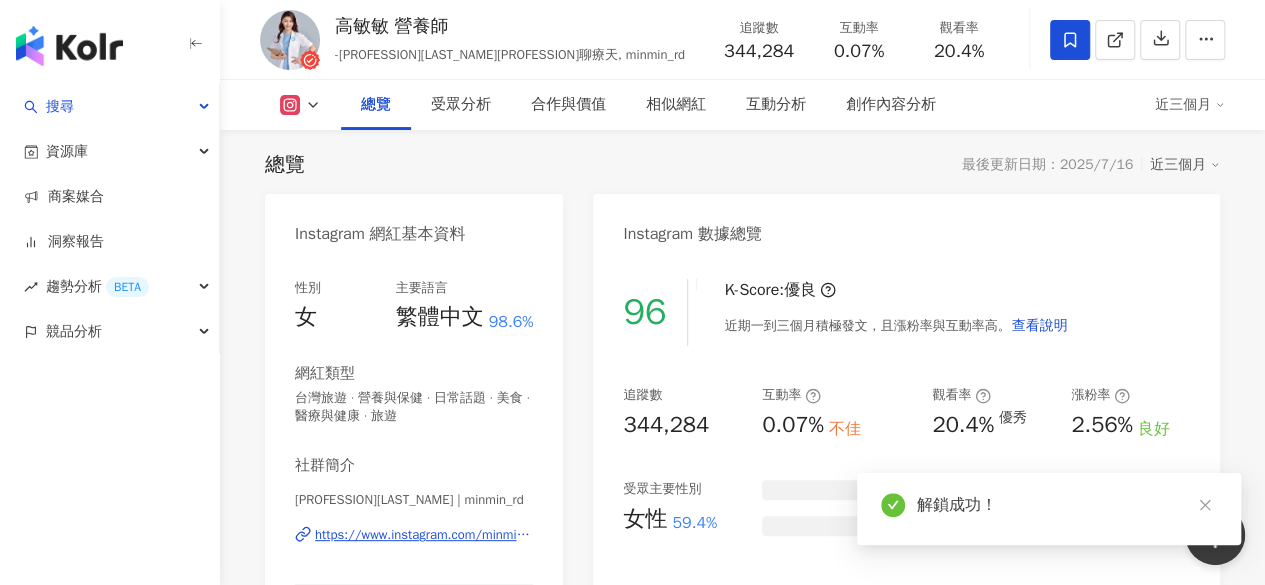 click on "20.4%" at bounding box center (959, 52) 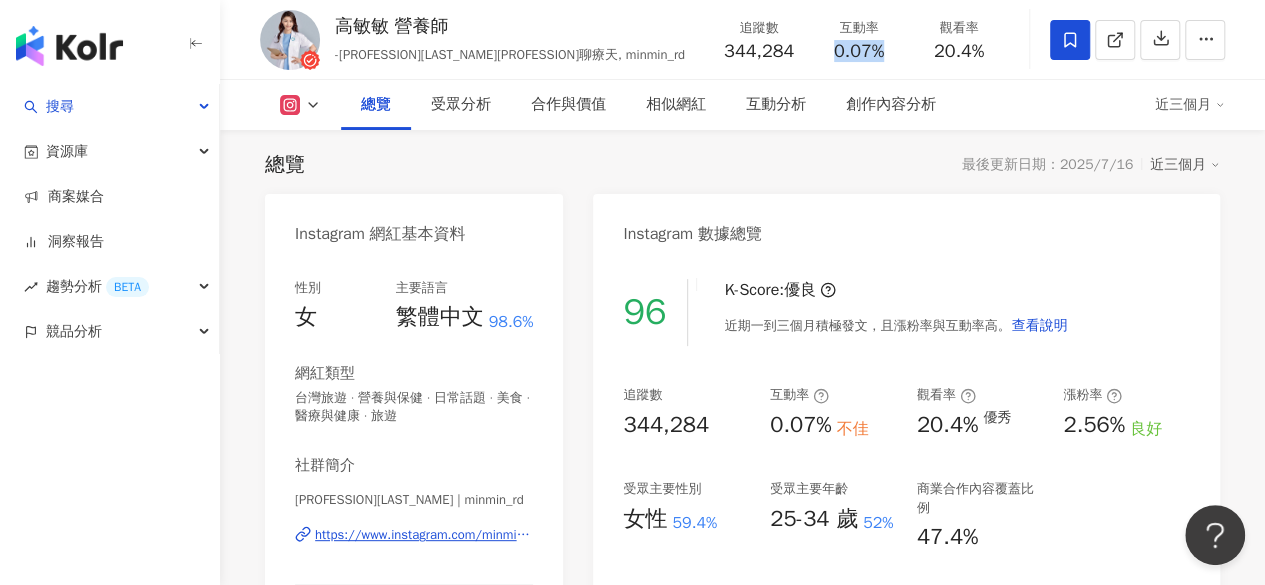 drag, startPoint x: 836, startPoint y: 51, endPoint x: 891, endPoint y: 51, distance: 55 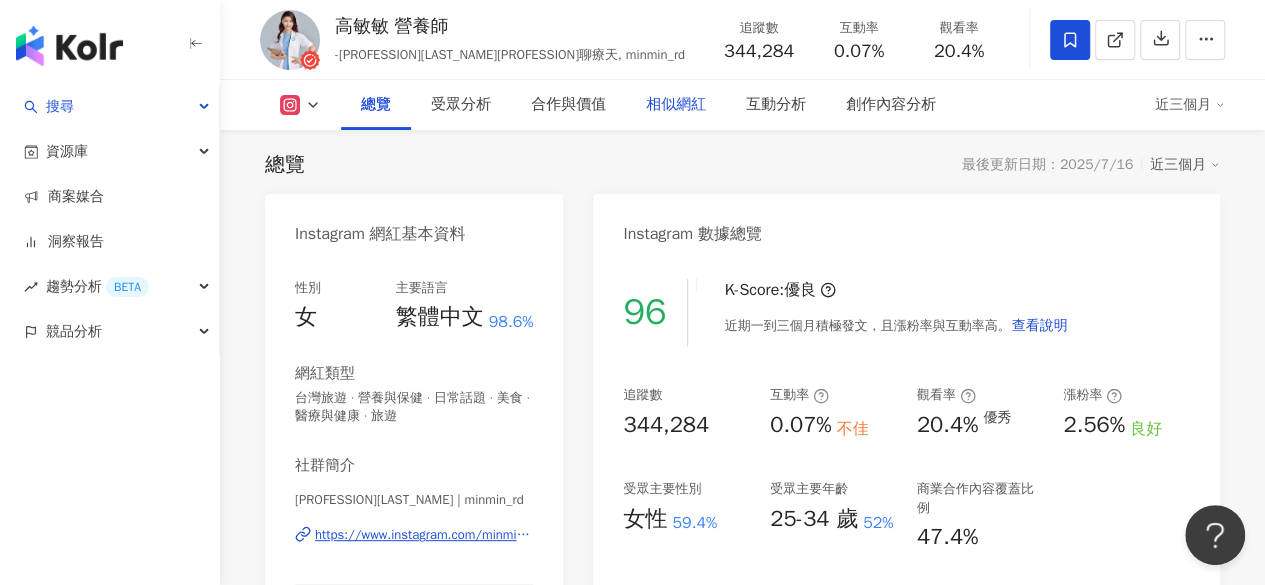 click on "相似網紅" at bounding box center [676, 105] 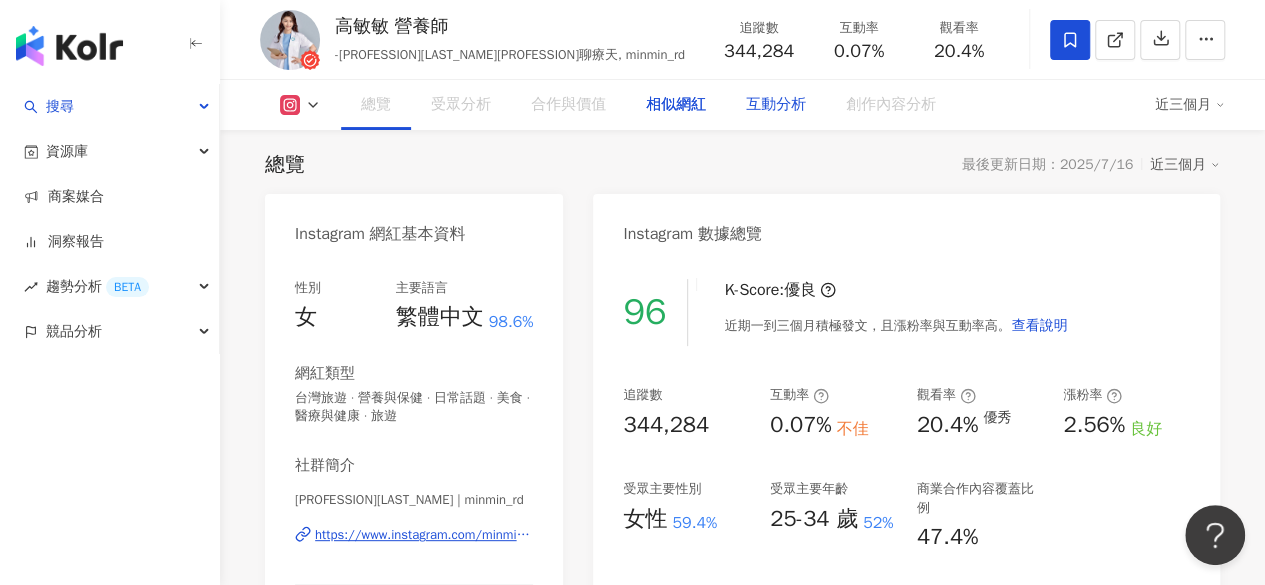 click on "互動分析" at bounding box center (776, 105) 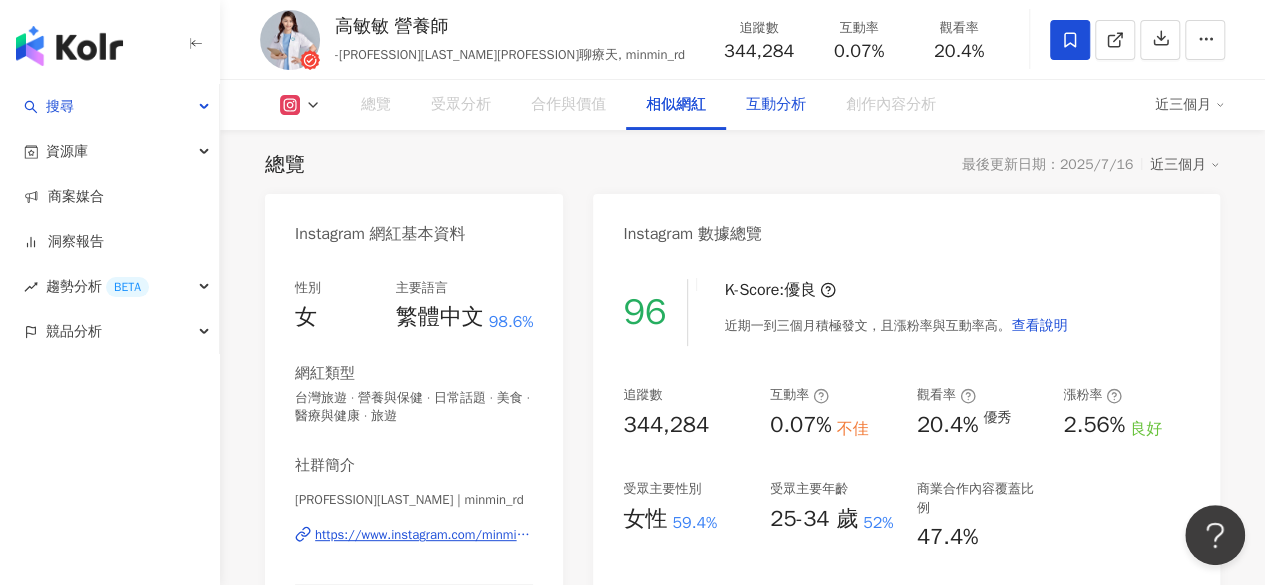 scroll, scrollTop: 3321, scrollLeft: 0, axis: vertical 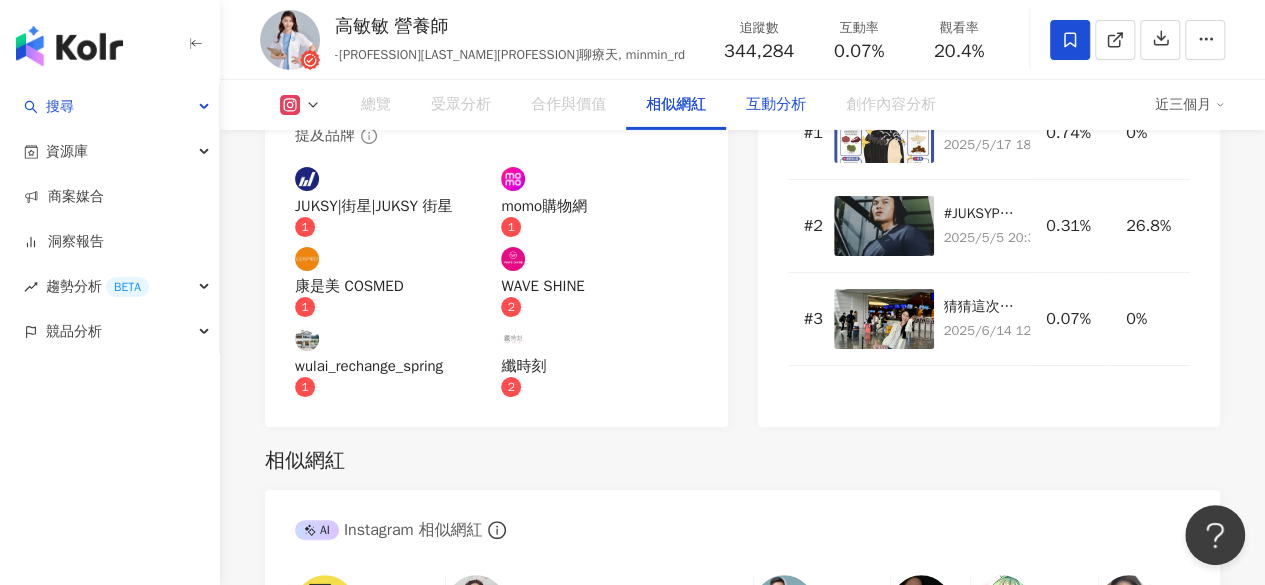 click on "互動分析" at bounding box center (776, 105) 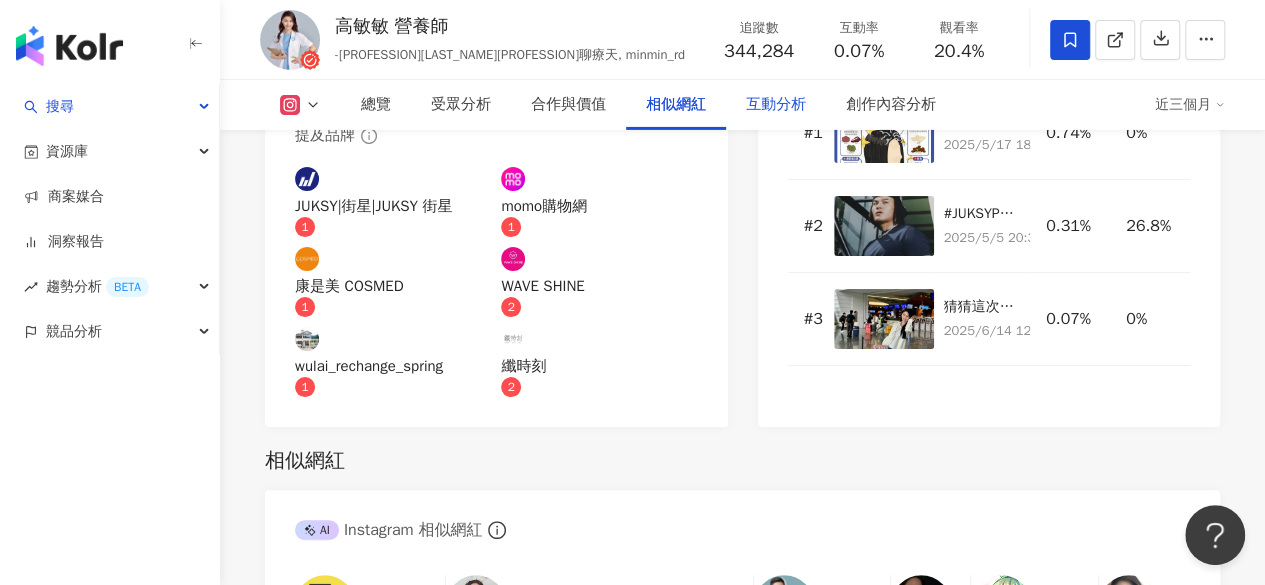 click on "互動分析" at bounding box center [776, 105] 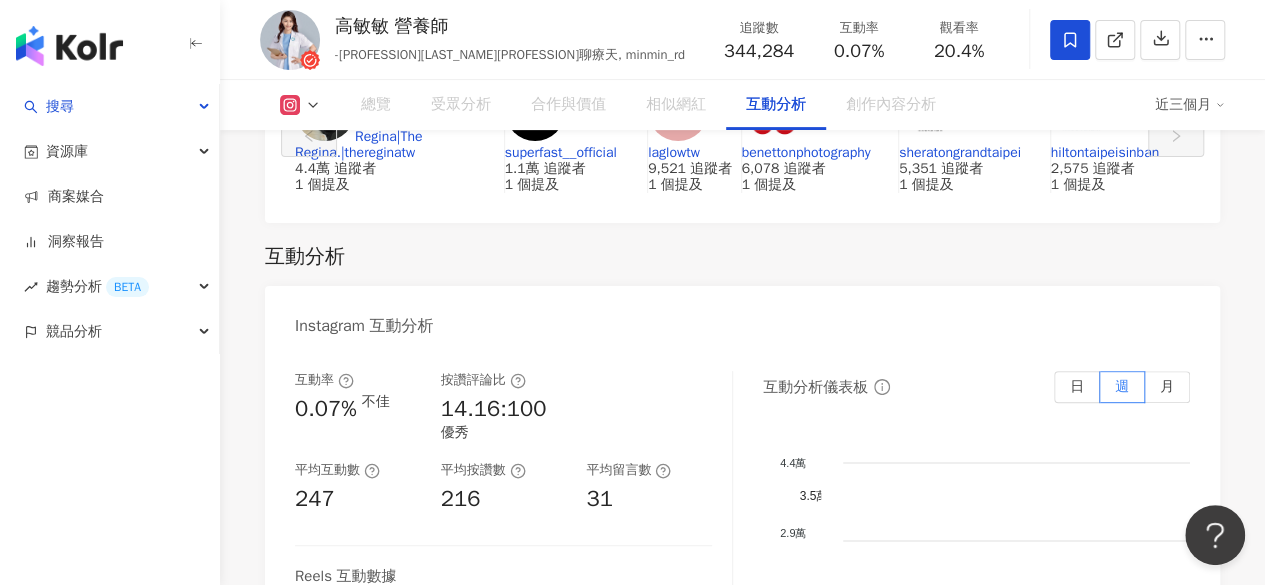 click on "互動分析" at bounding box center [776, 105] 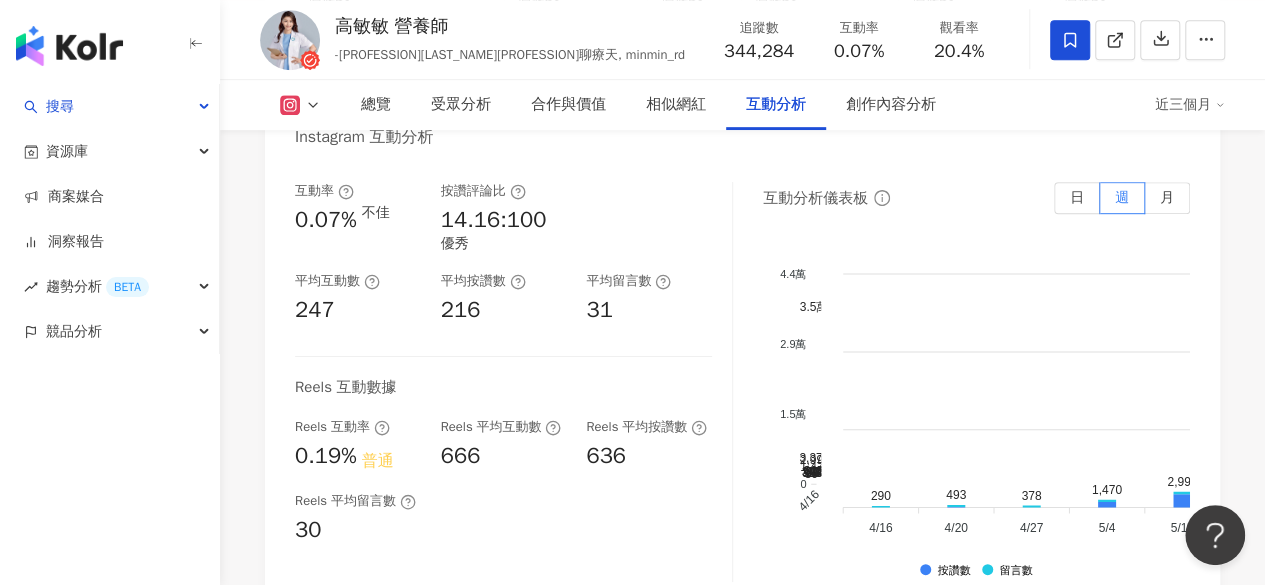 click on "Instagram 互動分析 互動率   0.07% 不佳 按讚評論比   14.16:100 優秀 平均互動數    247 平均按讚數   216 平均留言數   31 Reels 互動數據 Reels 互動率   0.19% 普通 Reels 平均互動數   666 Reels 平均按讚數   636 Reels 平均留言數   30 互動分析儀表板 日 週 月 4.4萬 4.4萬 2.9萬 2.9萬 1.5萬 1.5萬 0 0 290 493 378 1,470 2,991 3,377 3.5萬 645 615 407 338 329 349 39 4/16 4/16 290 493 378 1,470 2,991 3,377 3.5萬 645 615 407 338 329 349 39 4/16 4/16 4/20 4/20 4/27 4/27 5/4 5/4 5/11 5/11 5/18 5/18 5/25 5/25 6/1 6/1 6/8 6/8 6/15 6/15 6/22 6/22 6/29 6/29 7/6 7/6 7/13 7/13   按讚數     留言數   Instagram 觀看分析 Reels 觀看率   20.4% 優秀 Reels 平均觀看數   70,068 影音觀看分析儀表板 日 週 月 220萬 220萬 146.7萬 146.7萬 73.3萬 73.3萬 0 0 41.4萬 13.1萬 22.8萬 15.7萬 13.3萬 23.2萬 149.5萬 25.1萬 19.7萬 8.2萬 21.8萬 9.4萬 21.4萬 4/16 4/16 41.4萬 13.1萬 22.8萬 15.7萬 13.3萬 23.2萬 149.5萬 25.1萬 19.7萬" at bounding box center (742, 941) 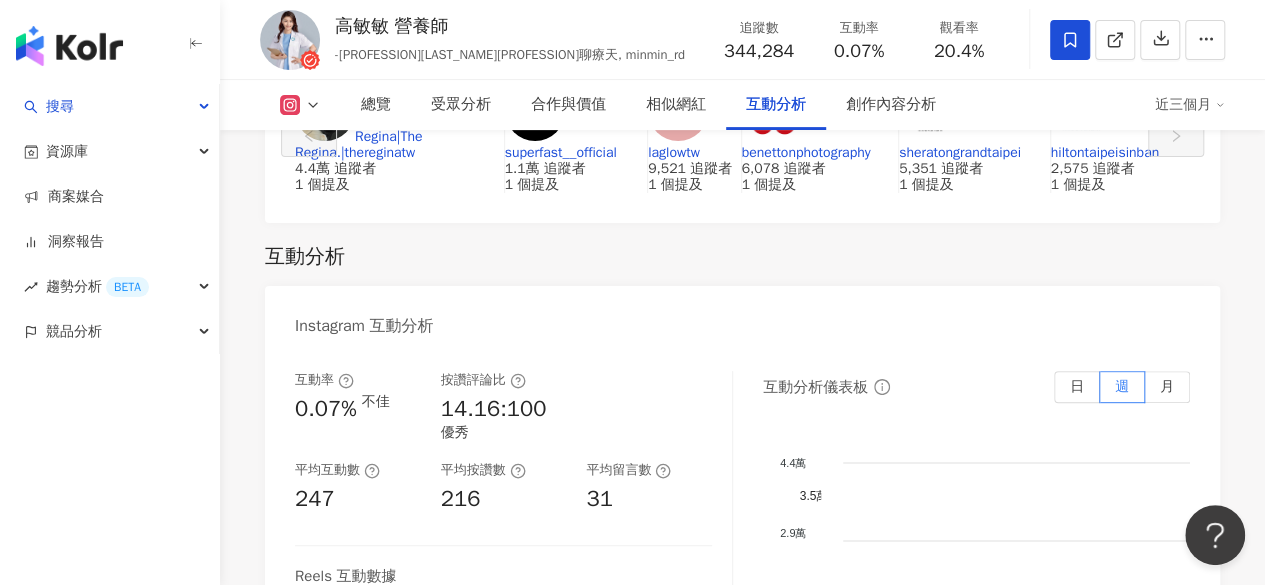 drag, startPoint x: 552, startPoint y: 365, endPoint x: 511, endPoint y: 378, distance: 43.011627 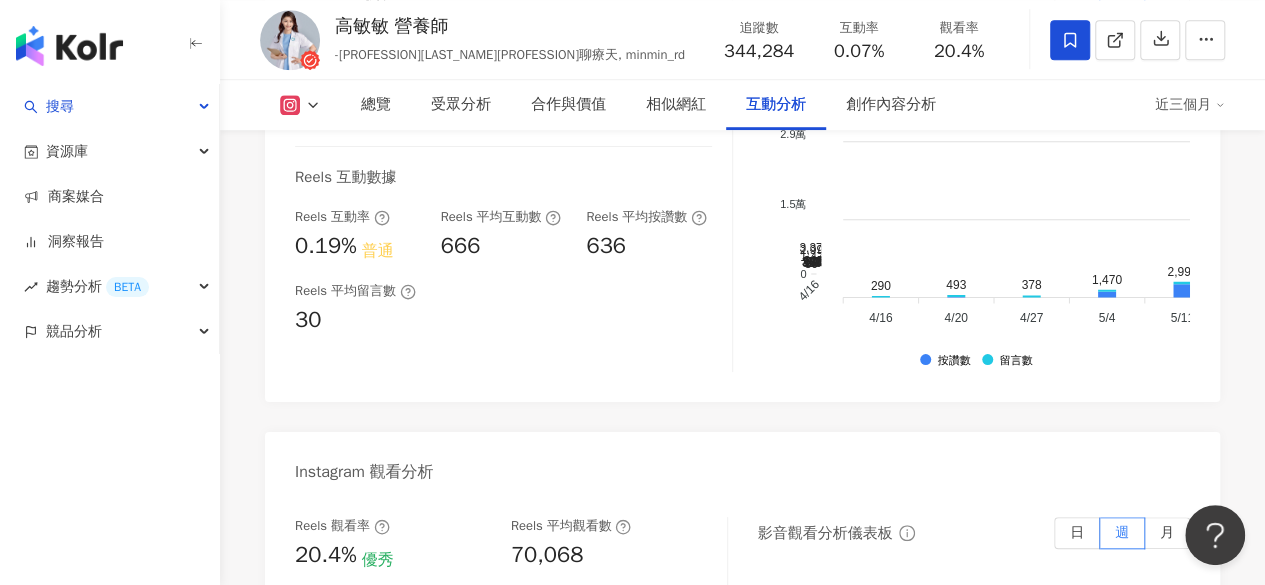 scroll, scrollTop: 4473, scrollLeft: 0, axis: vertical 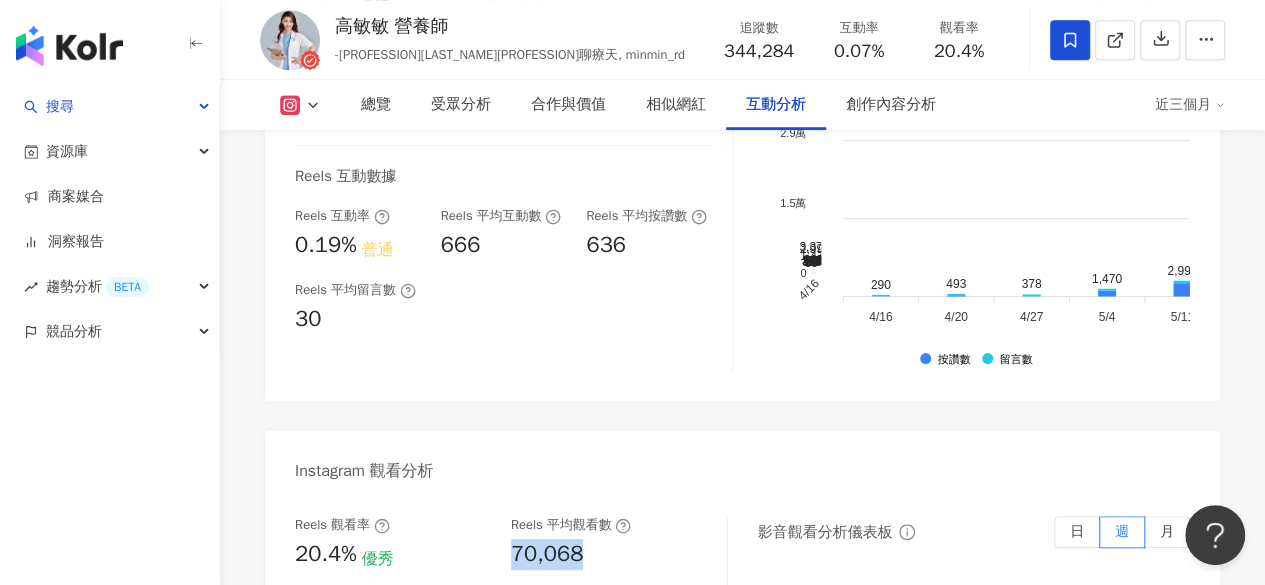 drag, startPoint x: 508, startPoint y: 466, endPoint x: 608, endPoint y: 467, distance: 100.005 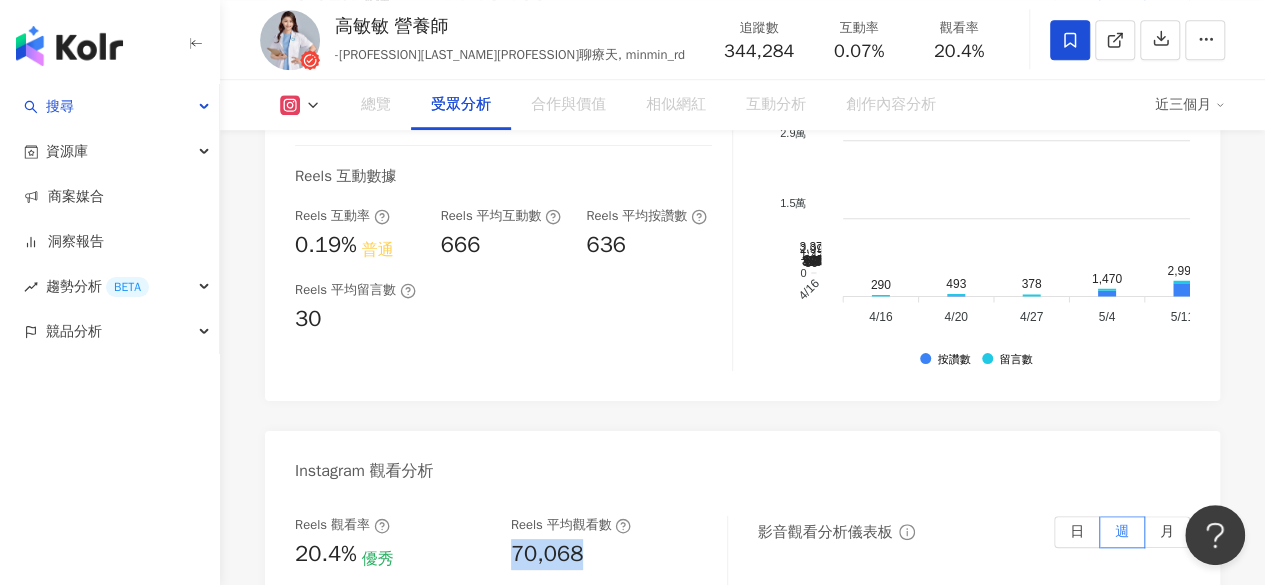 scroll, scrollTop: 1794, scrollLeft: 0, axis: vertical 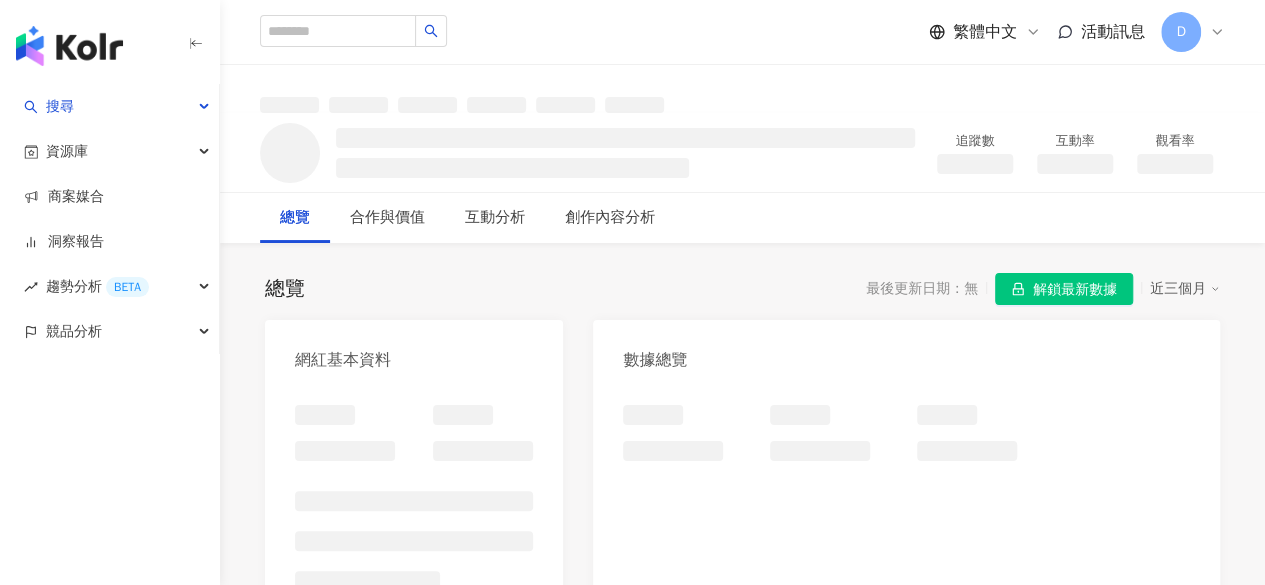 click on "解鎖最新數據" at bounding box center (1075, 290) 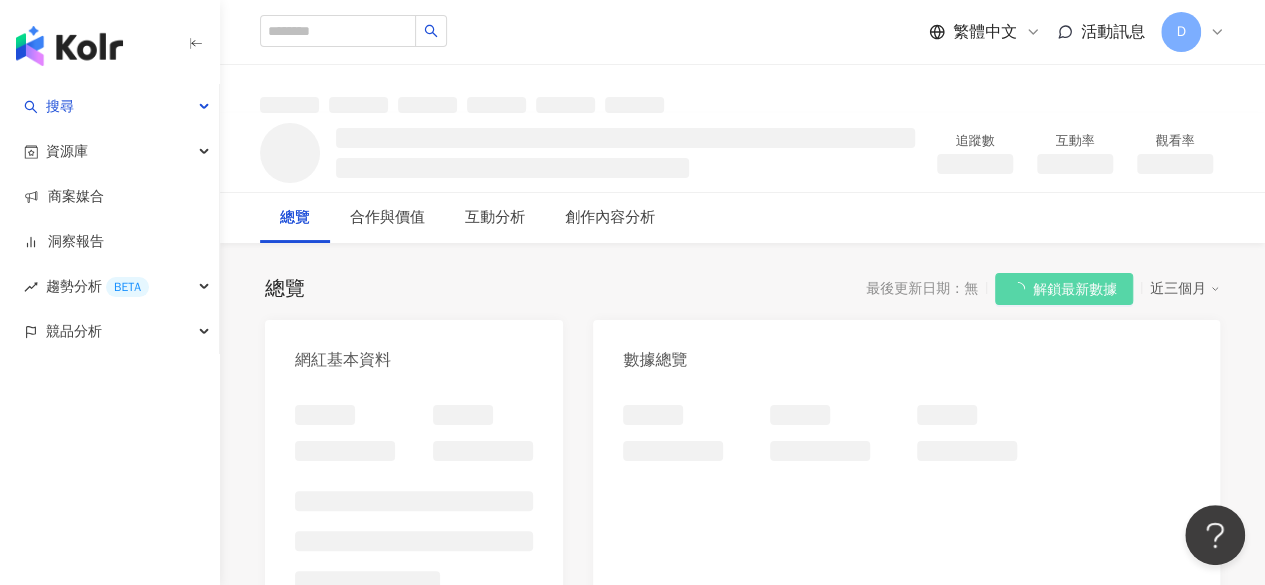 scroll, scrollTop: 0, scrollLeft: 0, axis: both 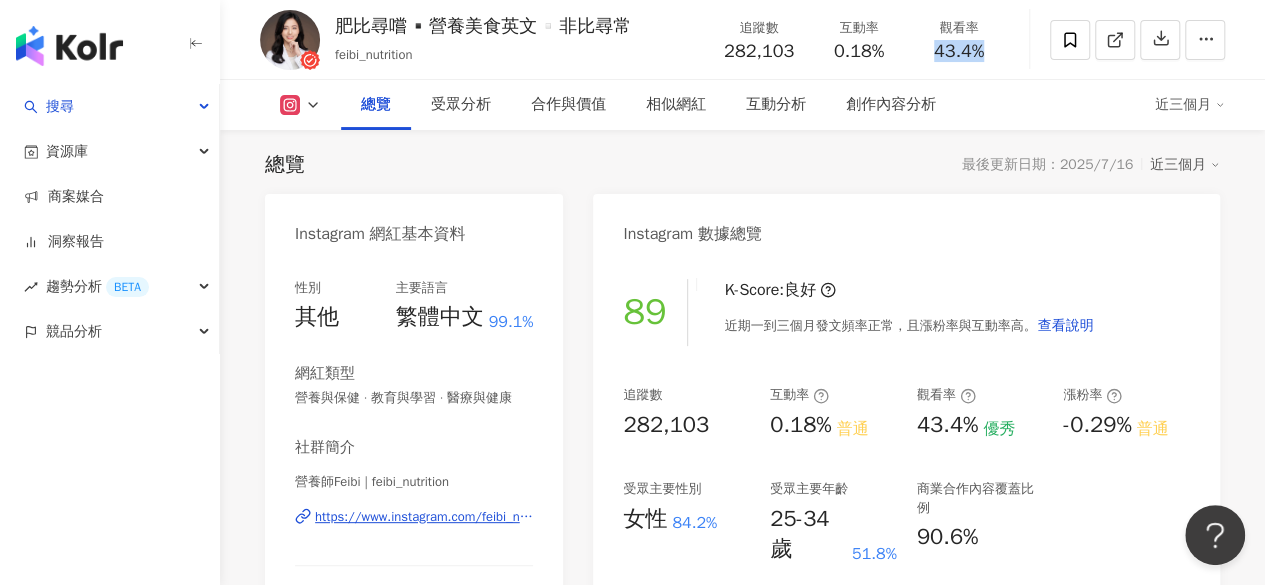 drag, startPoint x: 928, startPoint y: 51, endPoint x: 1022, endPoint y: 51, distance: 94 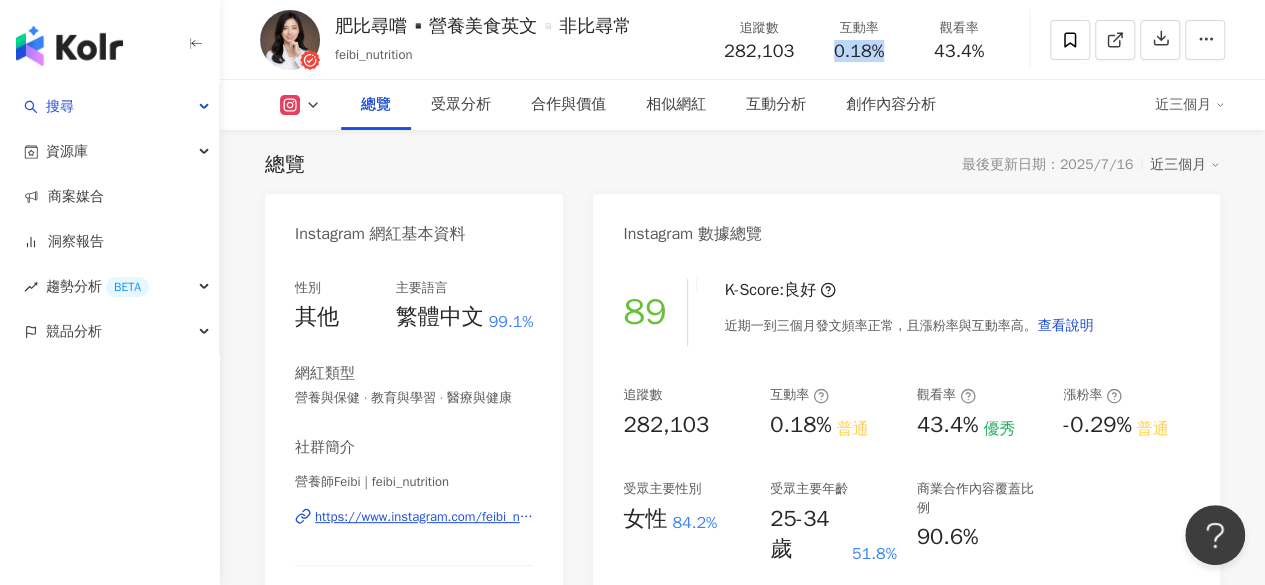 drag, startPoint x: 830, startPoint y: 49, endPoint x: 907, endPoint y: 60, distance: 77.781746 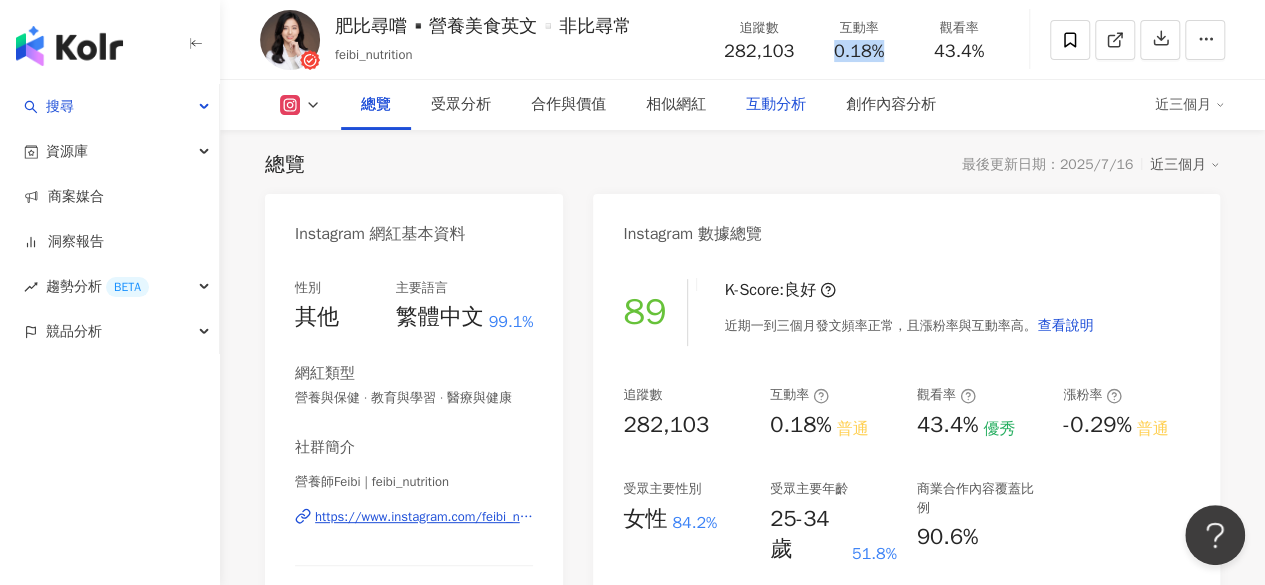 click on "互動分析" at bounding box center (776, 105) 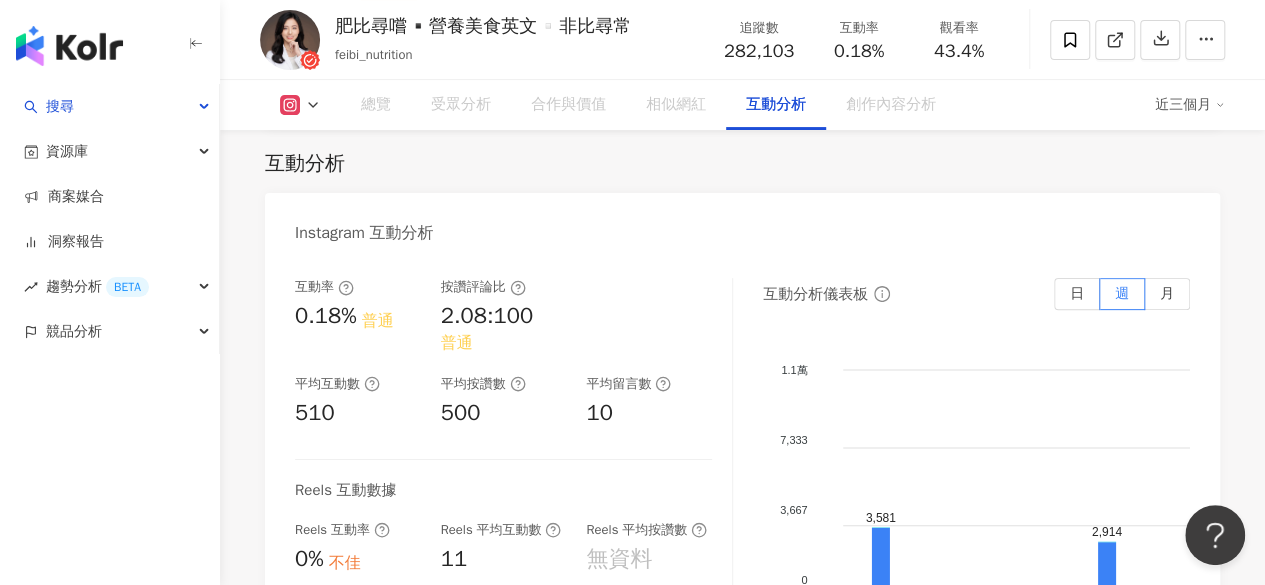 scroll, scrollTop: 4578, scrollLeft: 0, axis: vertical 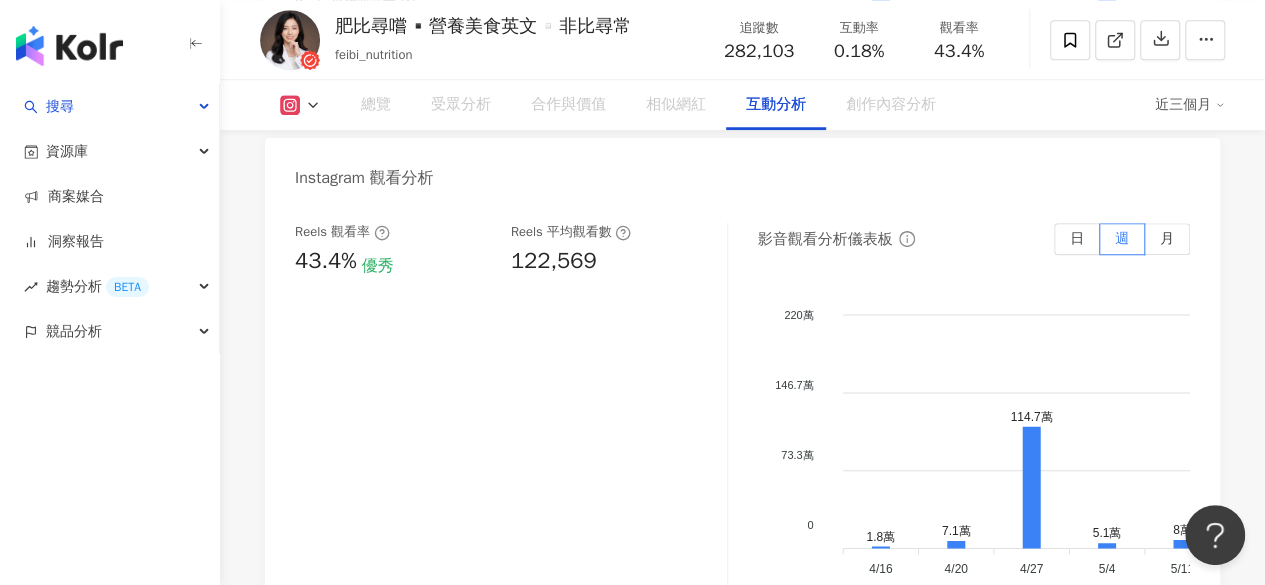 drag, startPoint x: 512, startPoint y: 263, endPoint x: 600, endPoint y: 268, distance: 88.14193 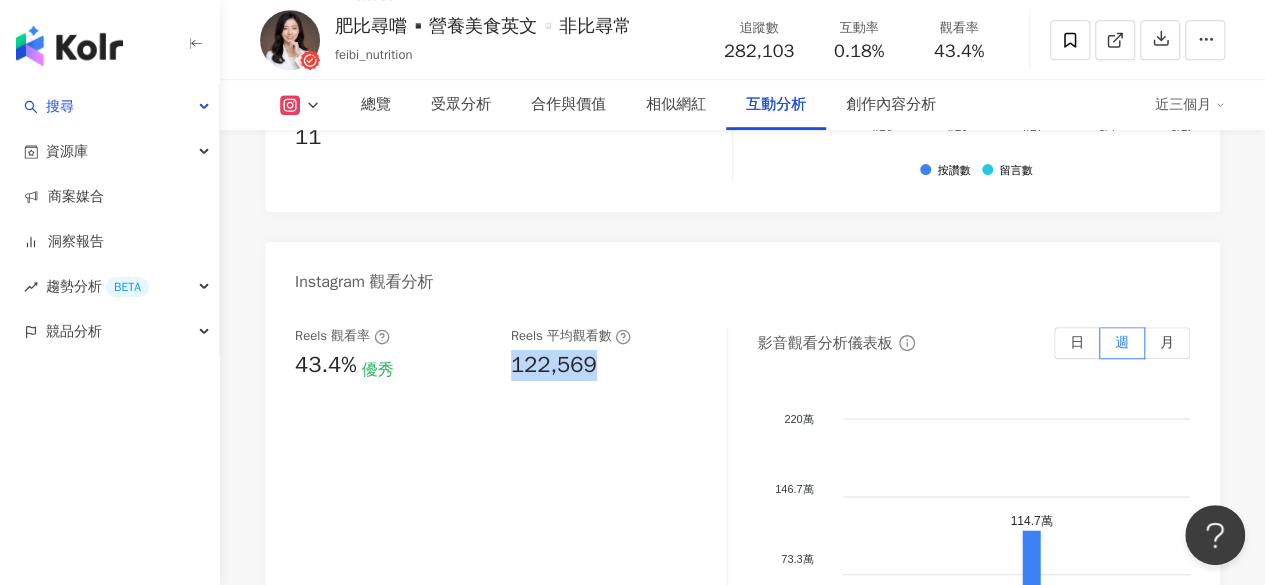scroll, scrollTop: 4478, scrollLeft: 0, axis: vertical 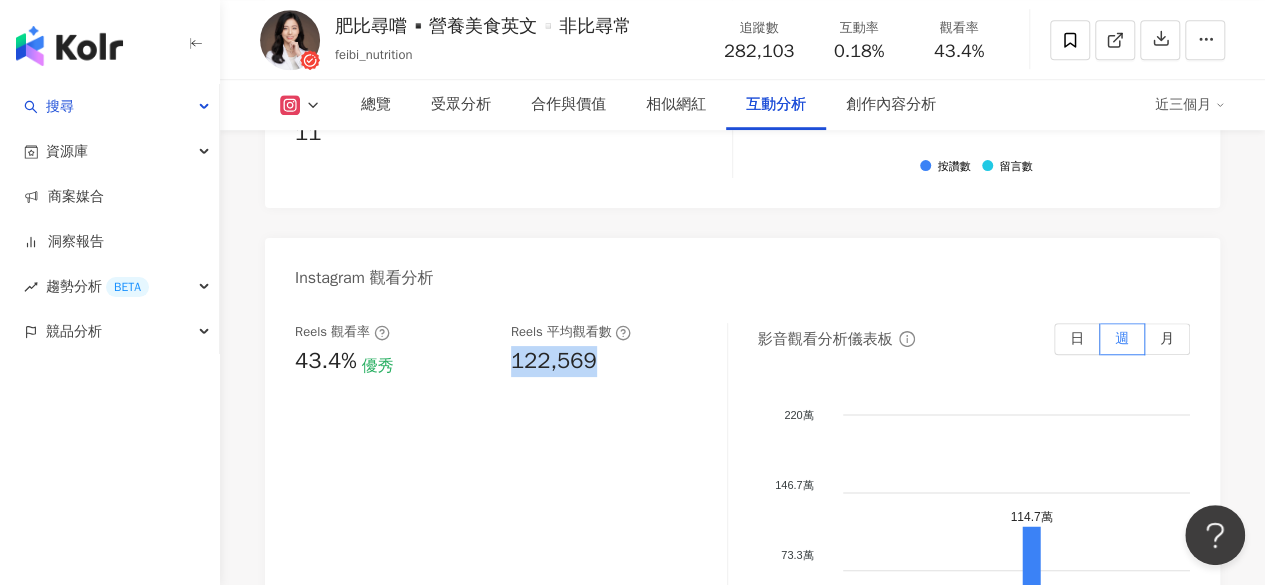 copy on "122,569" 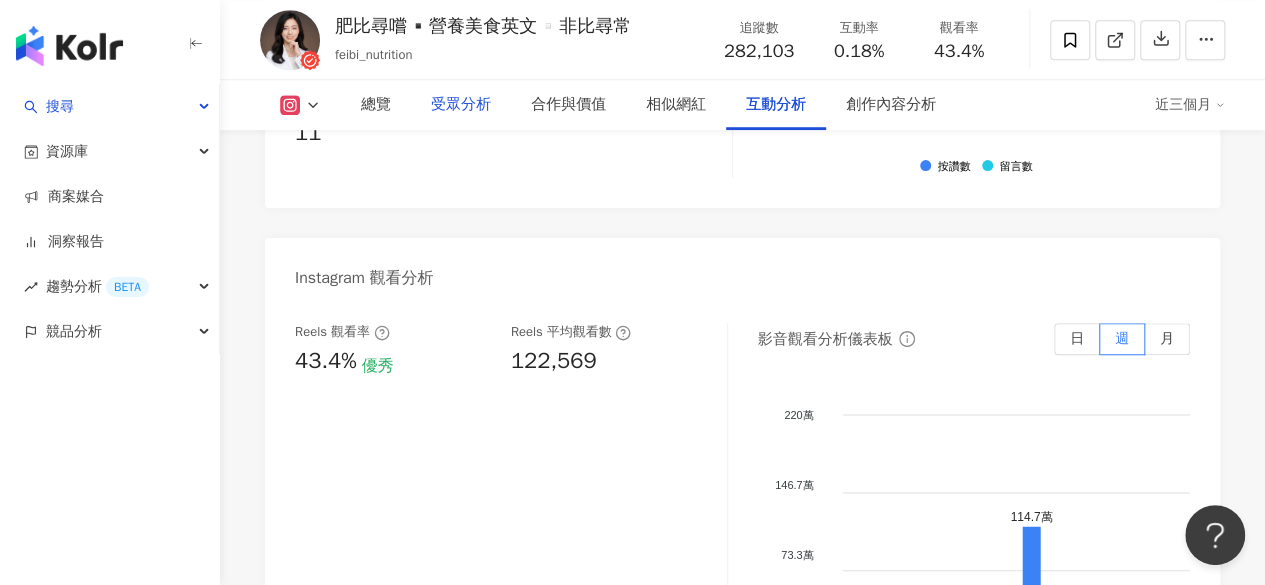 click on "受眾分析" at bounding box center (461, 105) 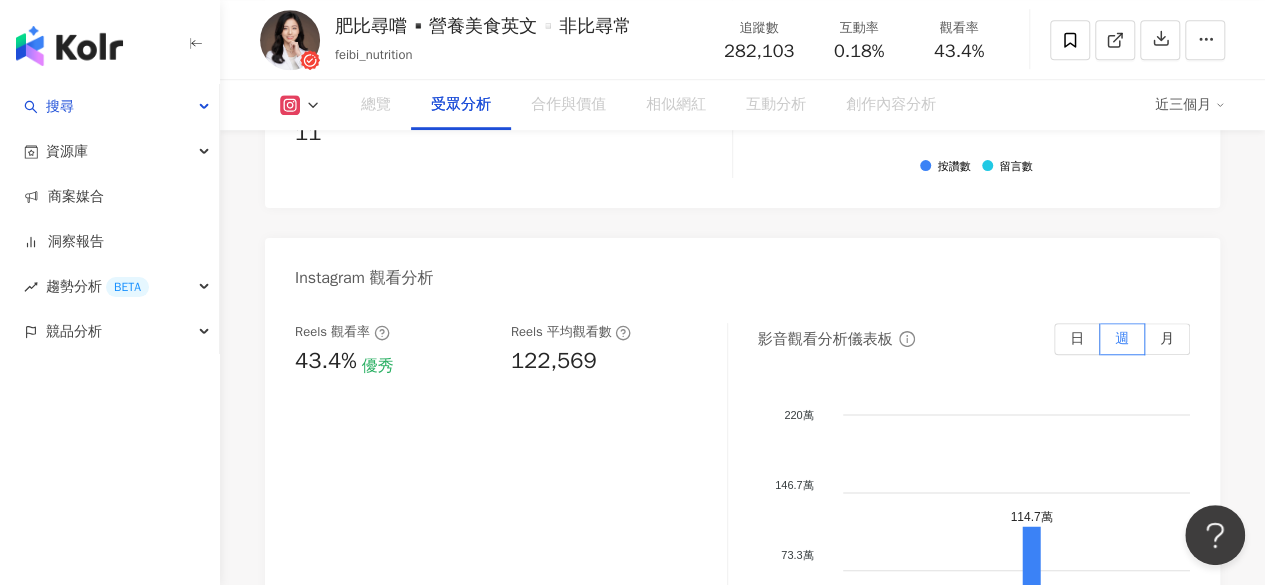 scroll, scrollTop: 1757, scrollLeft: 0, axis: vertical 